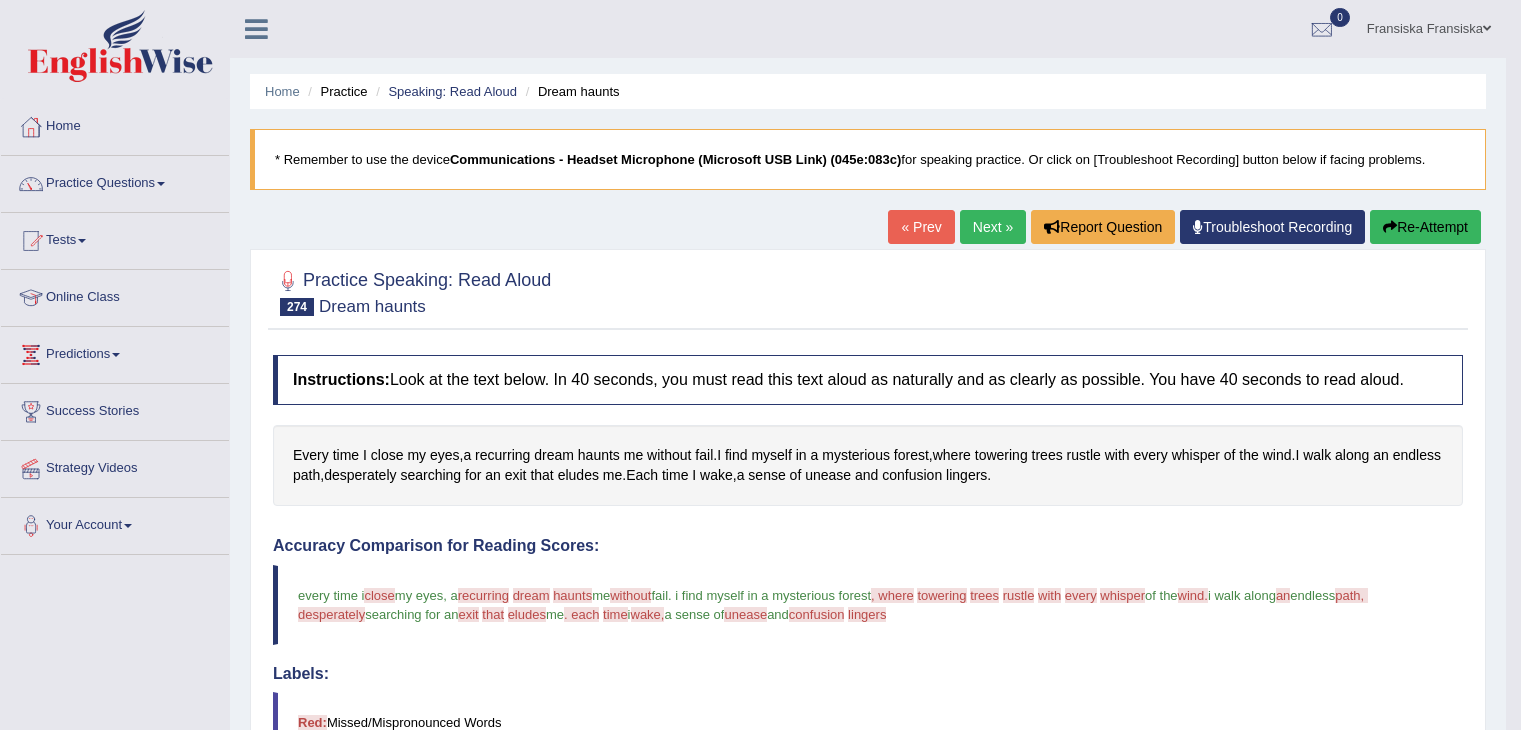 scroll, scrollTop: 570, scrollLeft: 0, axis: vertical 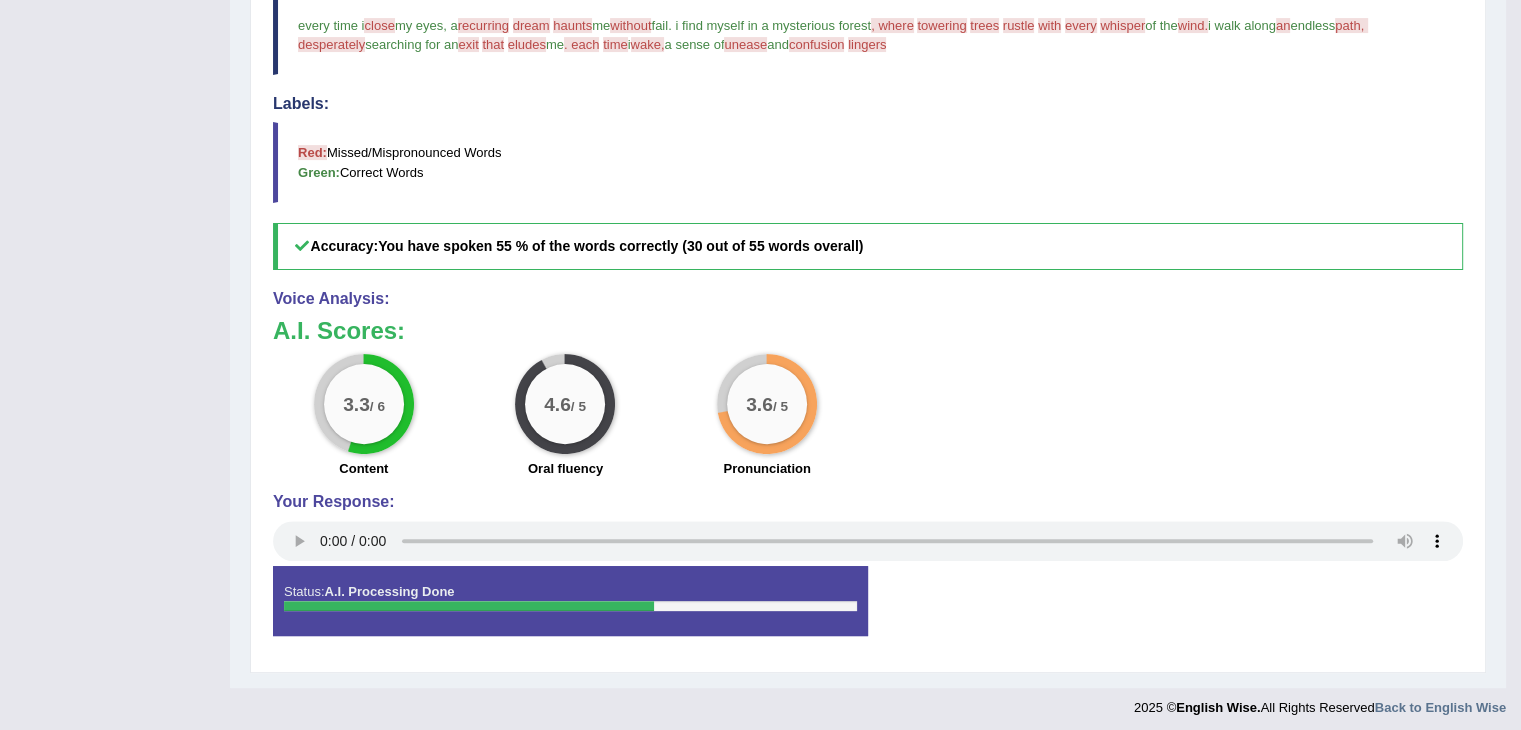 click on "Status:  A.I. Processing Done Start Answering Stop Recording" at bounding box center (868, 611) 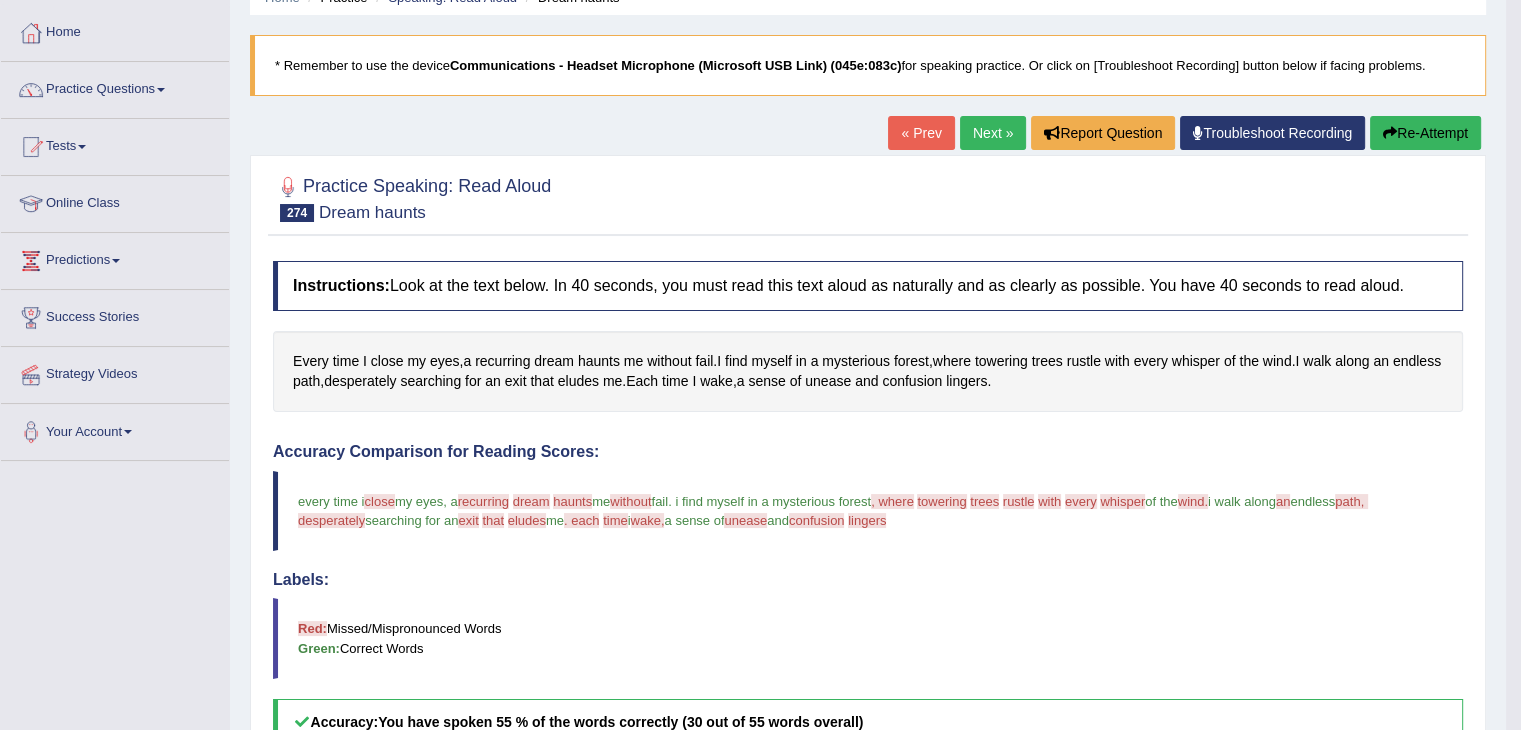 scroll, scrollTop: 92, scrollLeft: 0, axis: vertical 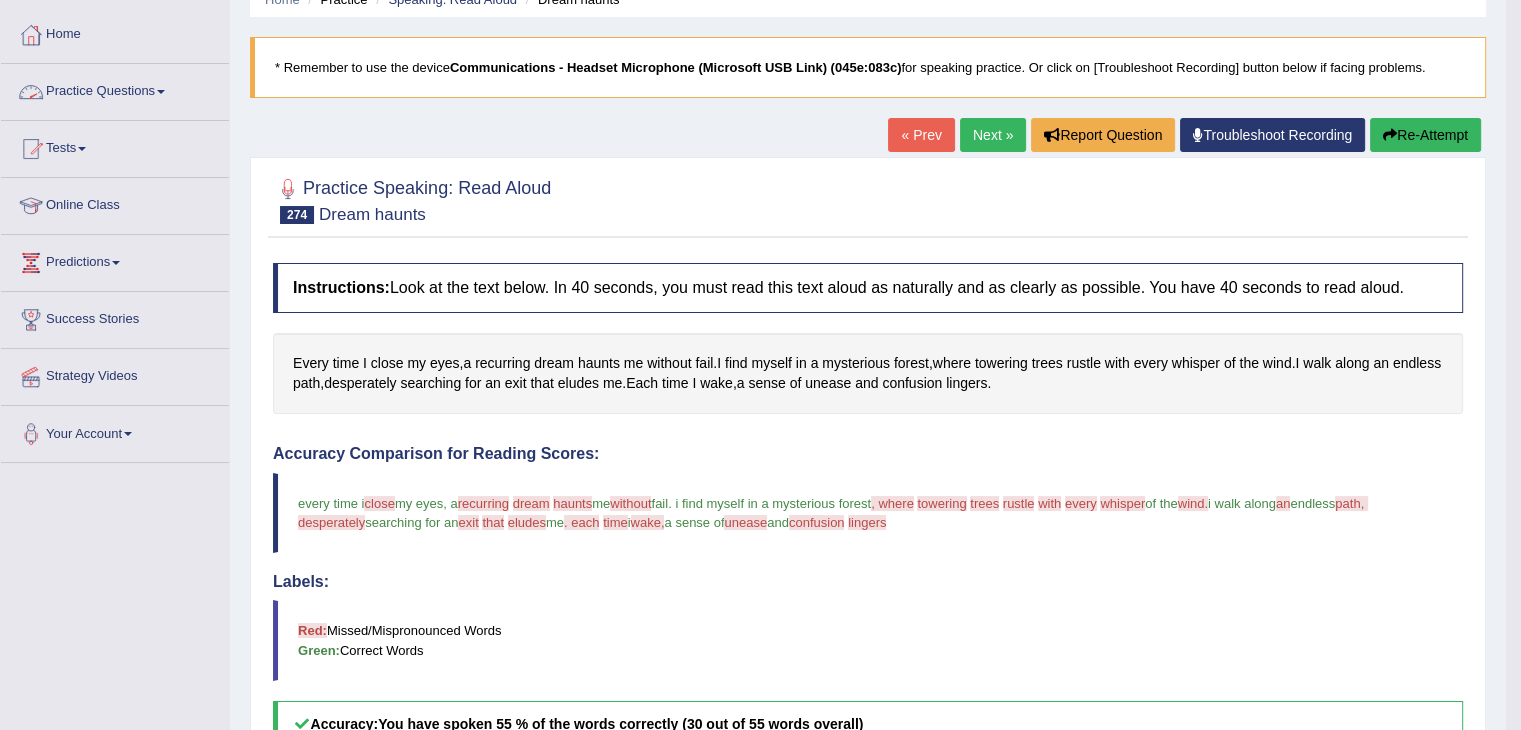 click on "Practice Questions" at bounding box center [115, 89] 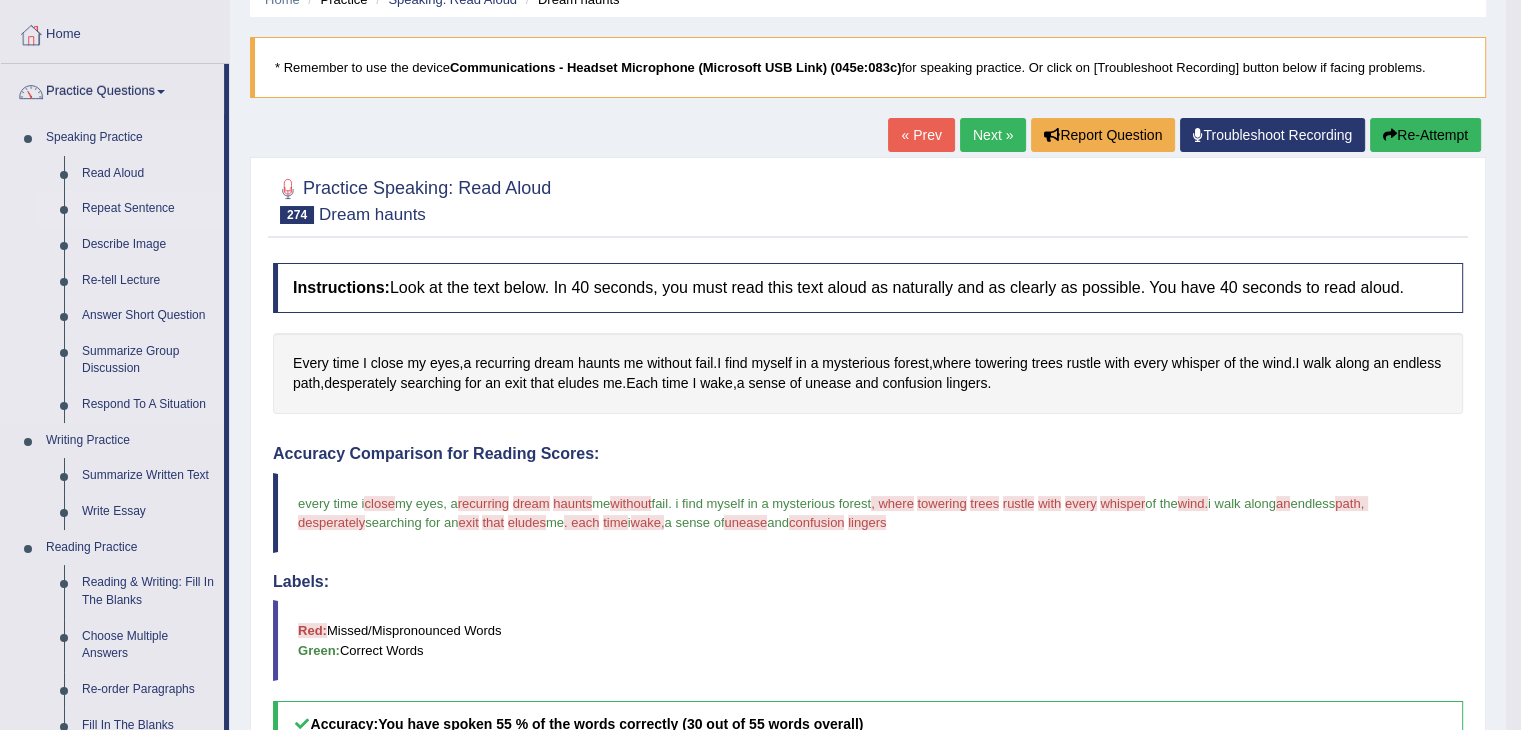 click on "Repeat Sentence" at bounding box center (148, 209) 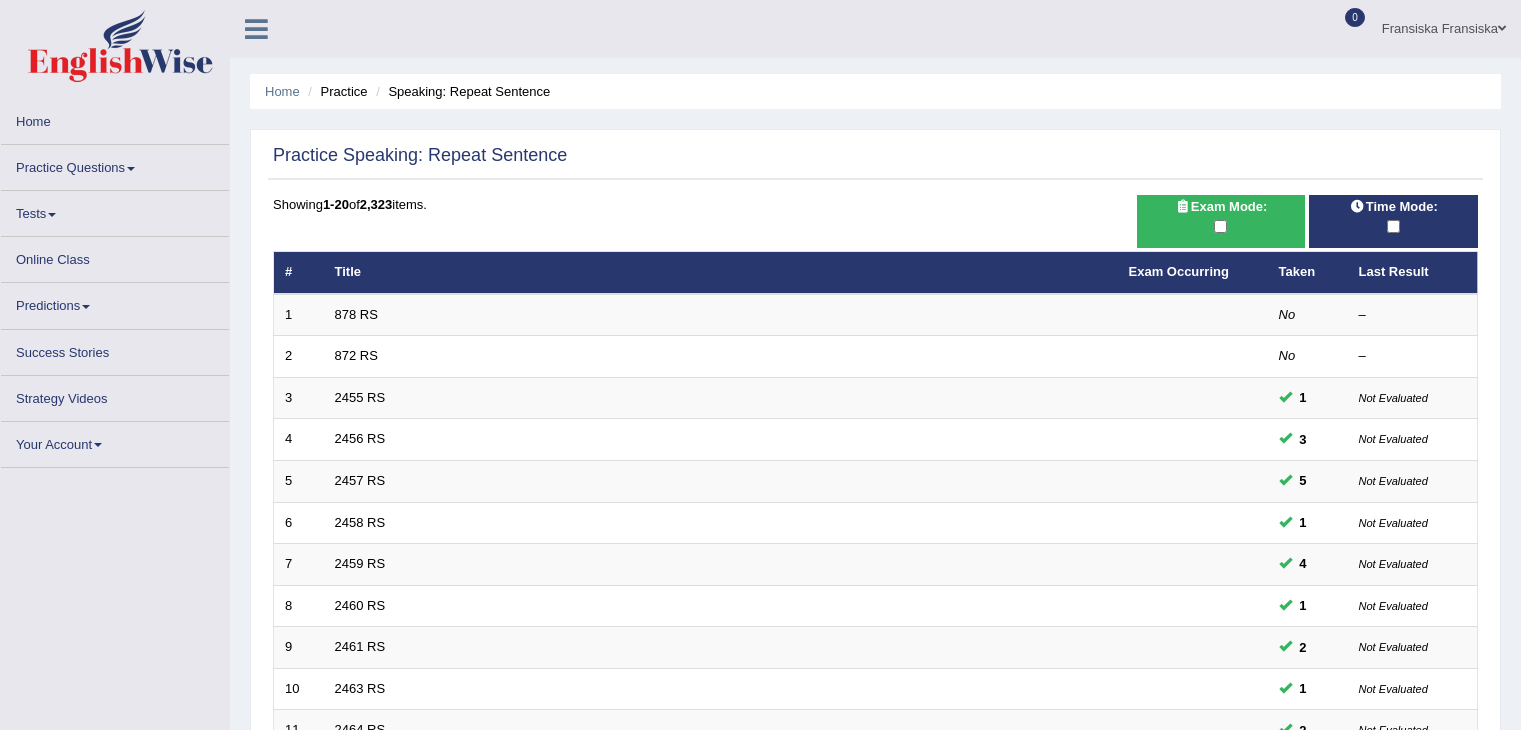 scroll, scrollTop: 0, scrollLeft: 0, axis: both 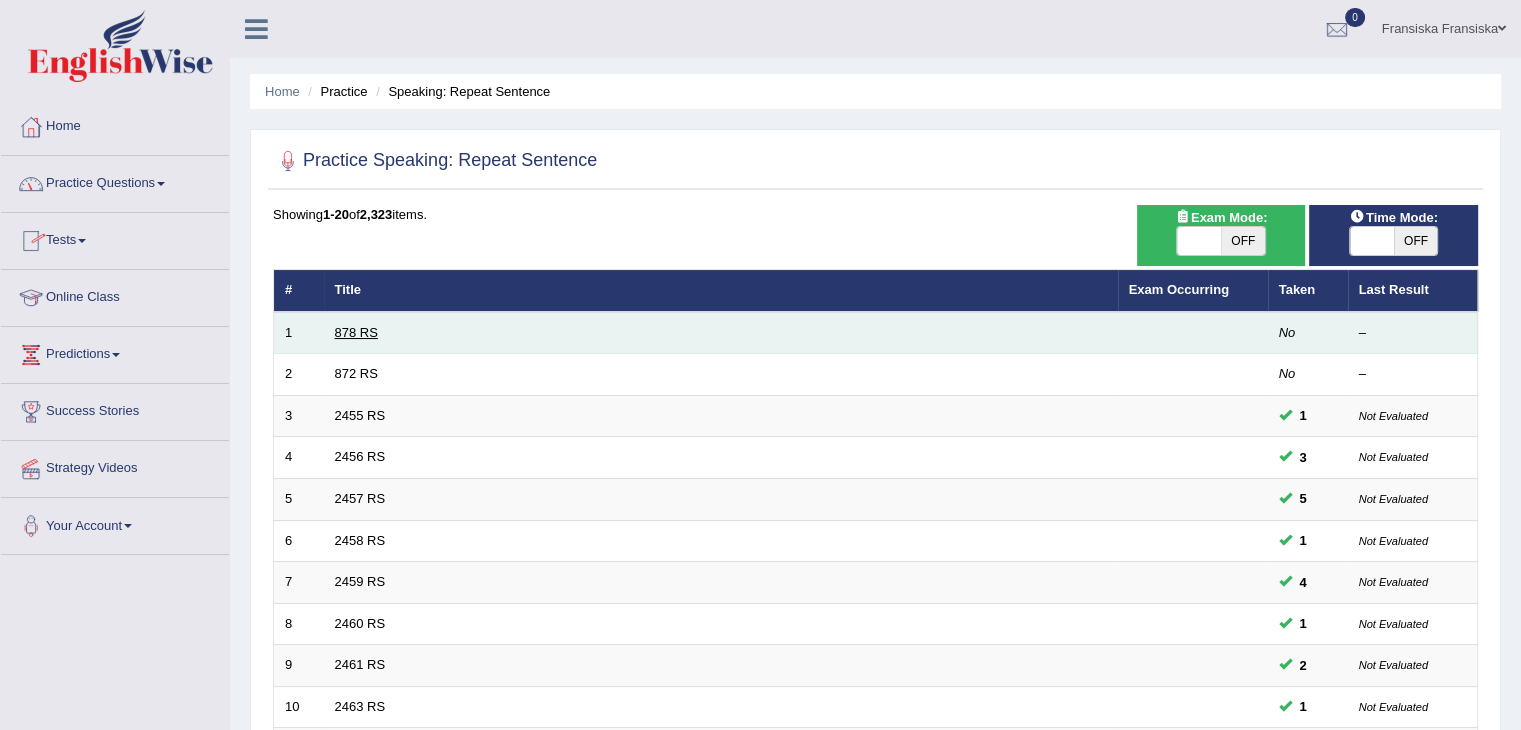 click on "878 RS" at bounding box center (356, 332) 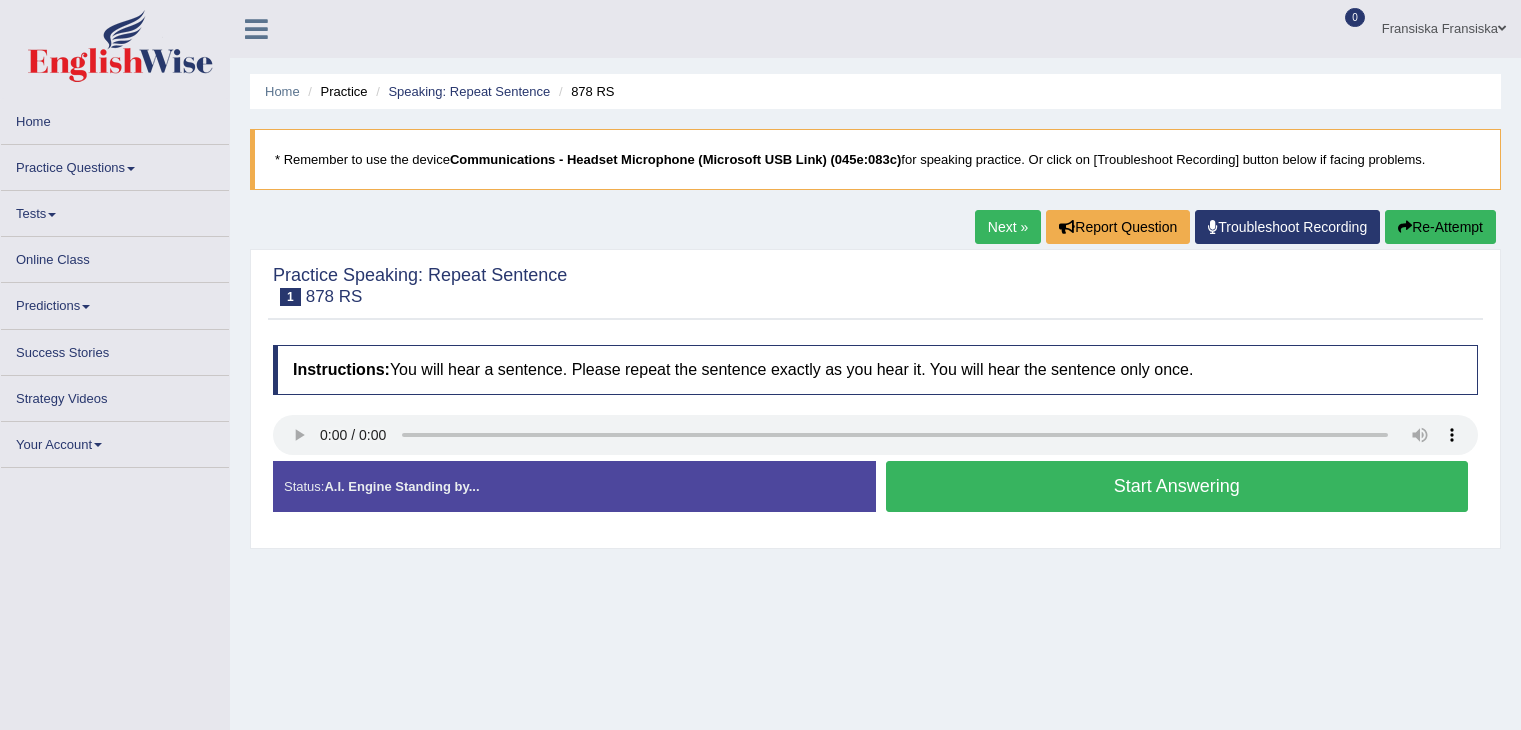 scroll, scrollTop: 0, scrollLeft: 0, axis: both 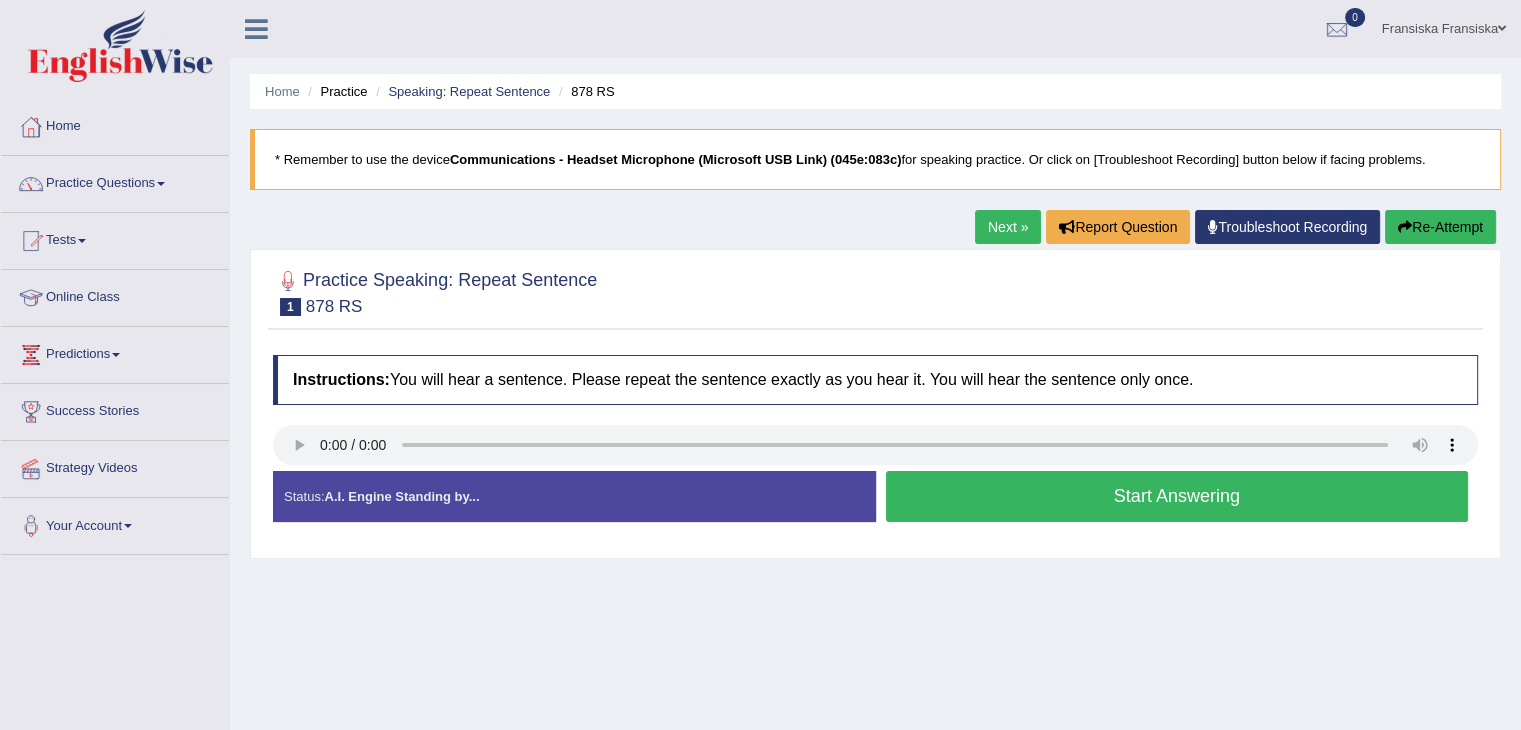 click on "Start Answering" at bounding box center (1177, 496) 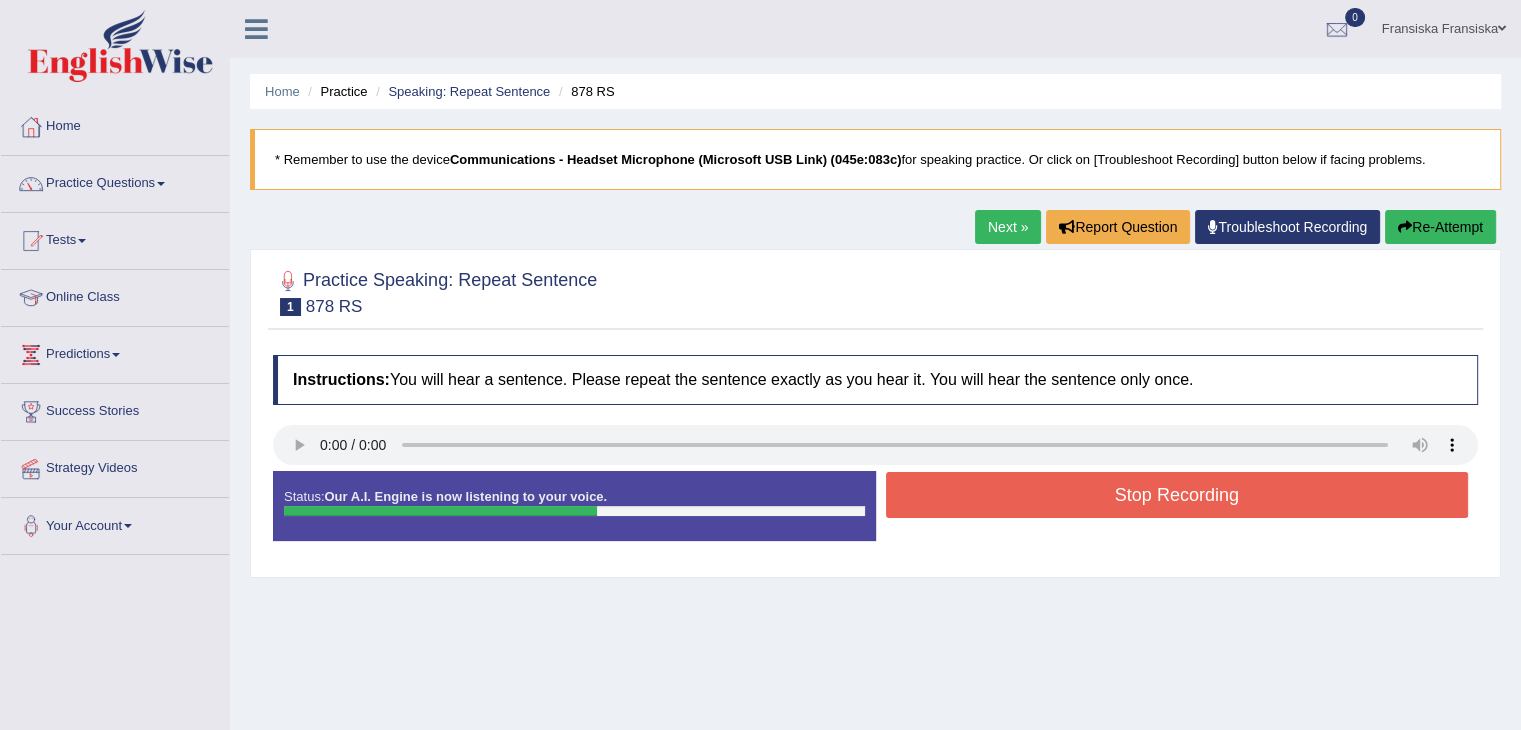 click on "Stop Recording" at bounding box center (1177, 495) 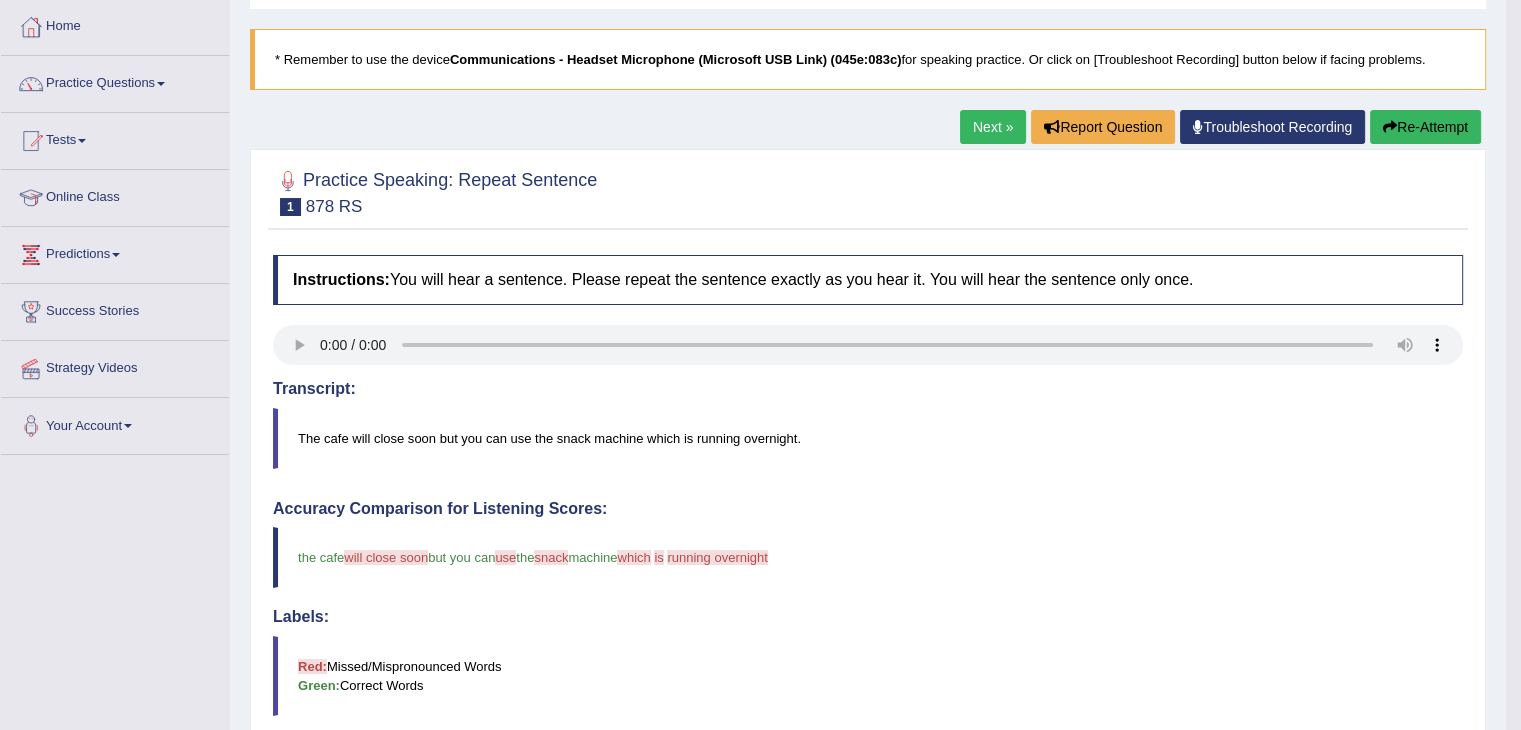 scroll, scrollTop: 100, scrollLeft: 0, axis: vertical 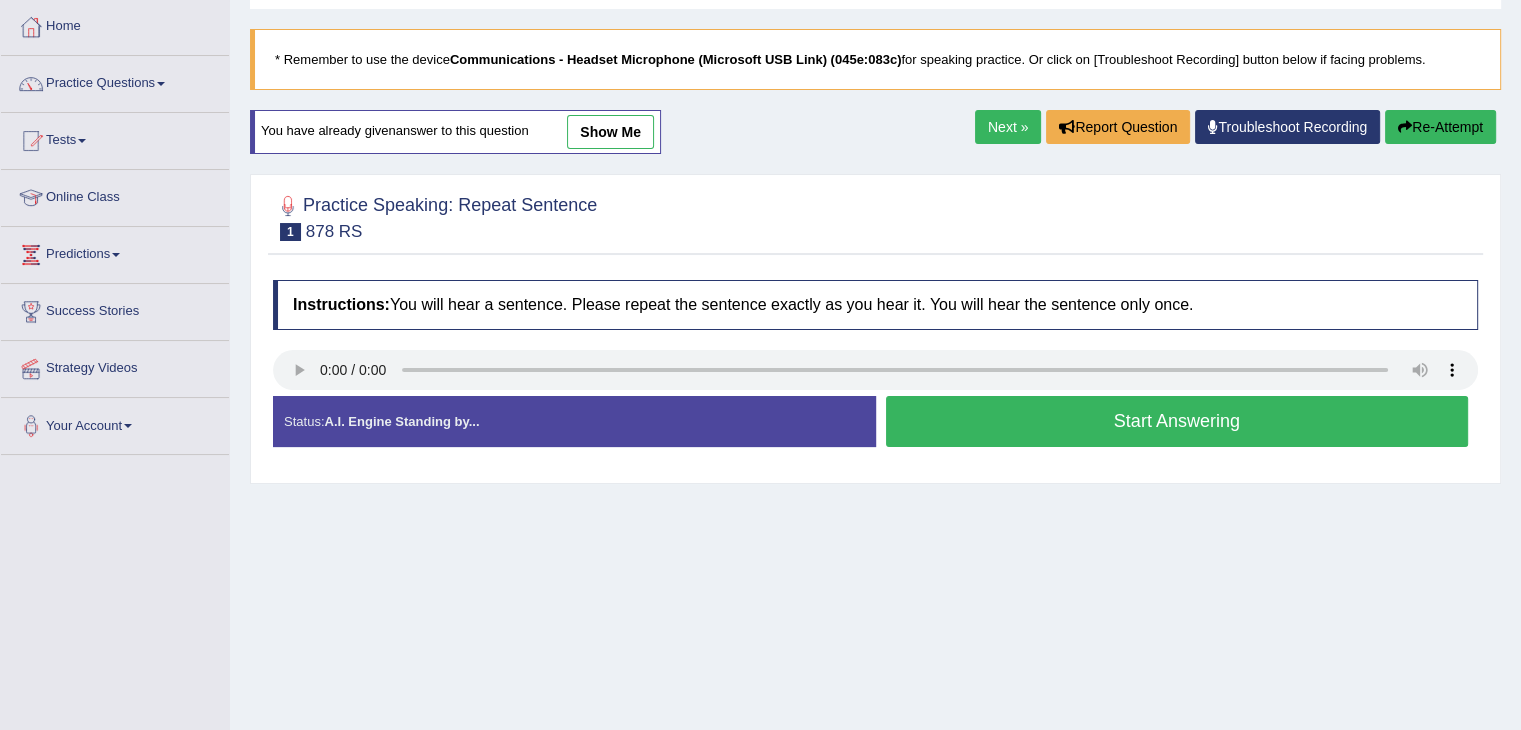 click on "Start Answering" at bounding box center [1177, 421] 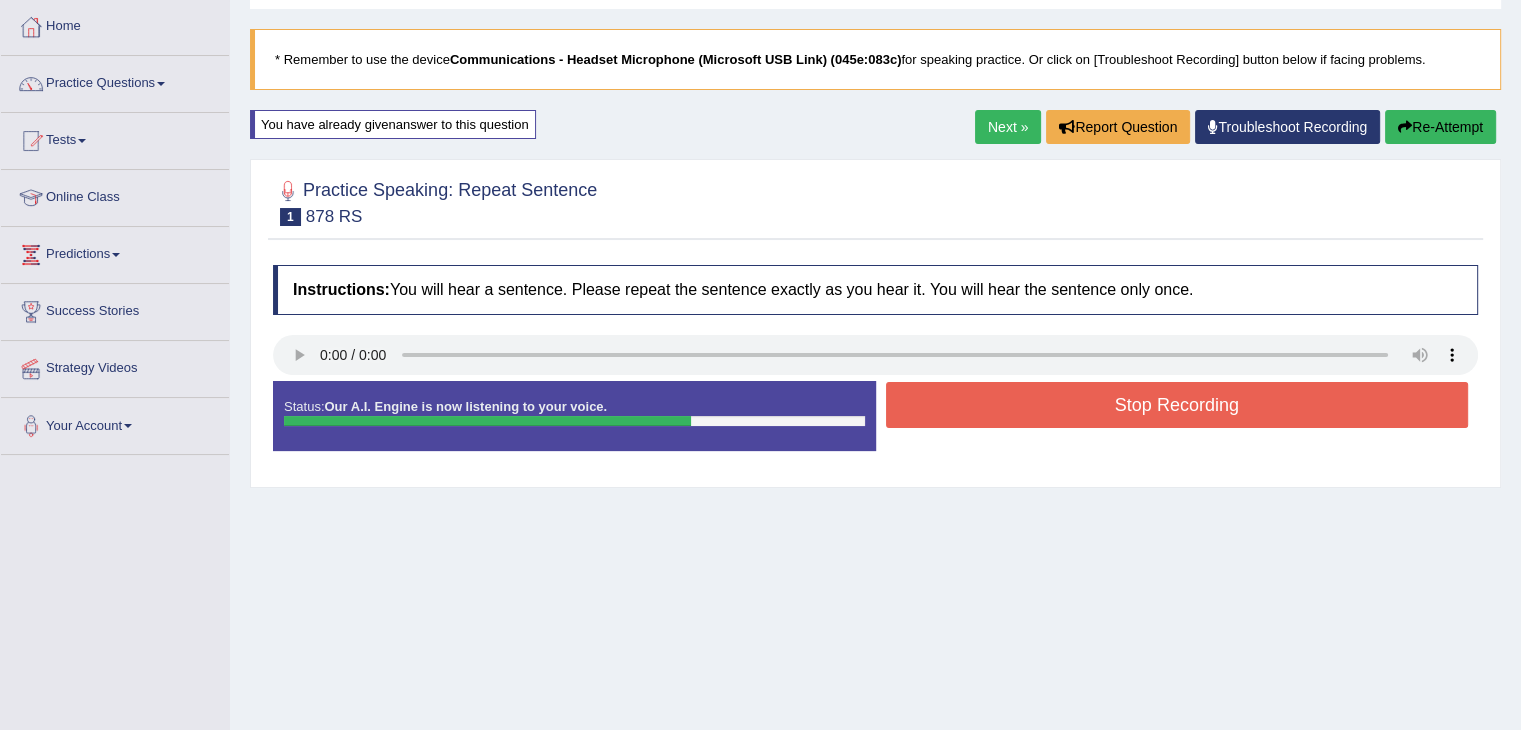 click on "Stop Recording" at bounding box center [1177, 405] 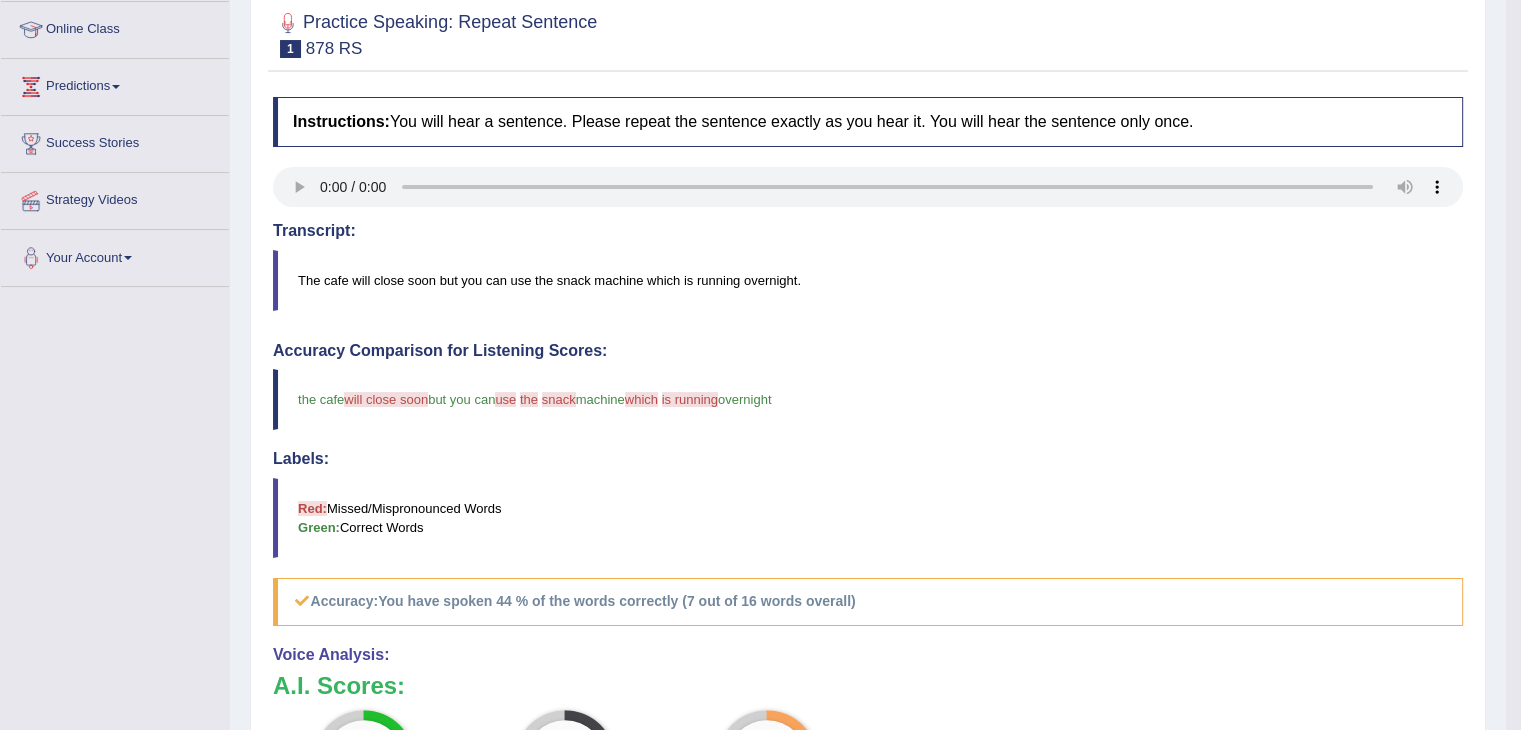 scroll, scrollTop: 50, scrollLeft: 0, axis: vertical 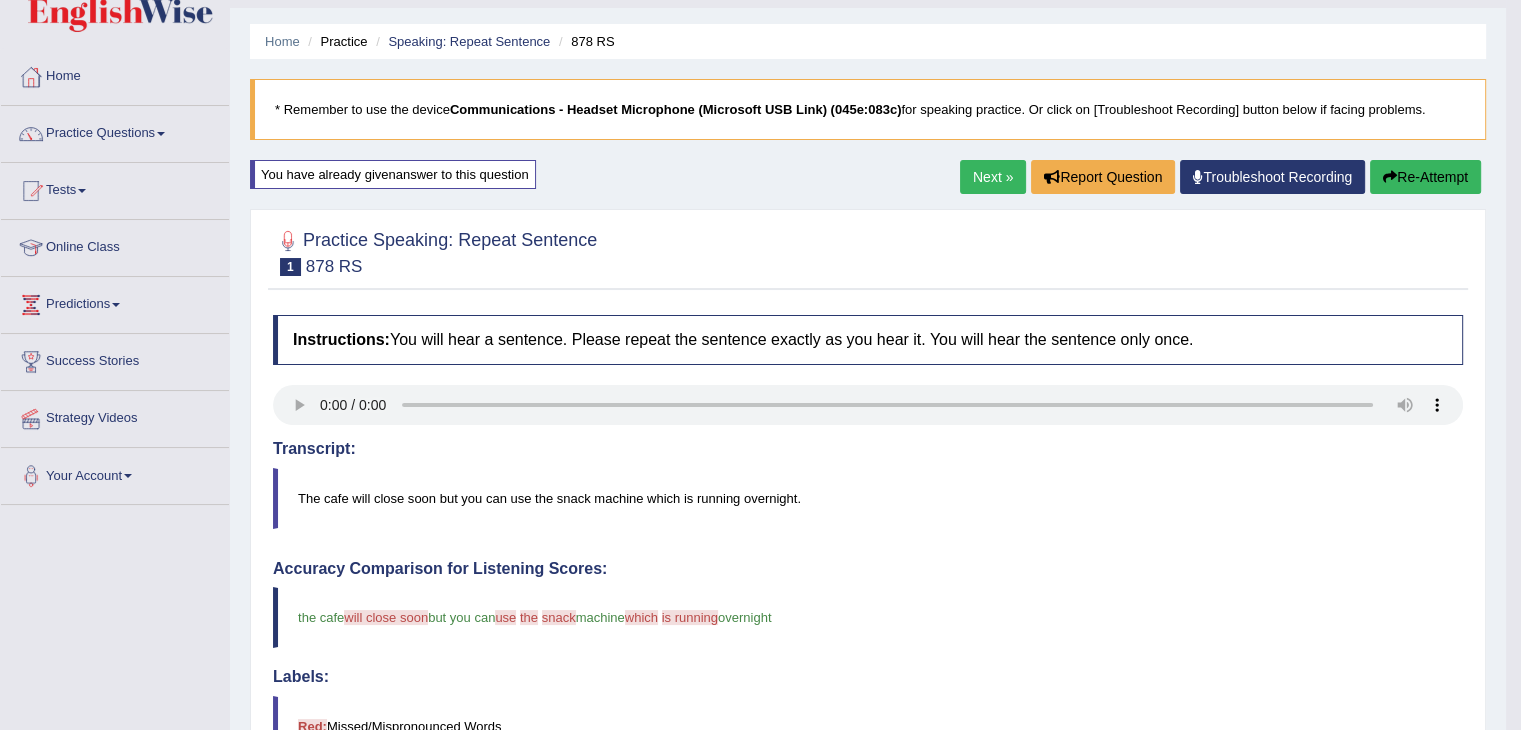 click on "Re-Attempt" at bounding box center [1425, 177] 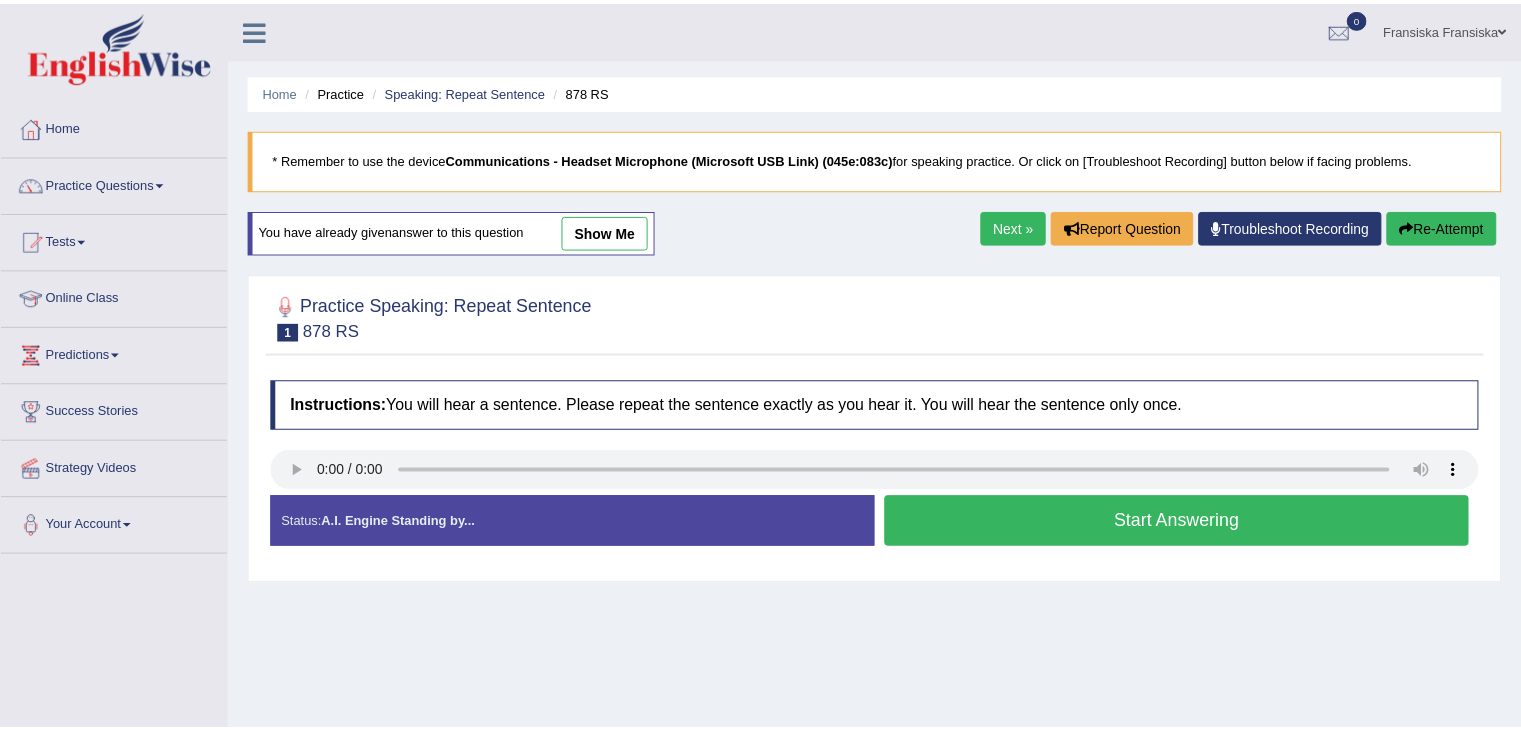 scroll, scrollTop: 50, scrollLeft: 0, axis: vertical 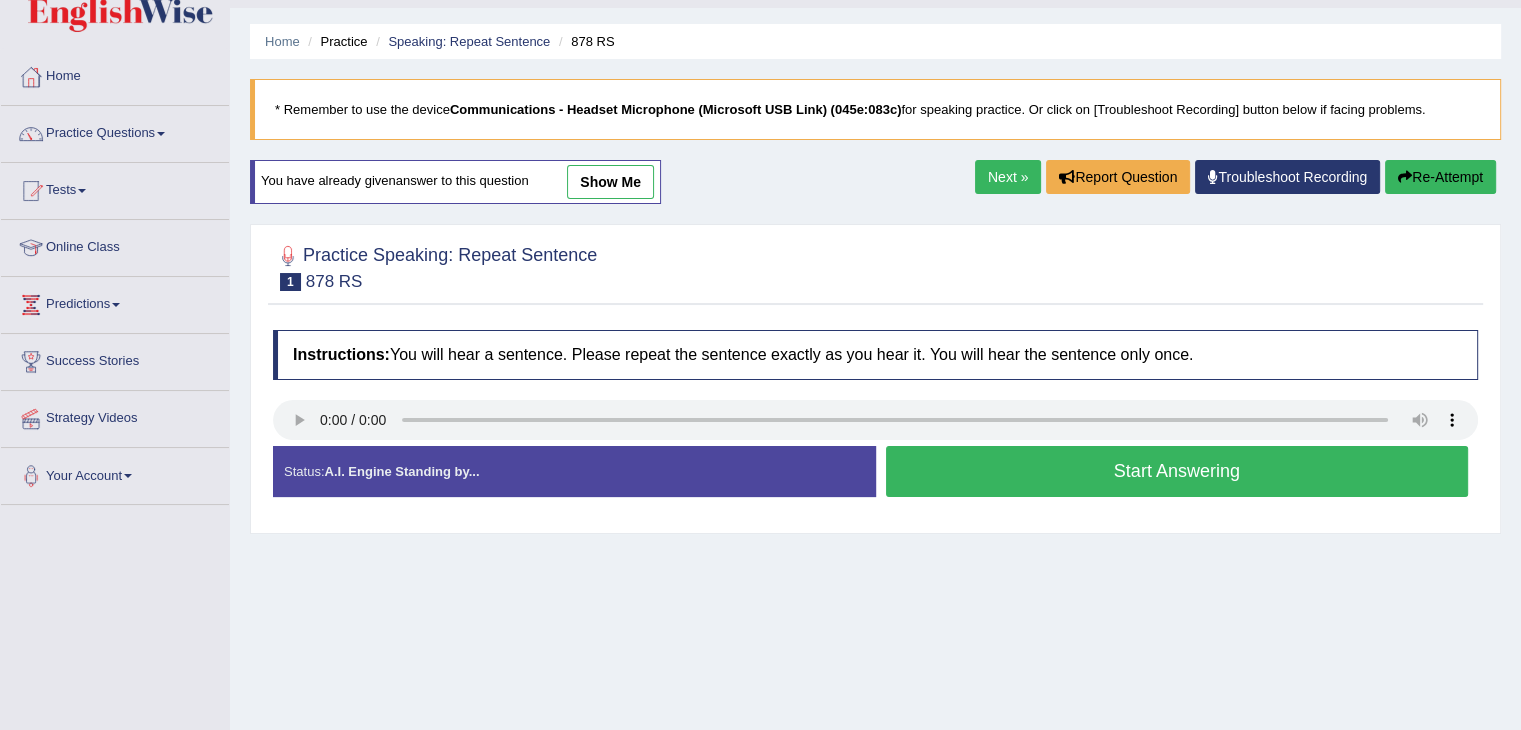 type 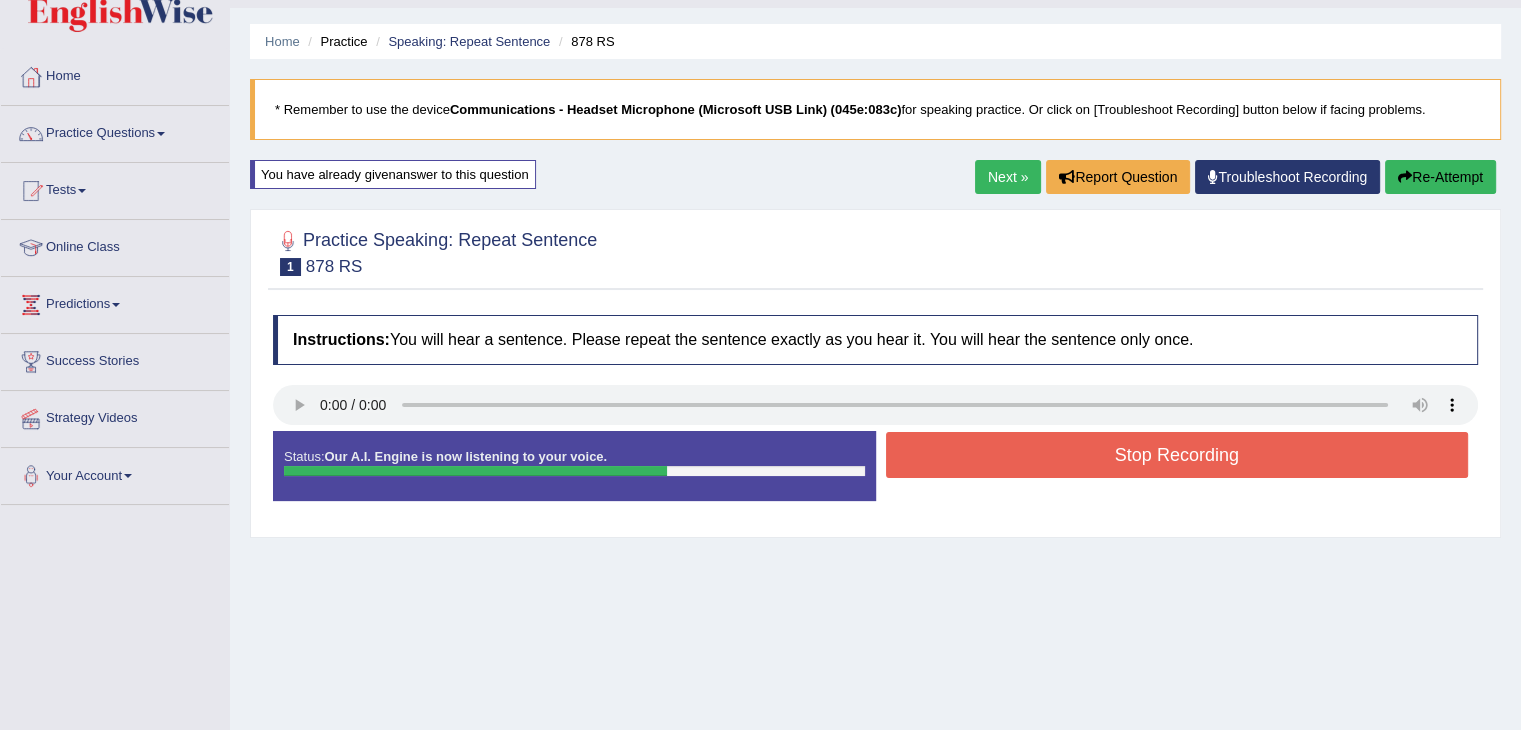 click on "Stop Recording" at bounding box center (1177, 455) 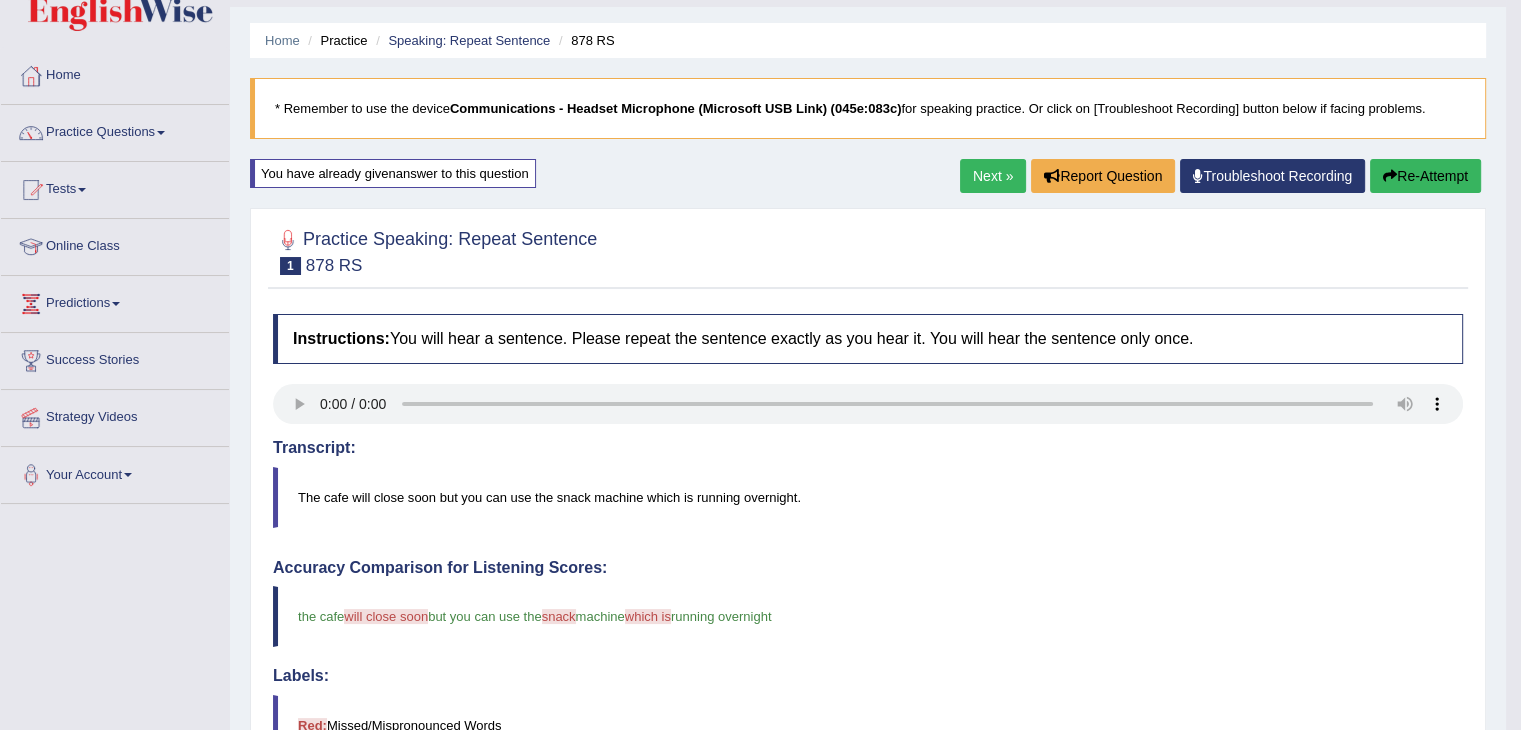 scroll, scrollTop: 47, scrollLeft: 0, axis: vertical 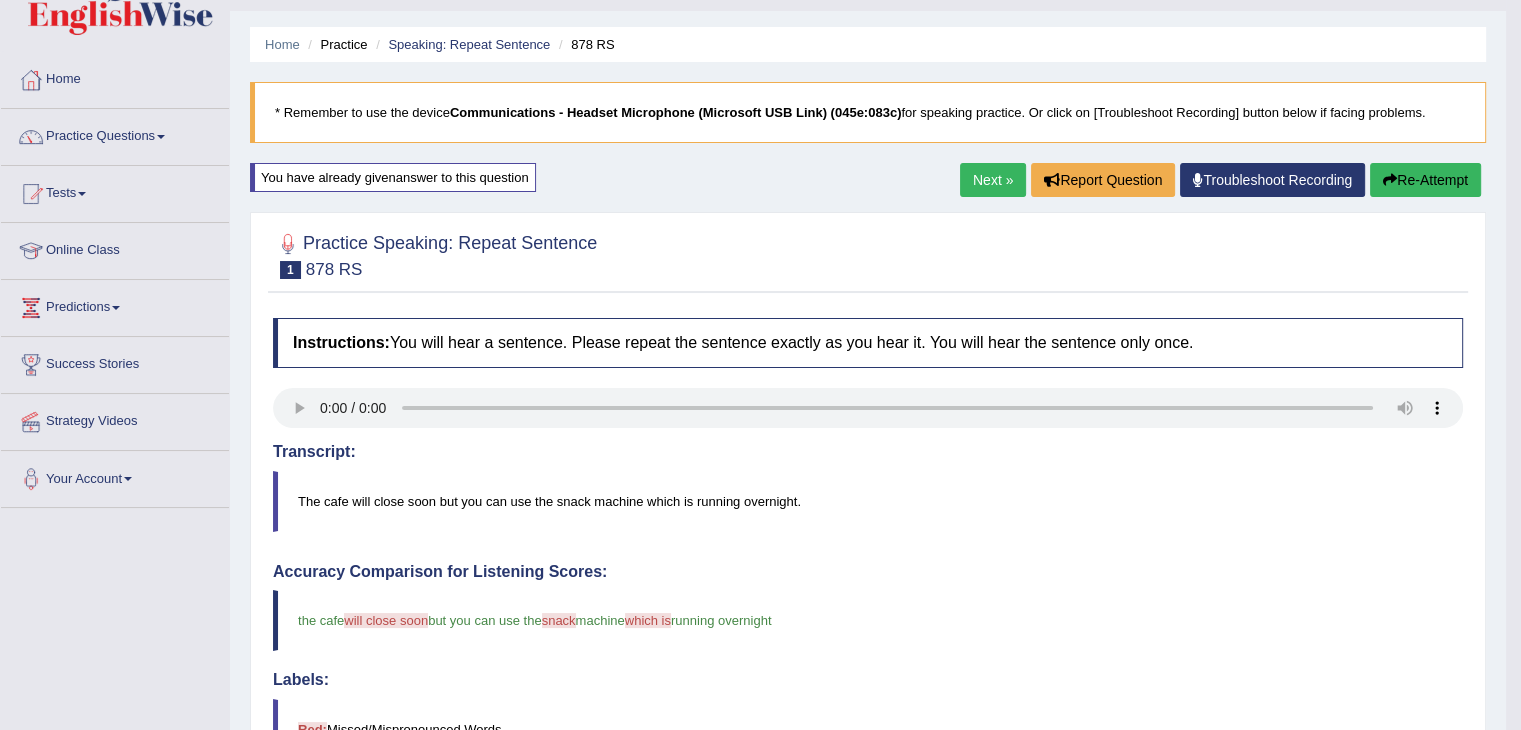 click on "Next »" at bounding box center [993, 180] 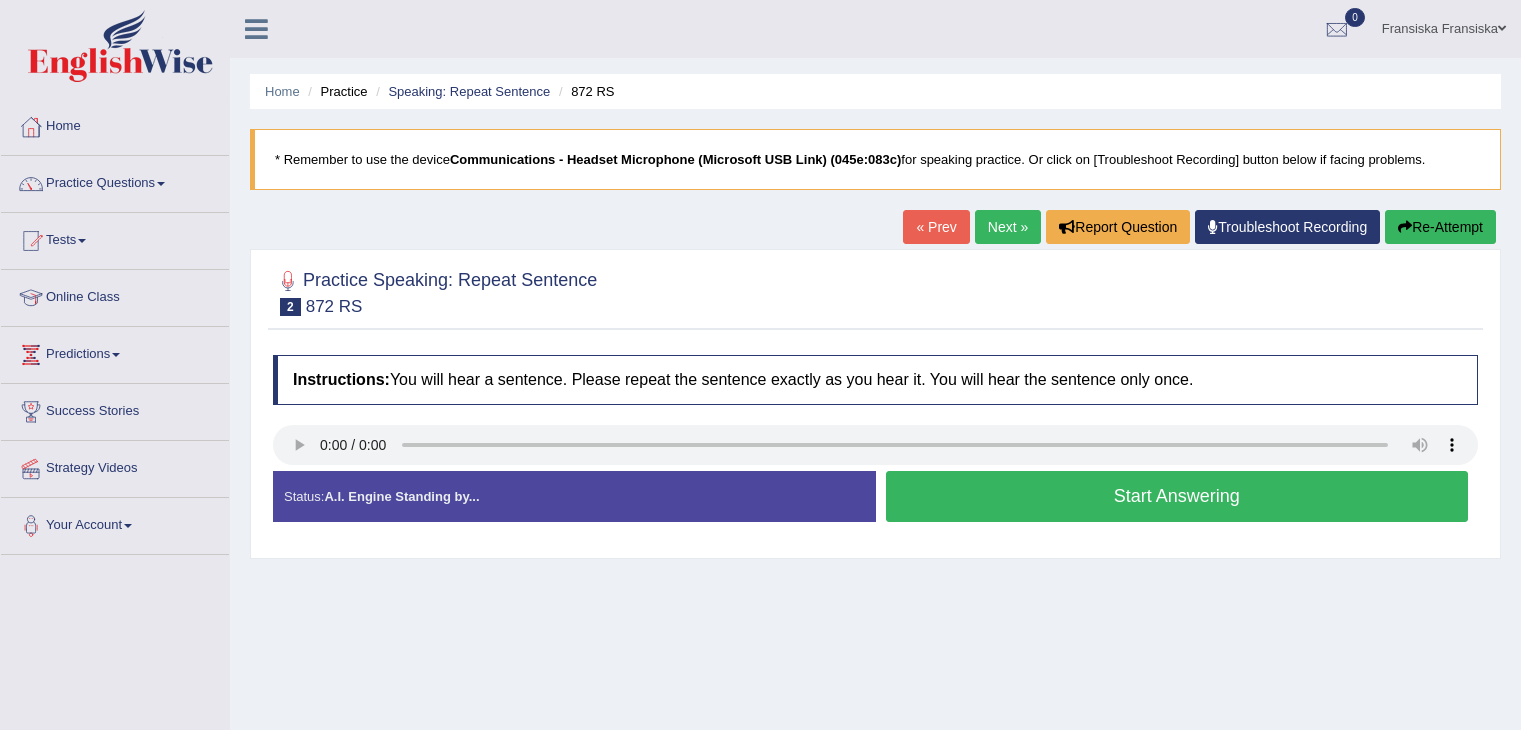 scroll, scrollTop: 0, scrollLeft: 0, axis: both 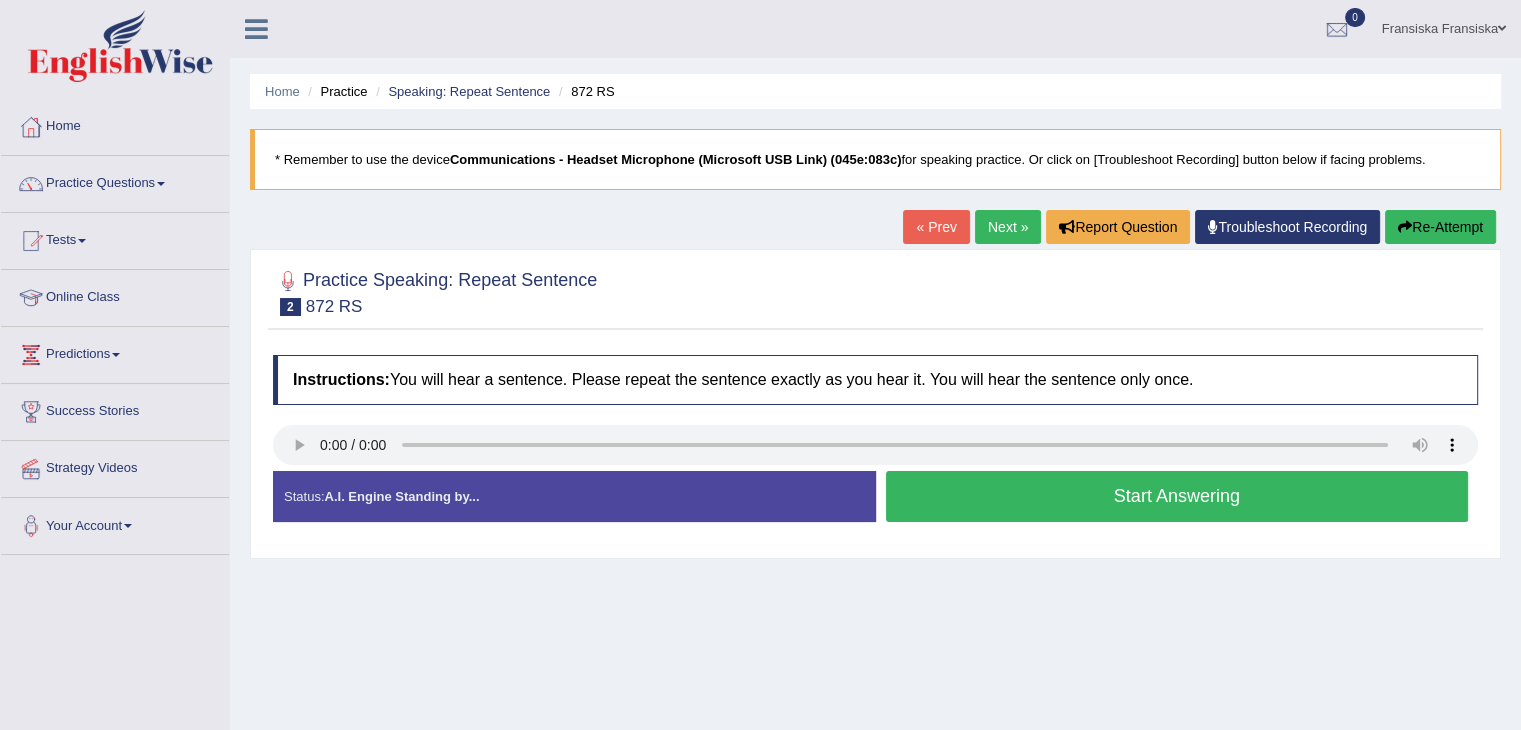 click on "Start Answering" at bounding box center [1177, 496] 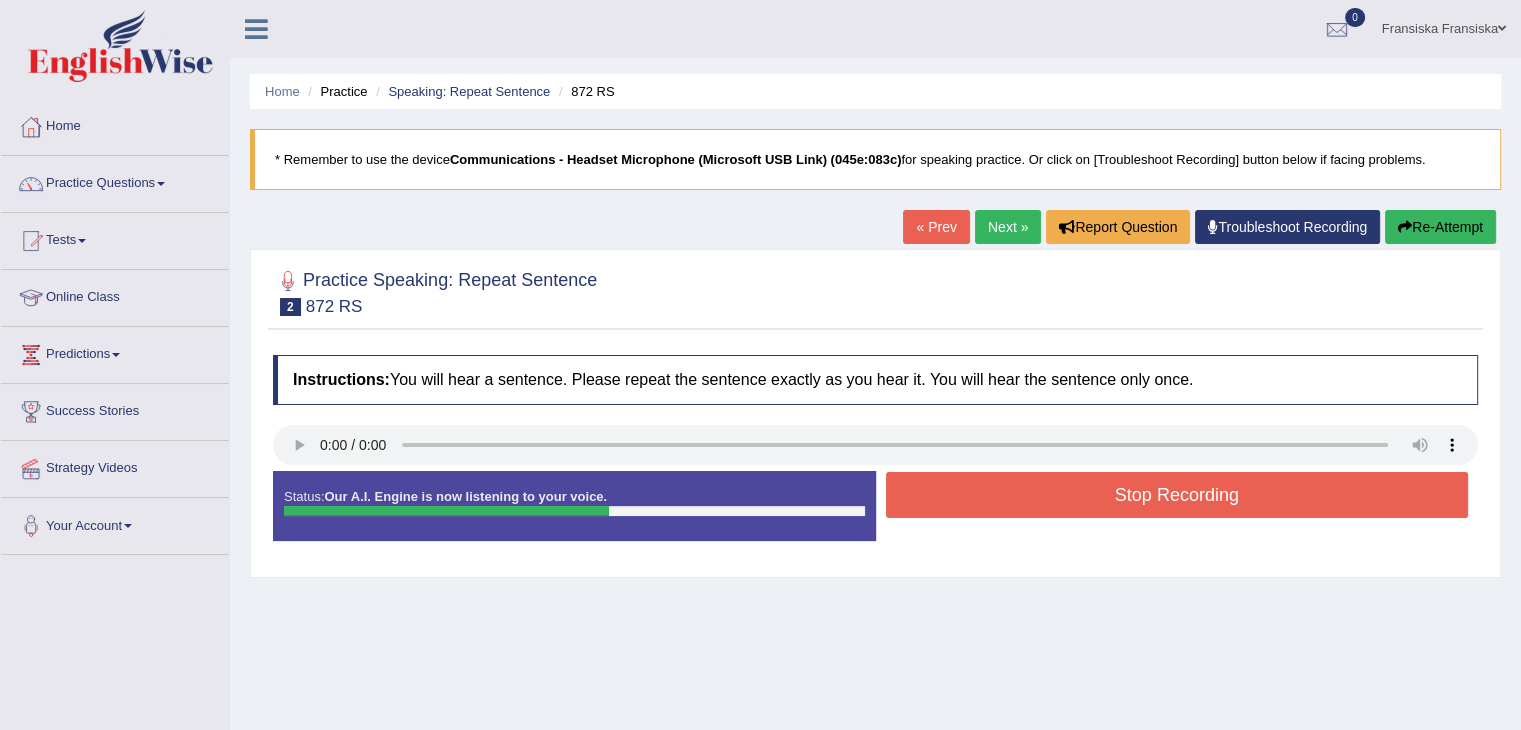 click on "Stop Recording" at bounding box center [1177, 495] 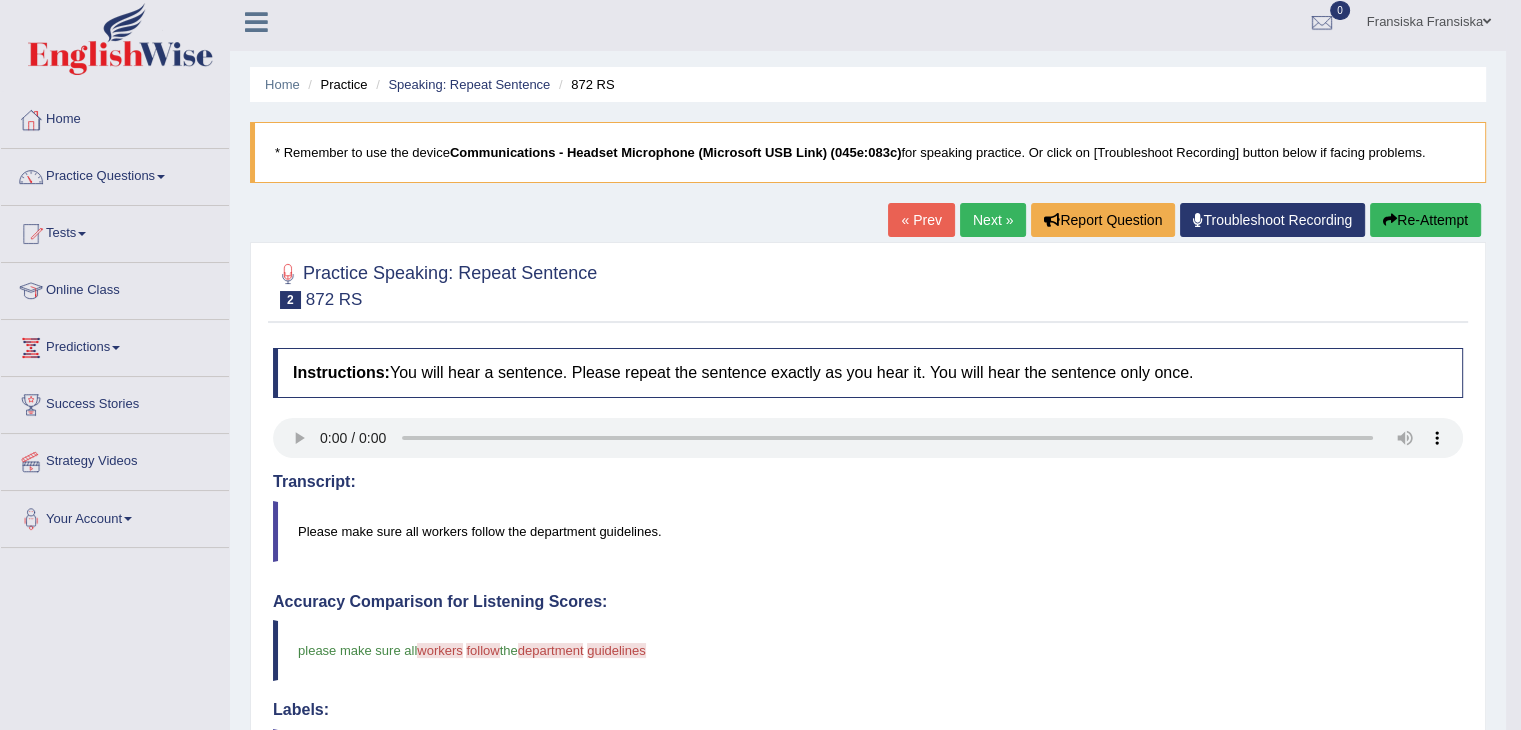 scroll, scrollTop: 6, scrollLeft: 0, axis: vertical 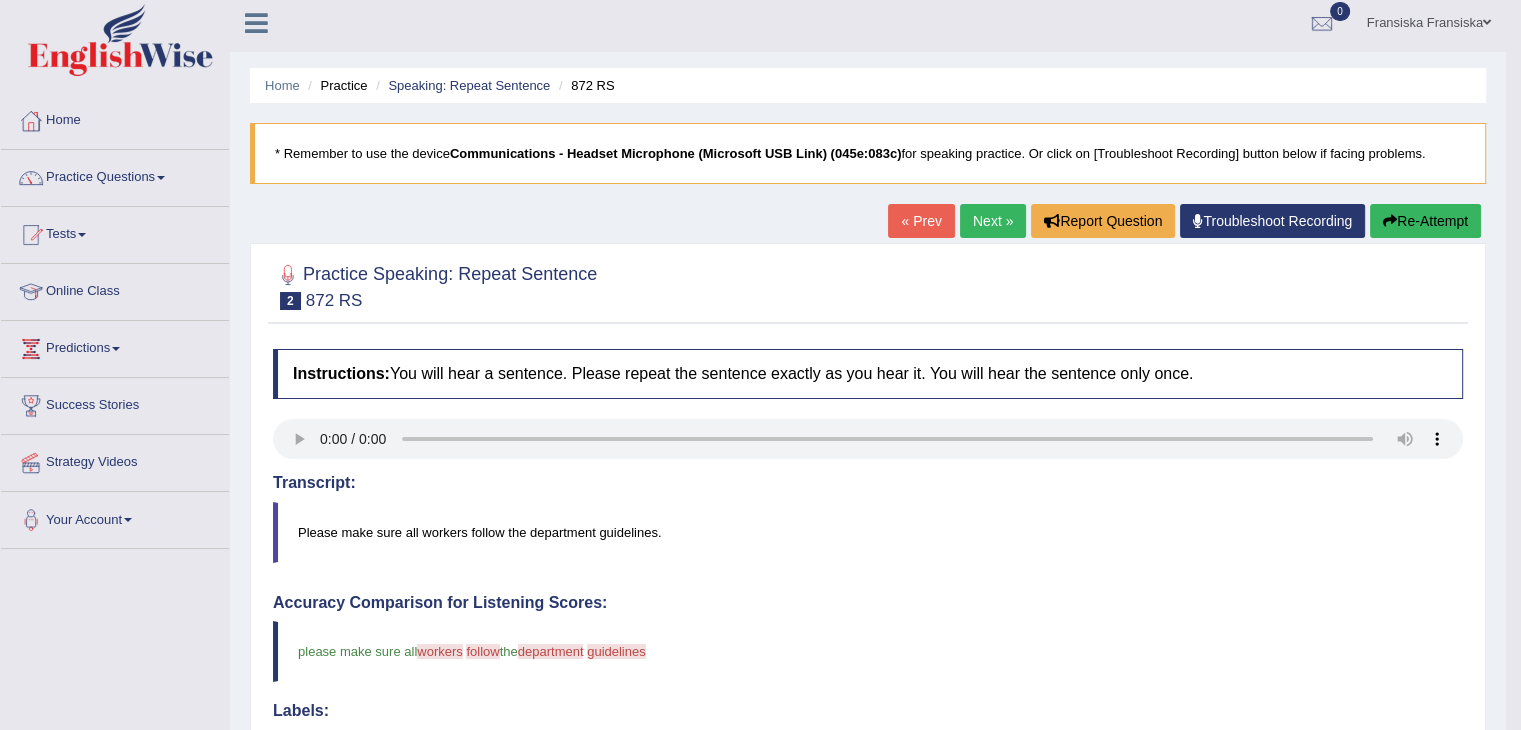 click on "Next »" at bounding box center [993, 221] 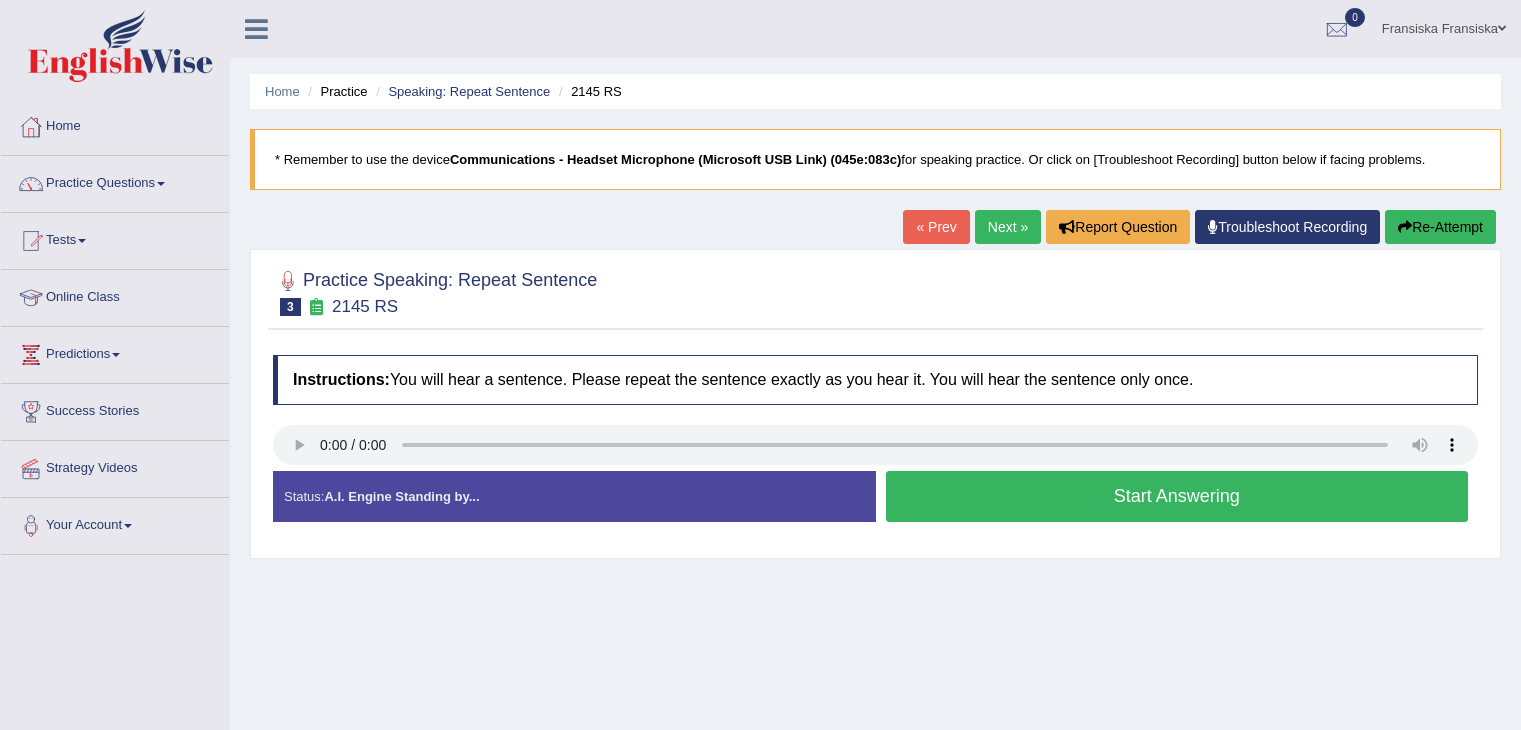 scroll, scrollTop: 0, scrollLeft: 0, axis: both 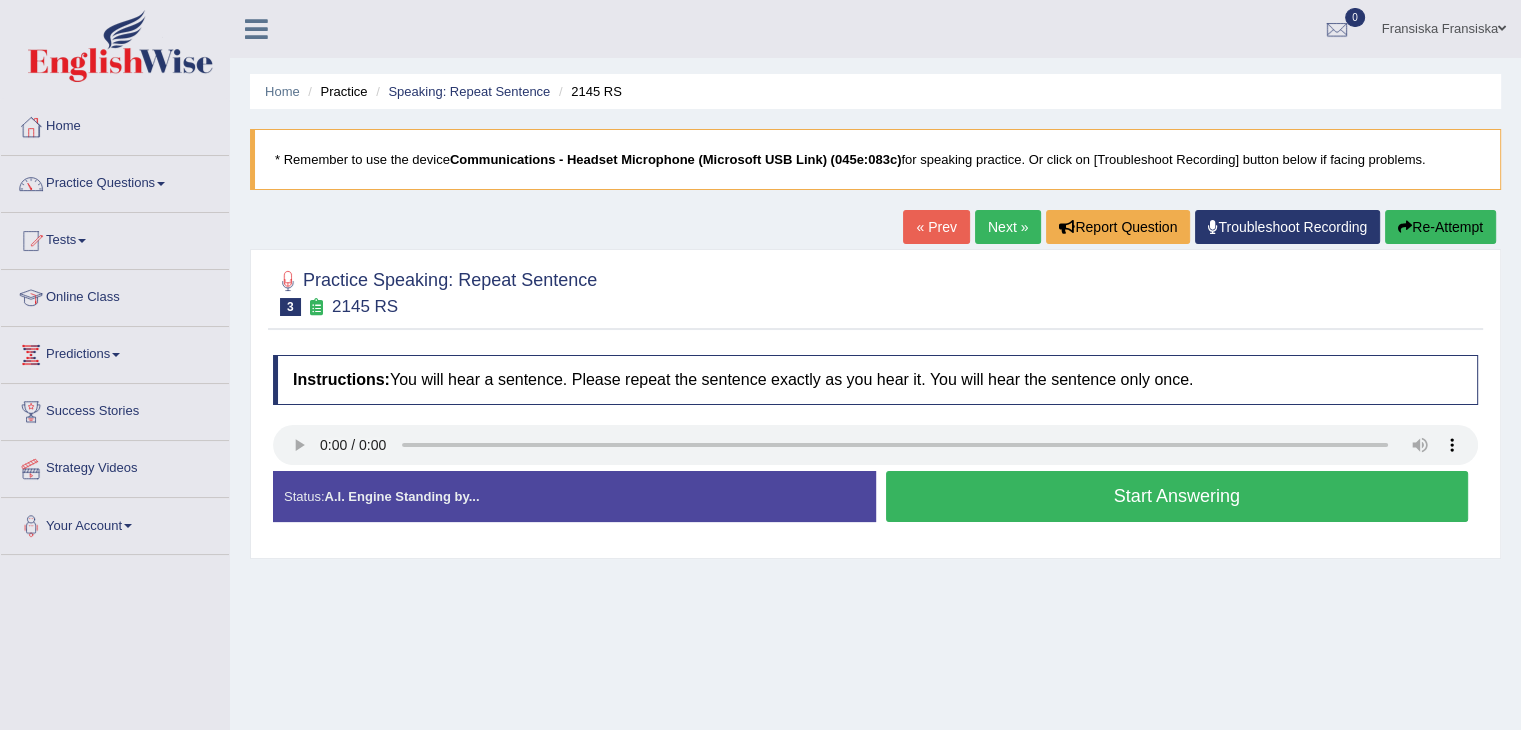 click on "Start Answering" at bounding box center (1177, 496) 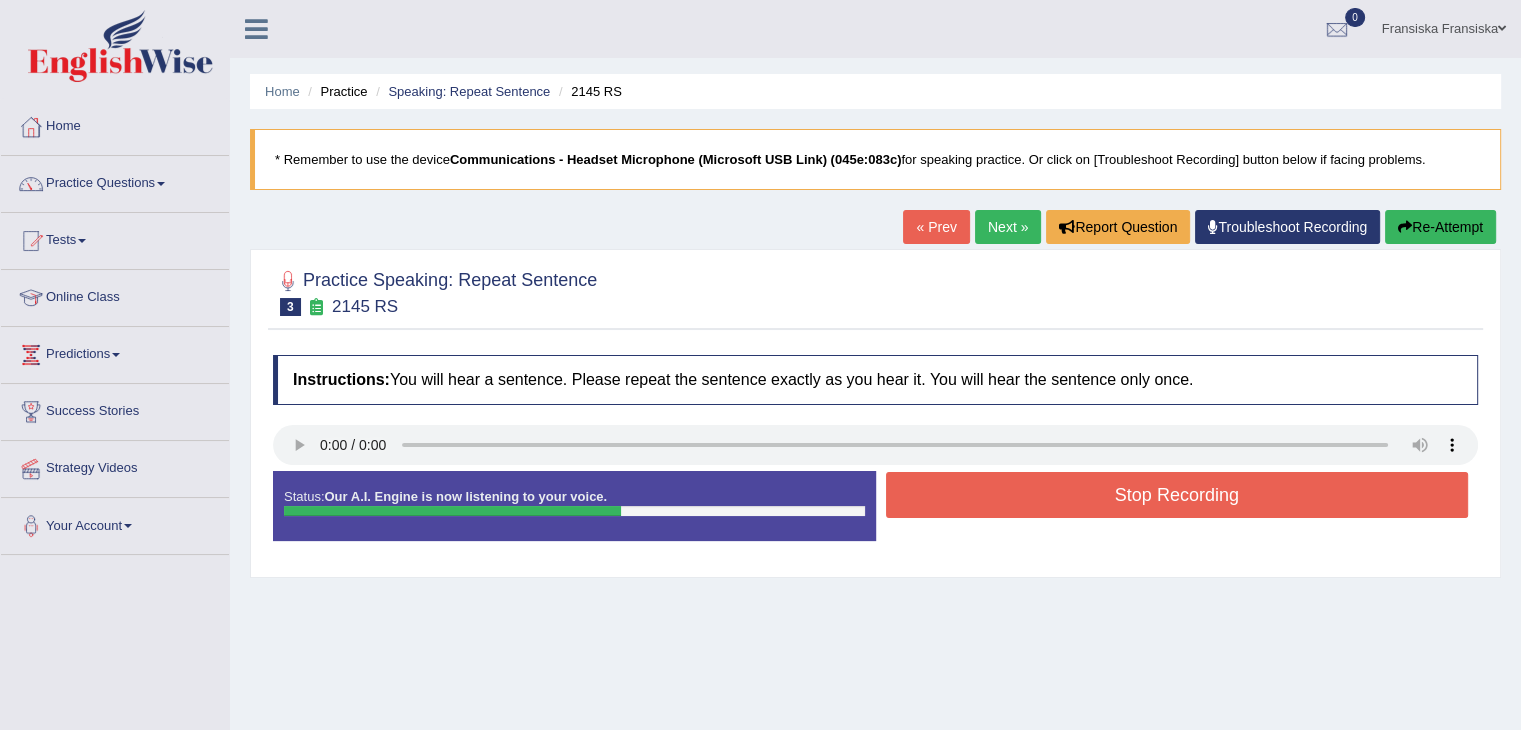 click on "Stop Recording" at bounding box center (1177, 495) 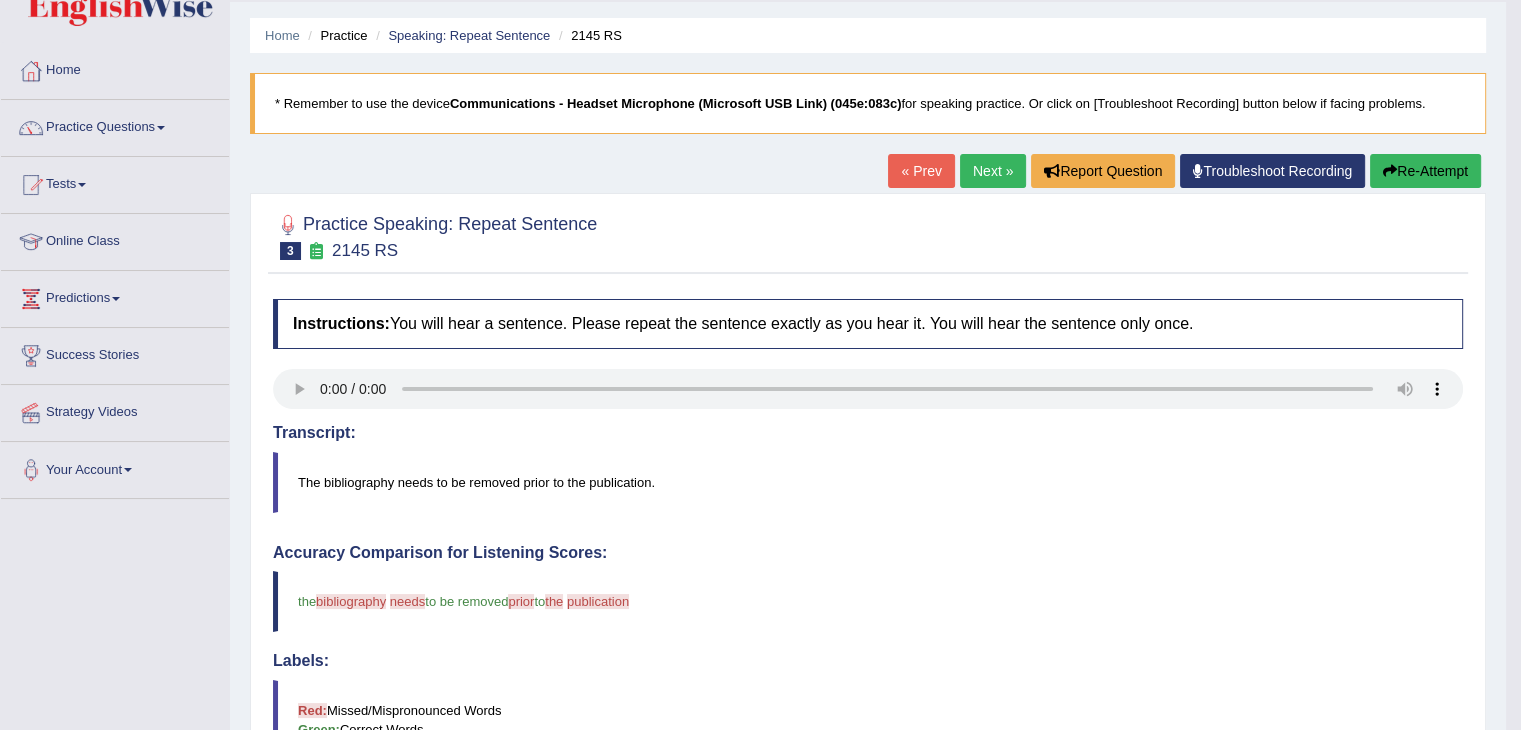 scroll, scrollTop: 0, scrollLeft: 0, axis: both 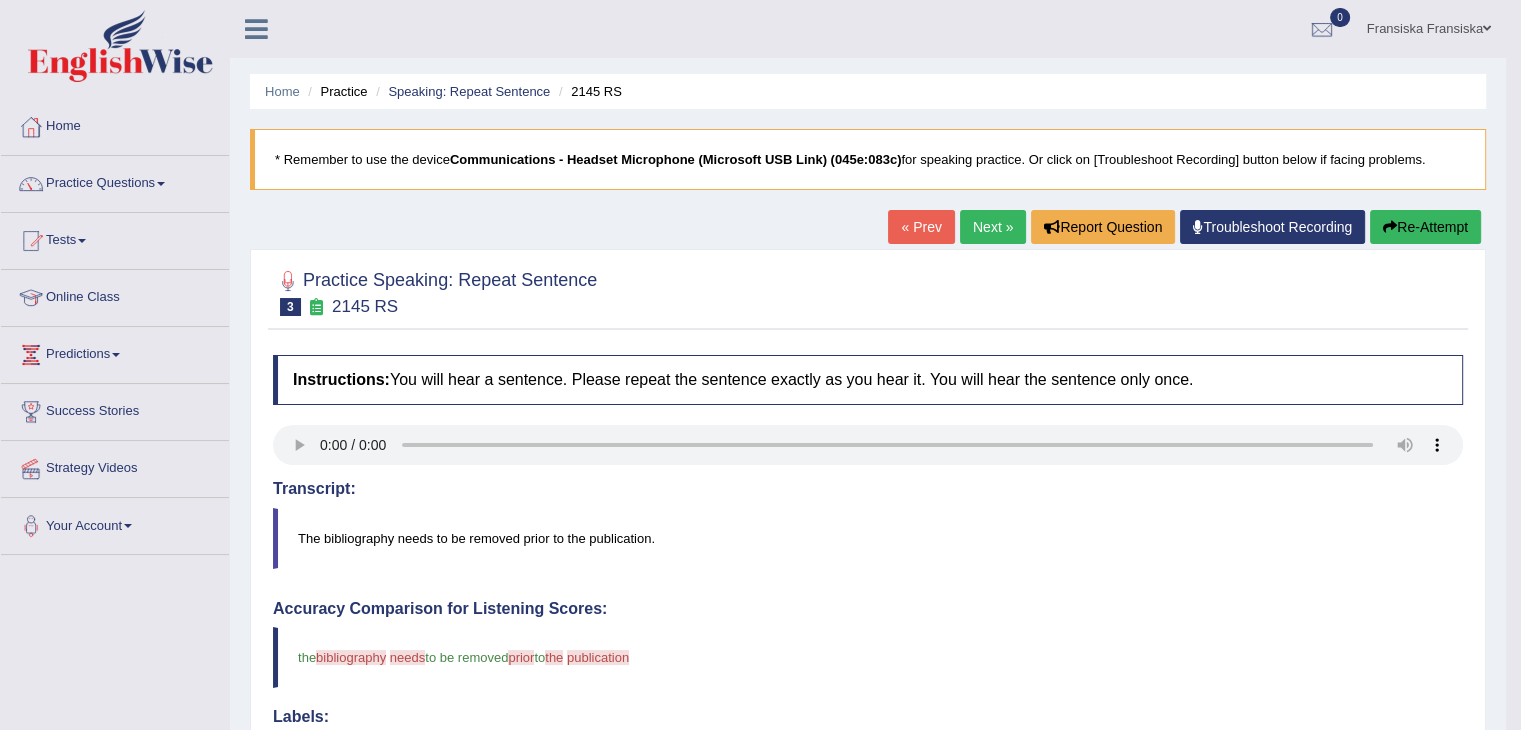 click on "Next »" at bounding box center (993, 227) 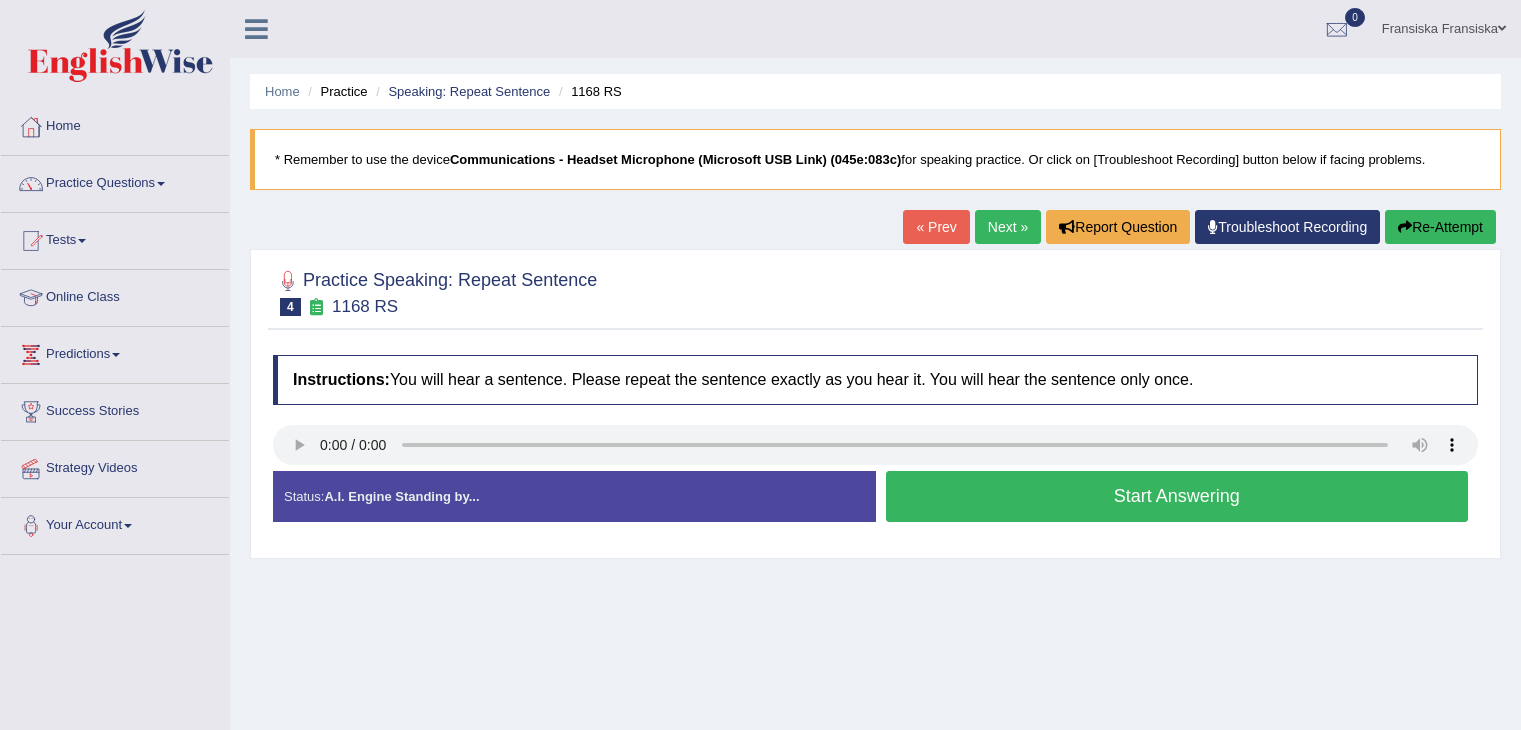 scroll, scrollTop: 0, scrollLeft: 0, axis: both 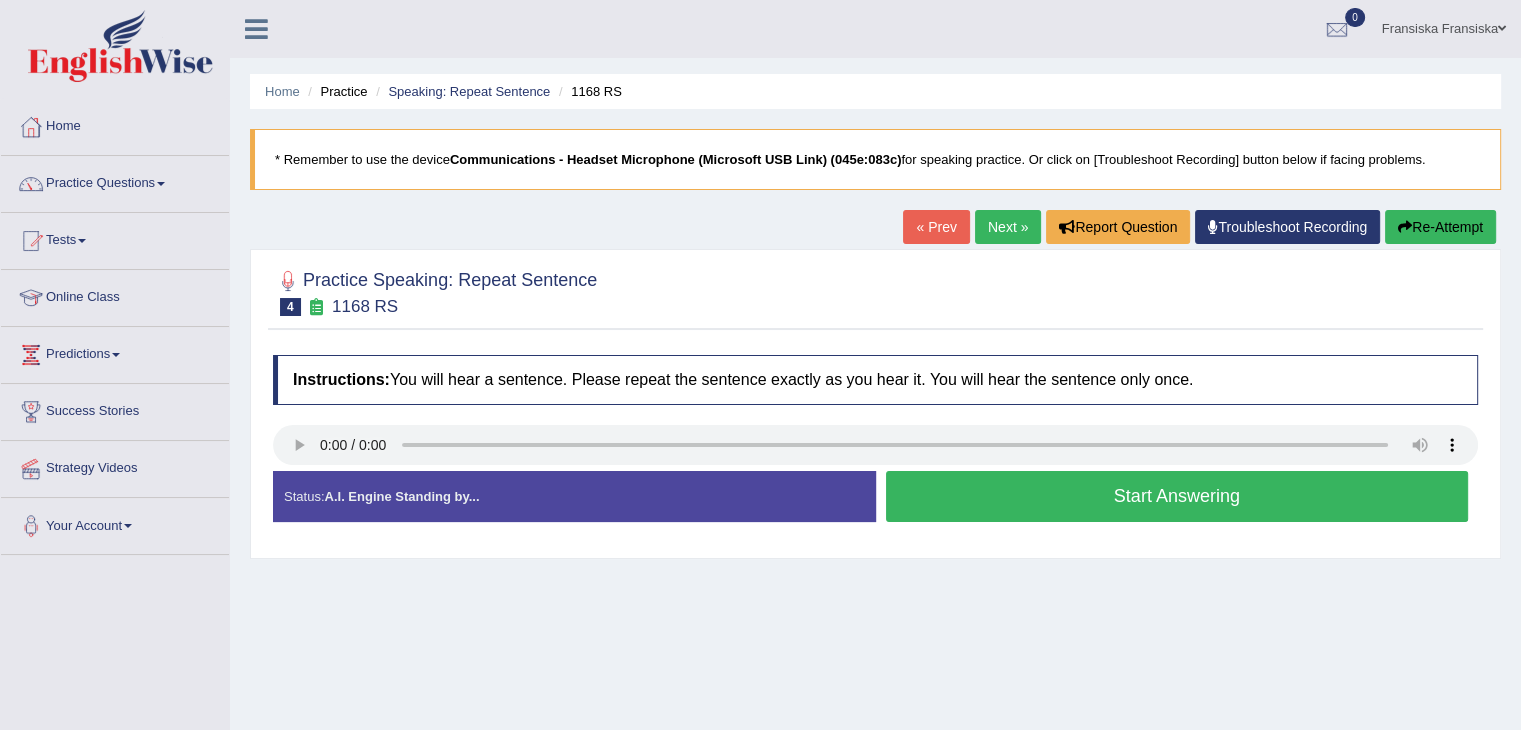 click on "Start Answering" at bounding box center (1177, 496) 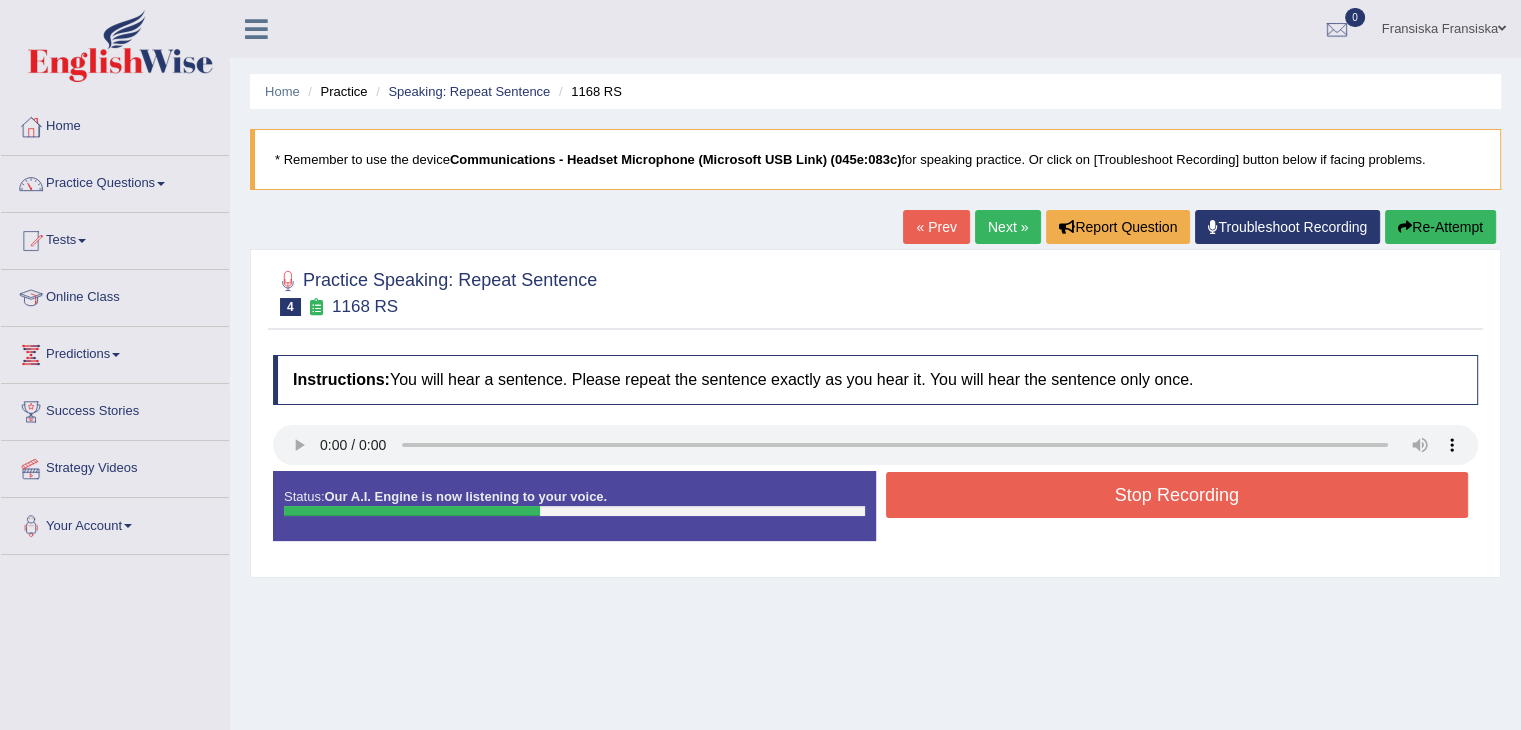 click on "Stop Recording" at bounding box center [1177, 495] 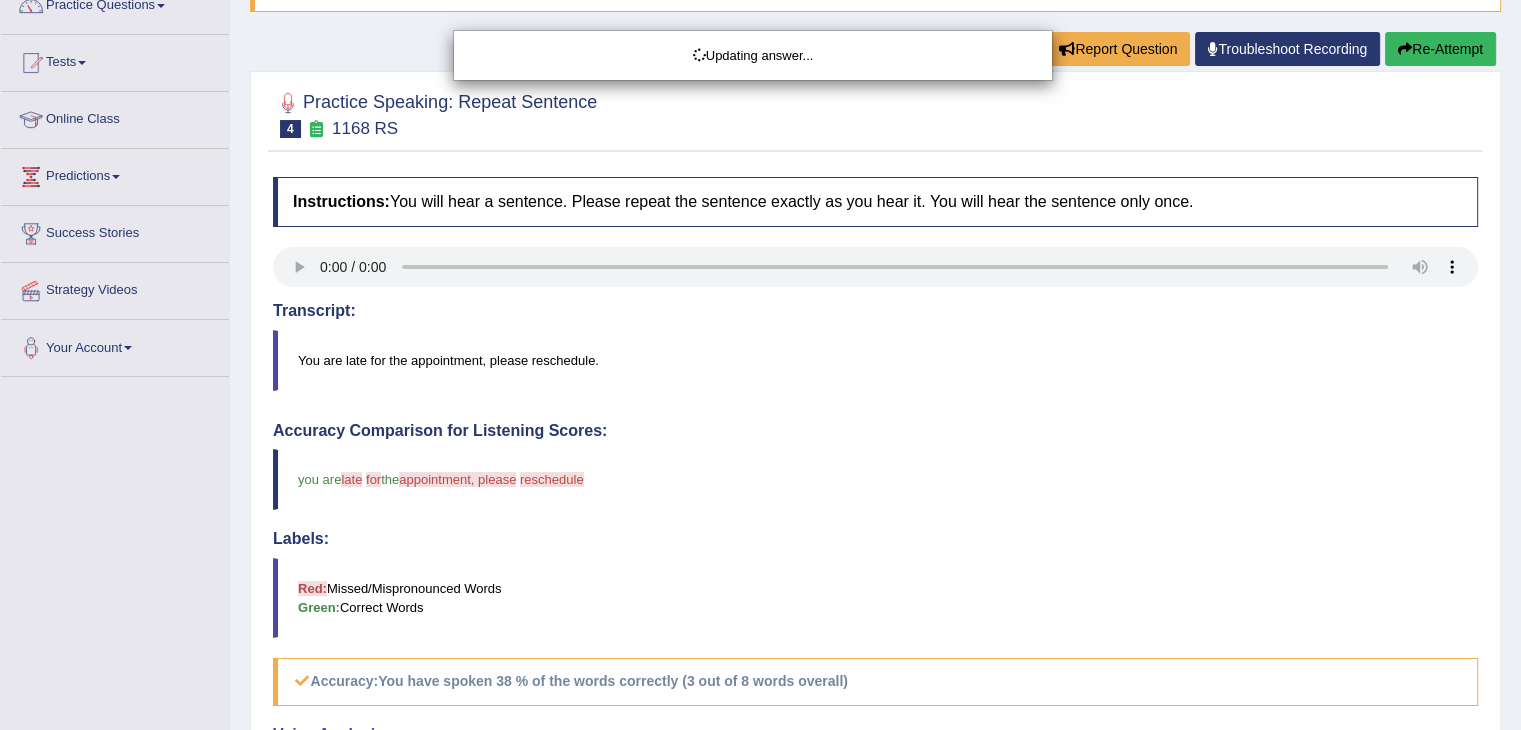 scroll, scrollTop: 158, scrollLeft: 0, axis: vertical 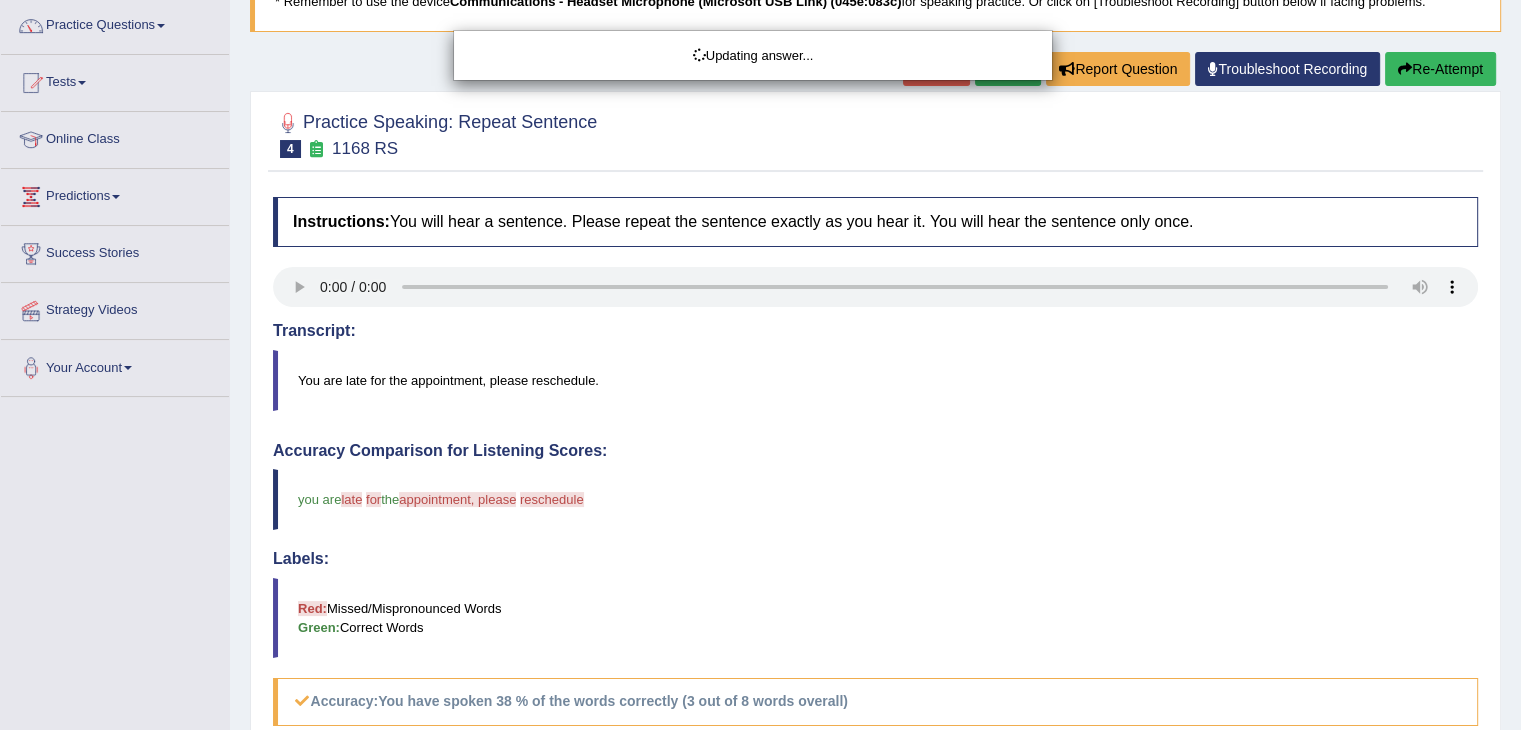 click on "Updating answer..." at bounding box center (760, 365) 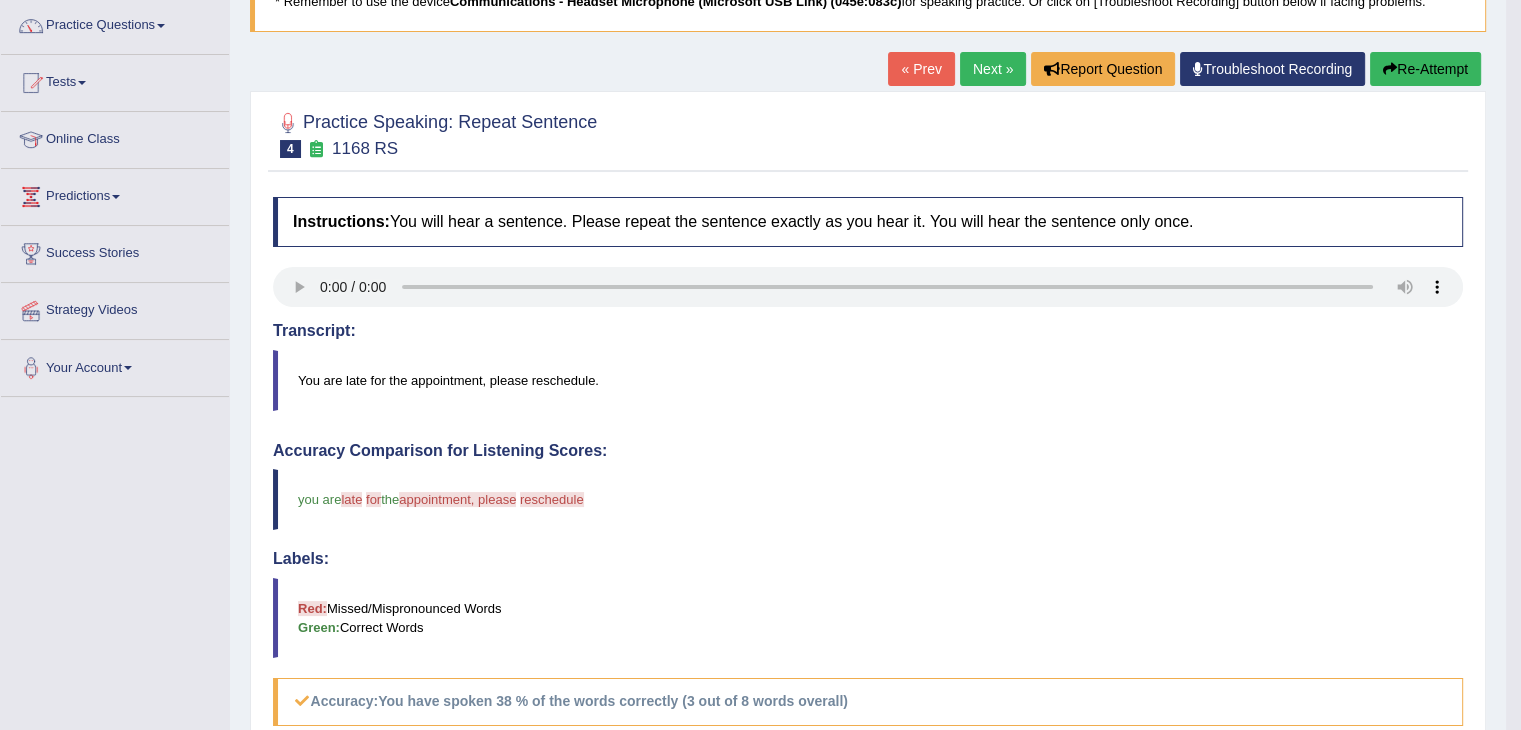 click on "Re-Attempt" at bounding box center (1425, 69) 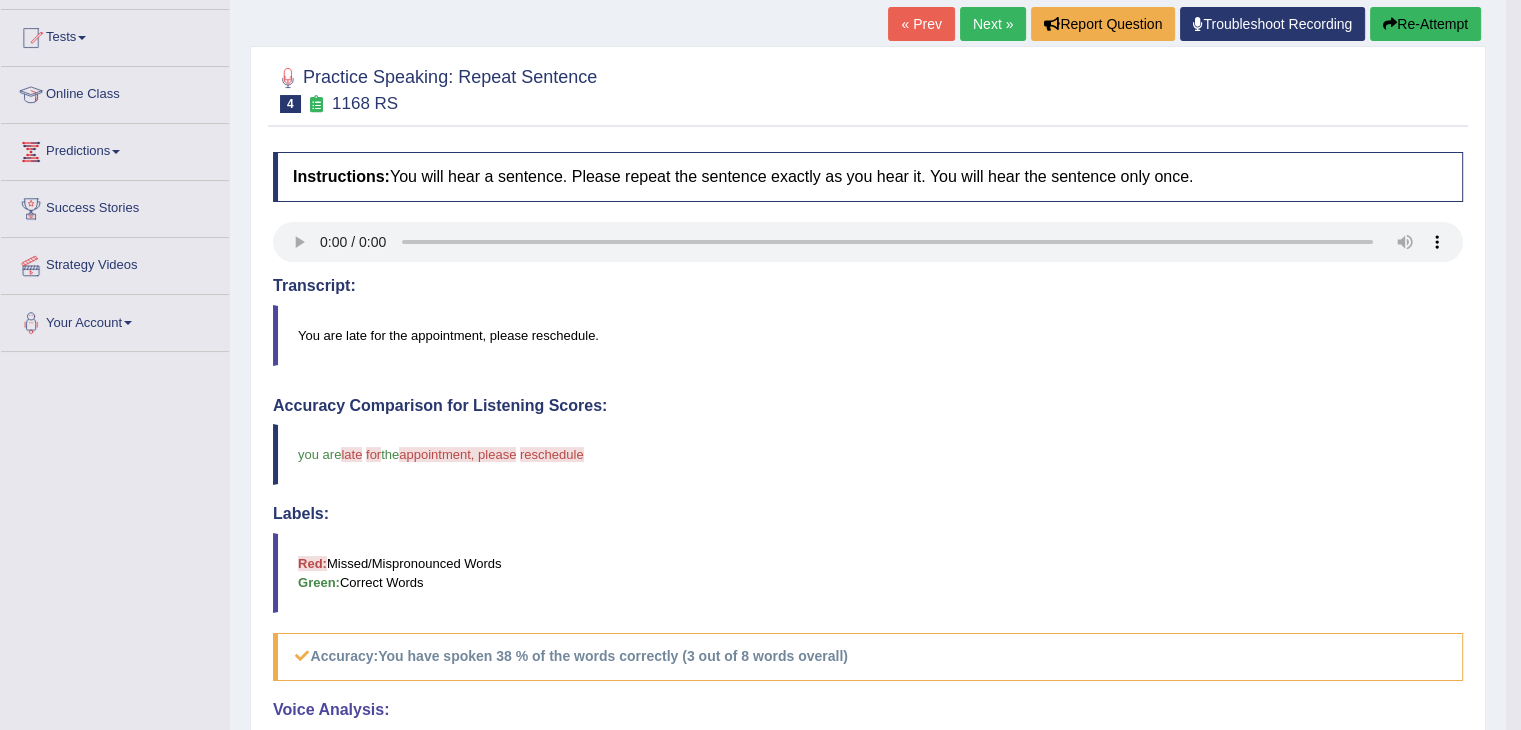 scroll, scrollTop: 194, scrollLeft: 0, axis: vertical 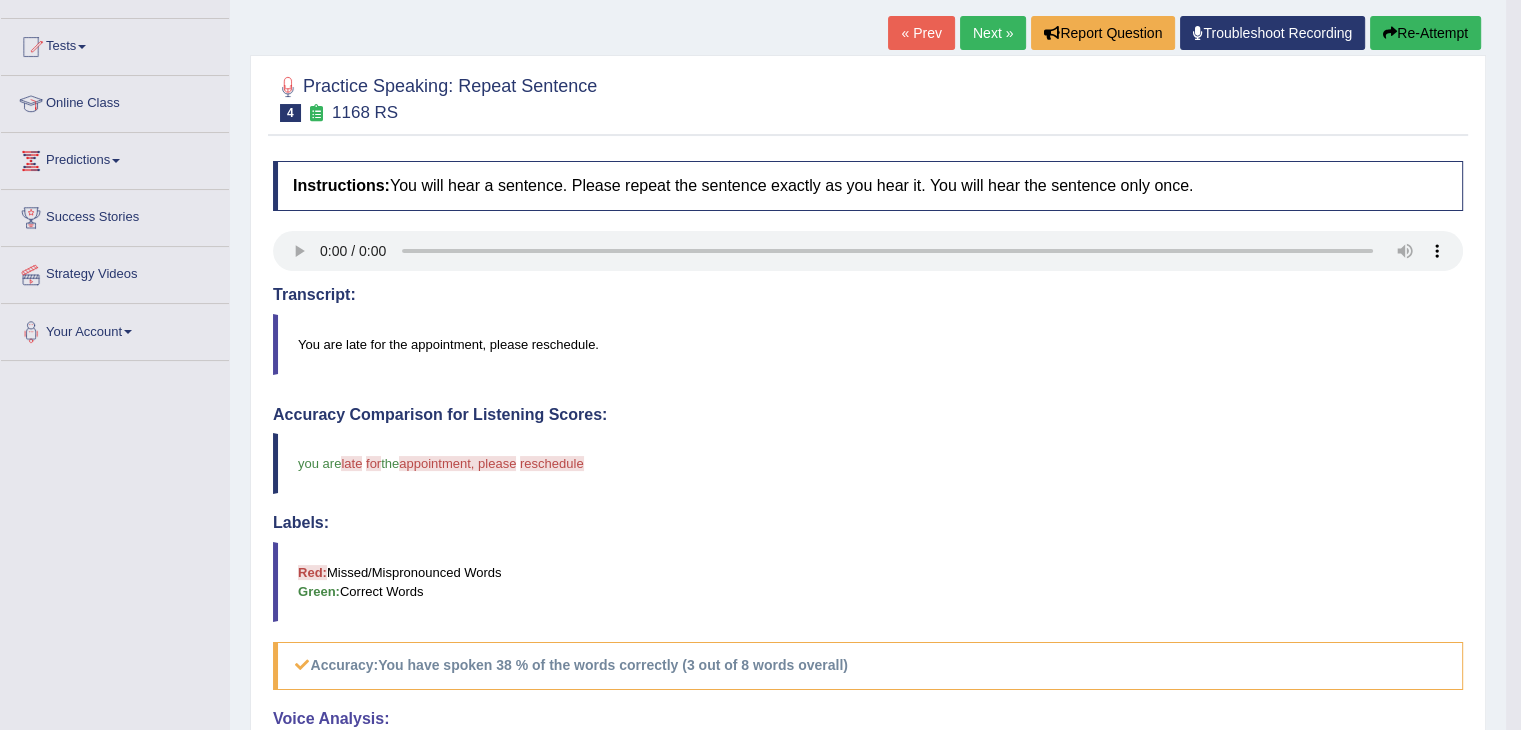click on "Re-Attempt" at bounding box center [1425, 33] 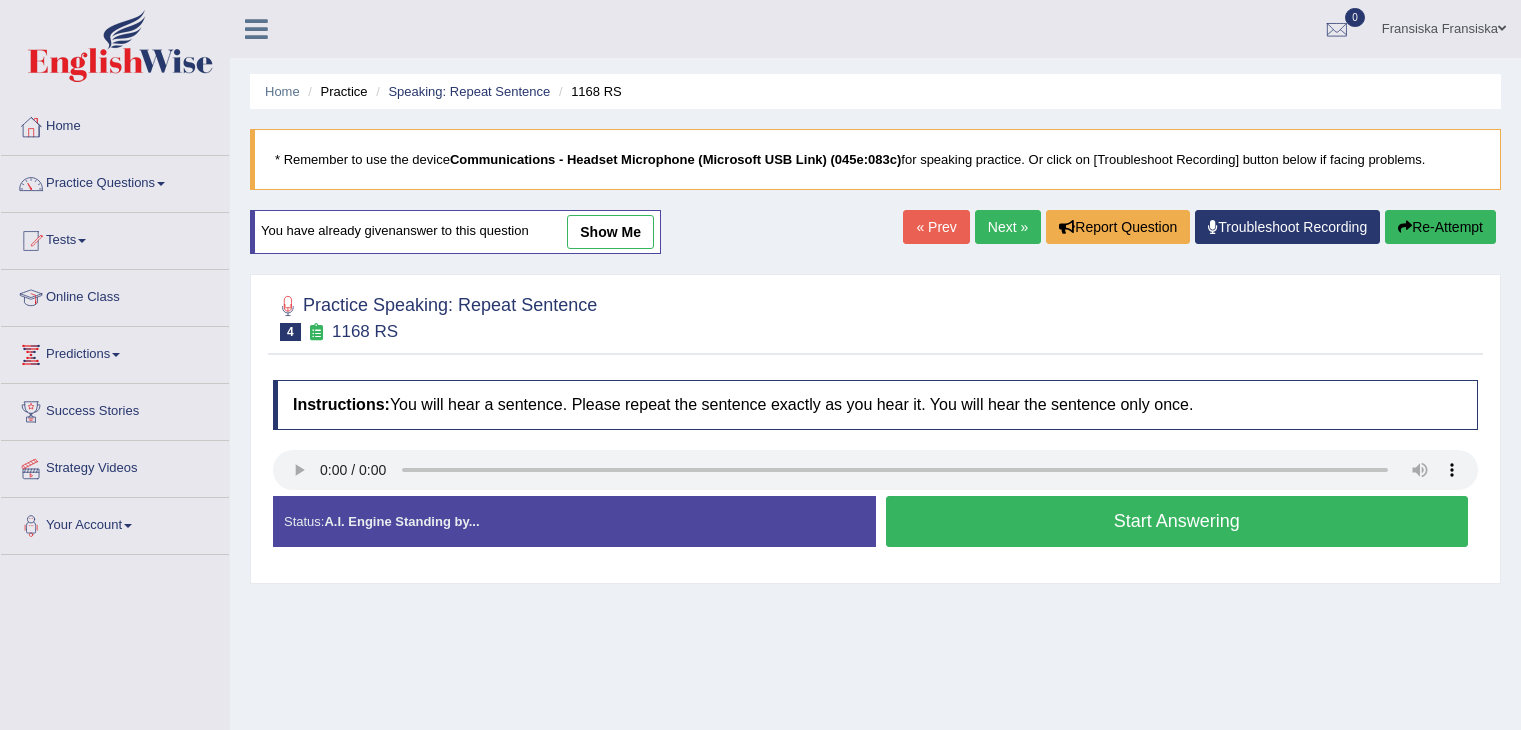 scroll, scrollTop: 220, scrollLeft: 0, axis: vertical 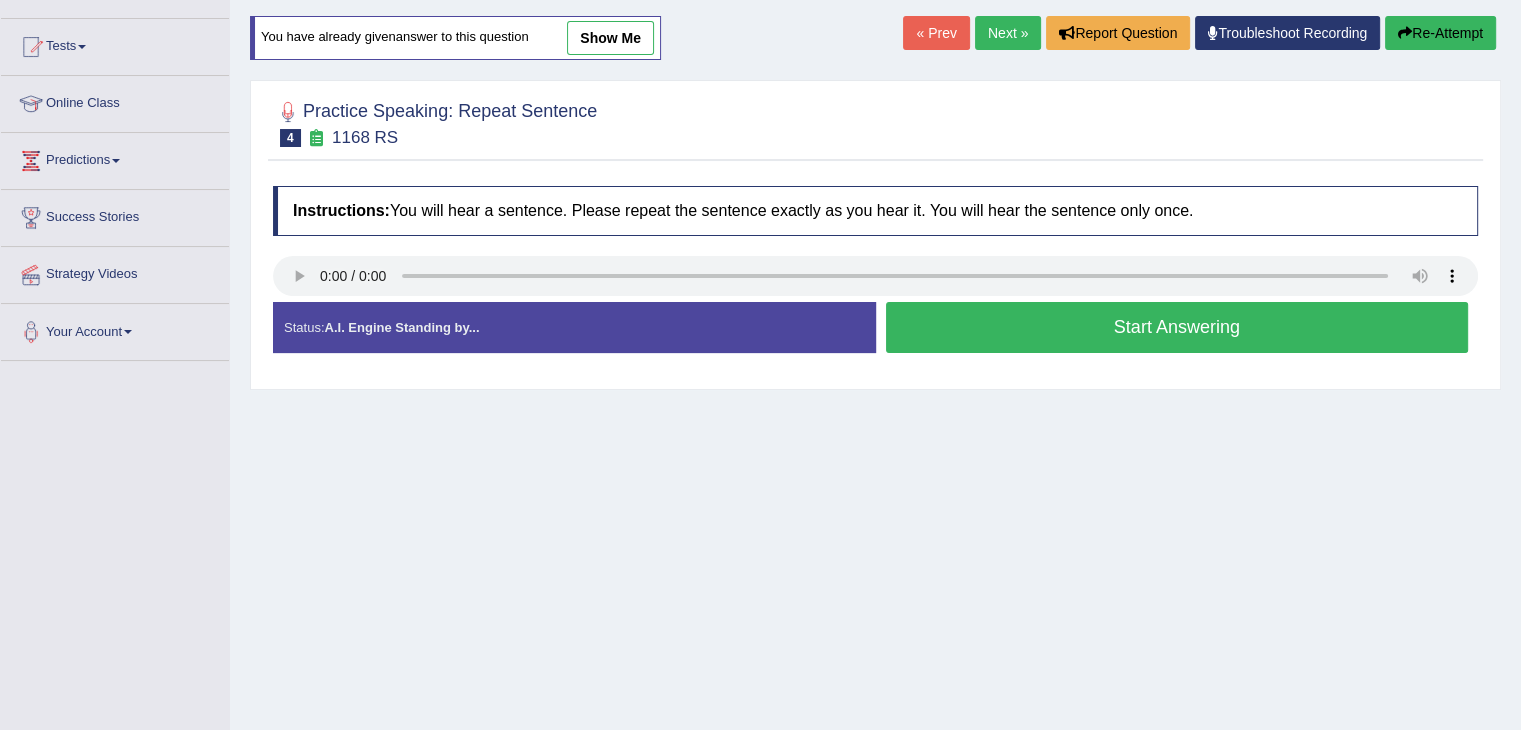 click on "Created with Highcharts 7.1.2 Great Too slow Too fast Time Speech pace meter: 0 5 10 15 20 25 30 35 40" at bounding box center [1182, 301] 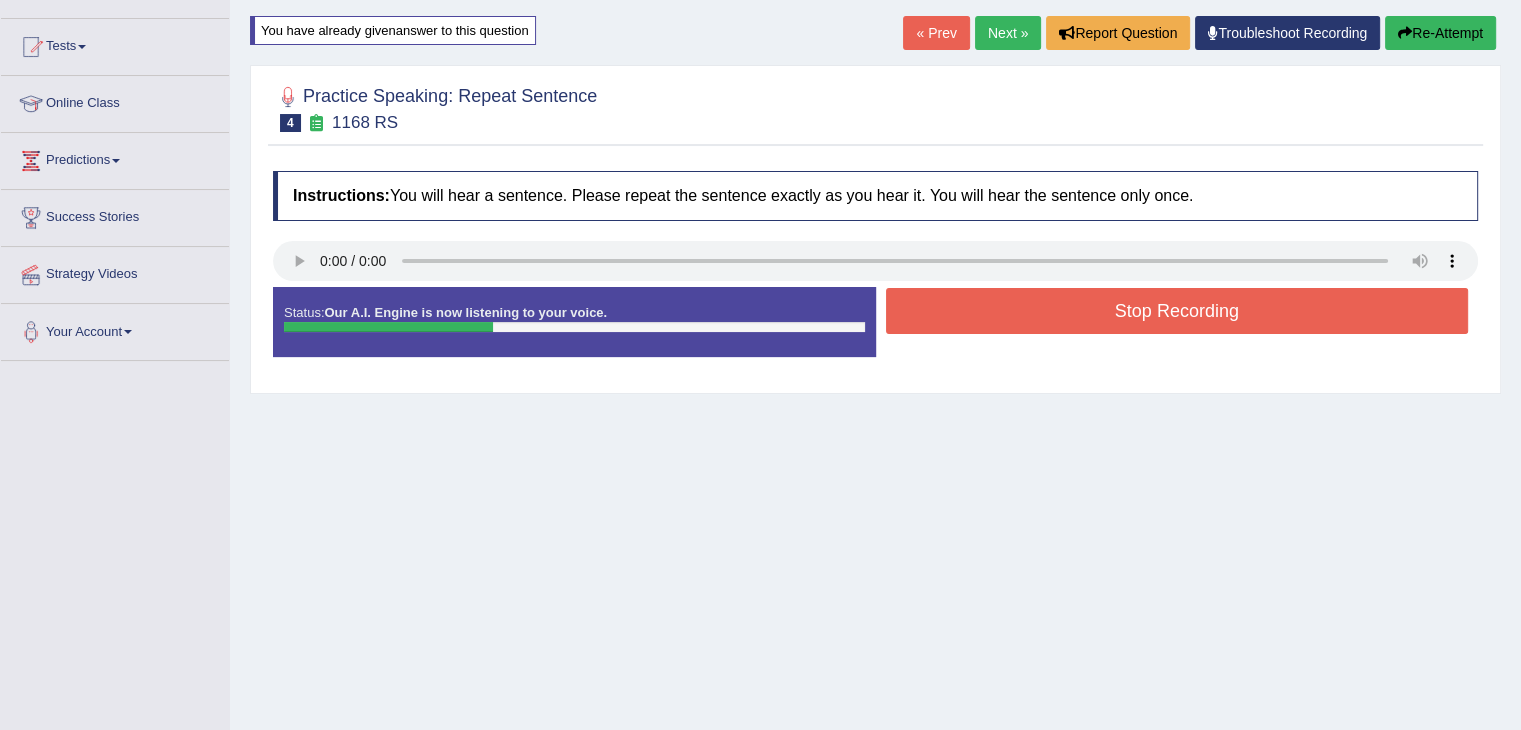 click on "Stop Recording" at bounding box center [1177, 311] 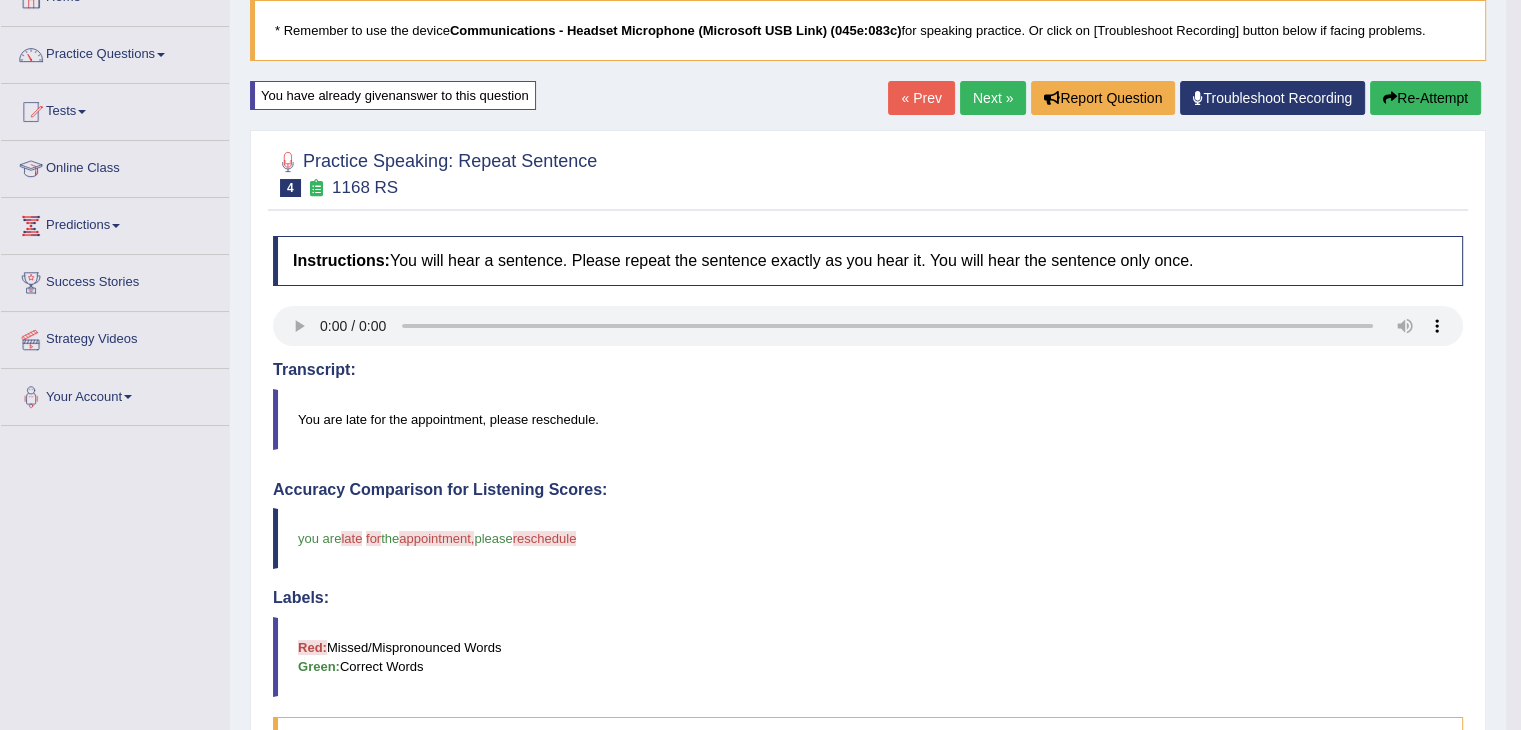 scroll, scrollTop: 132, scrollLeft: 0, axis: vertical 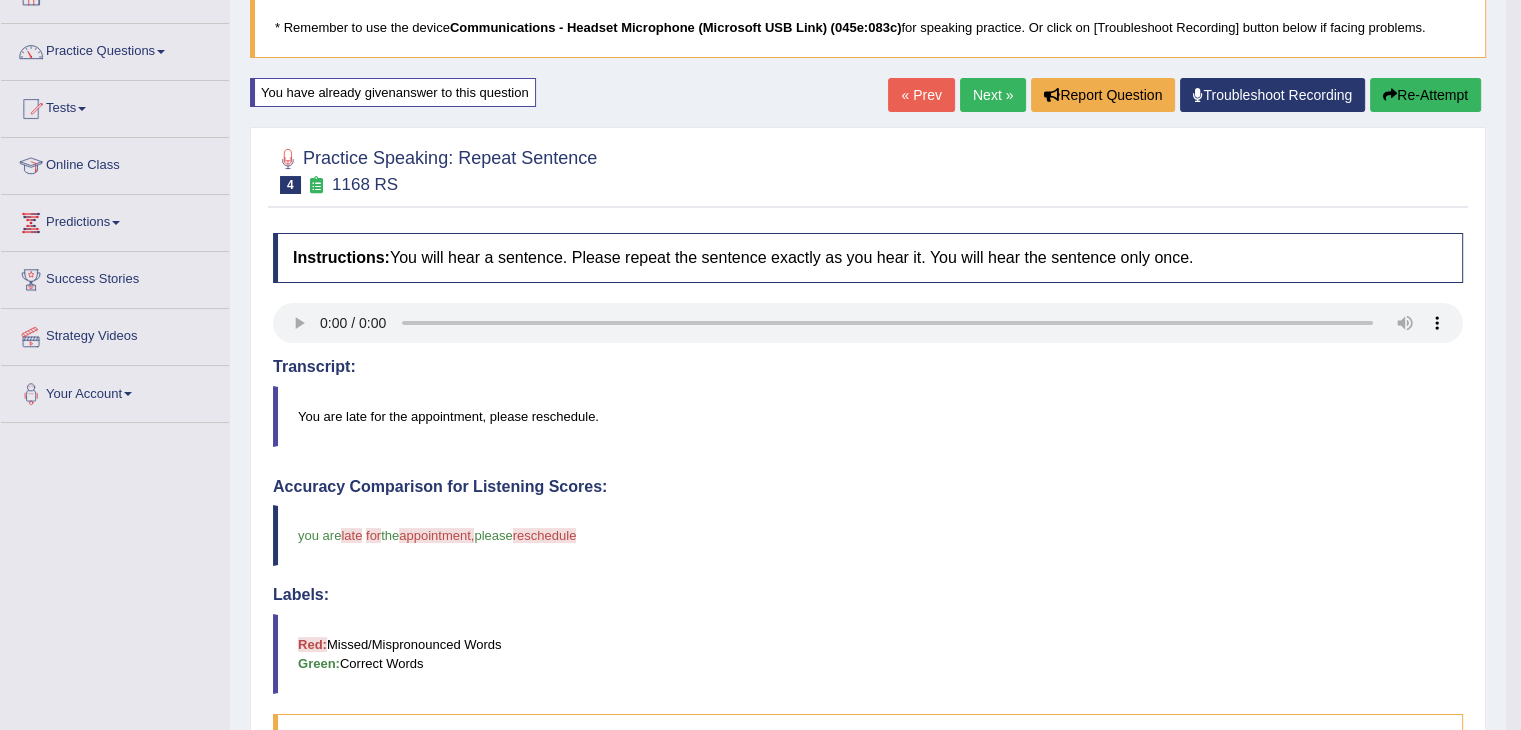 click on "Re-Attempt" at bounding box center [1425, 95] 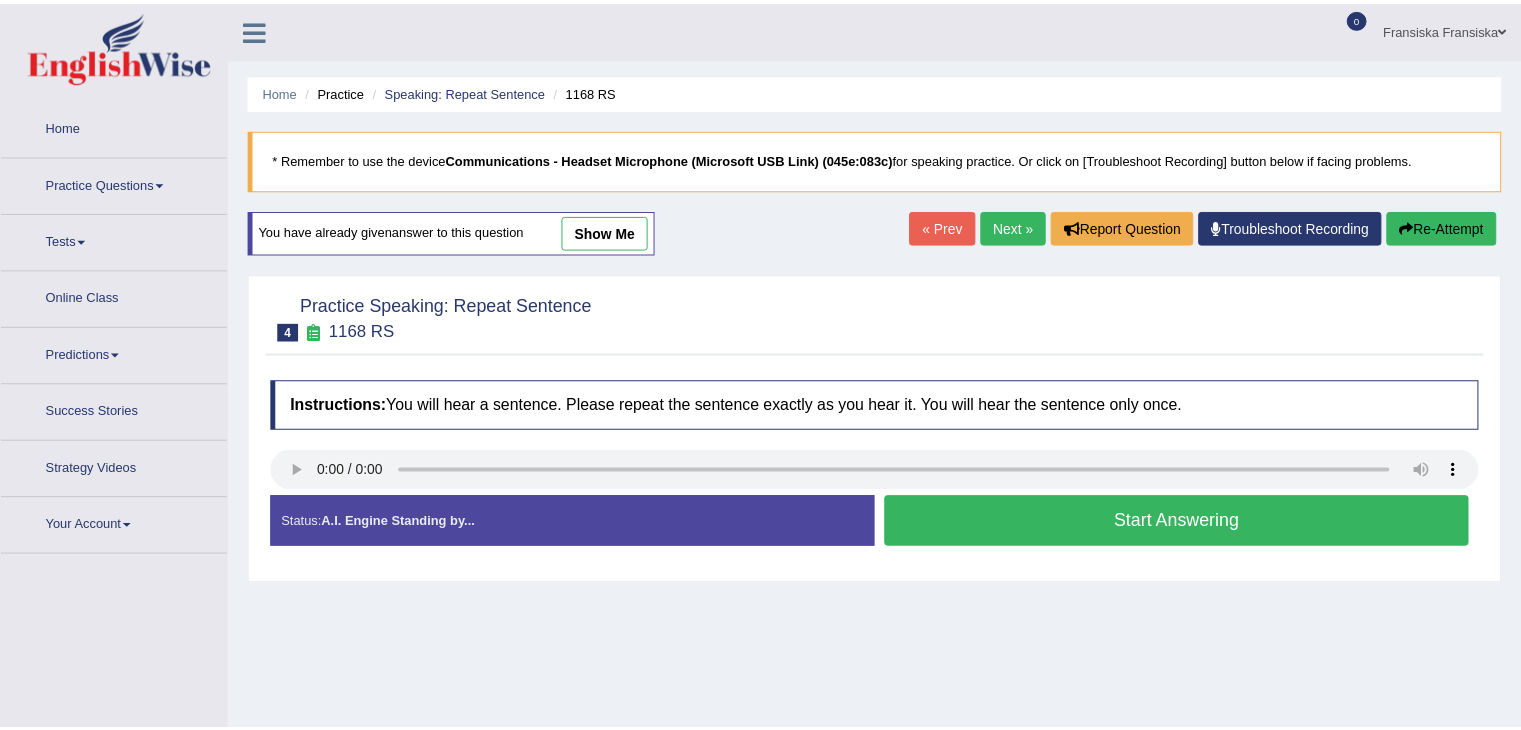 scroll, scrollTop: 132, scrollLeft: 0, axis: vertical 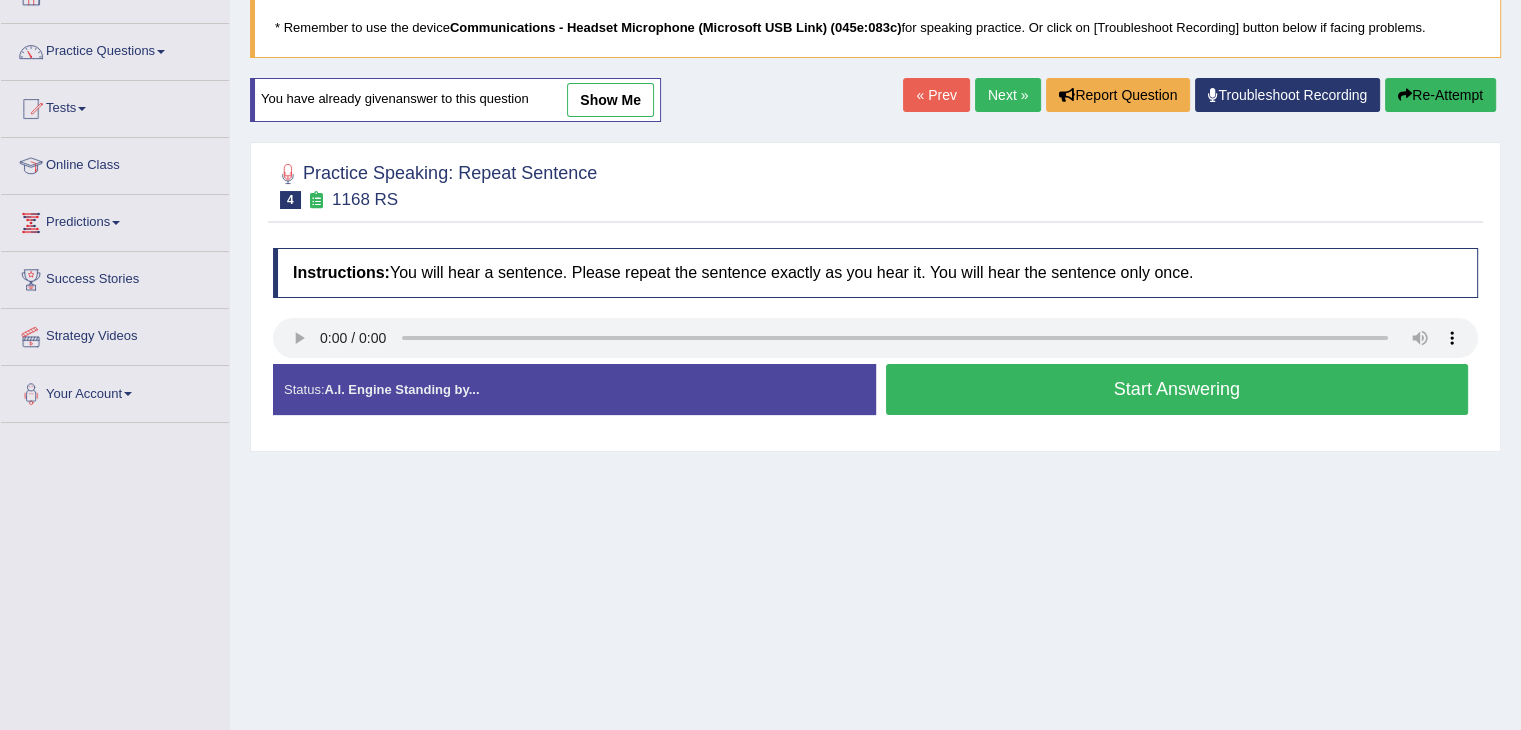 click on "Start Answering" at bounding box center [1177, 389] 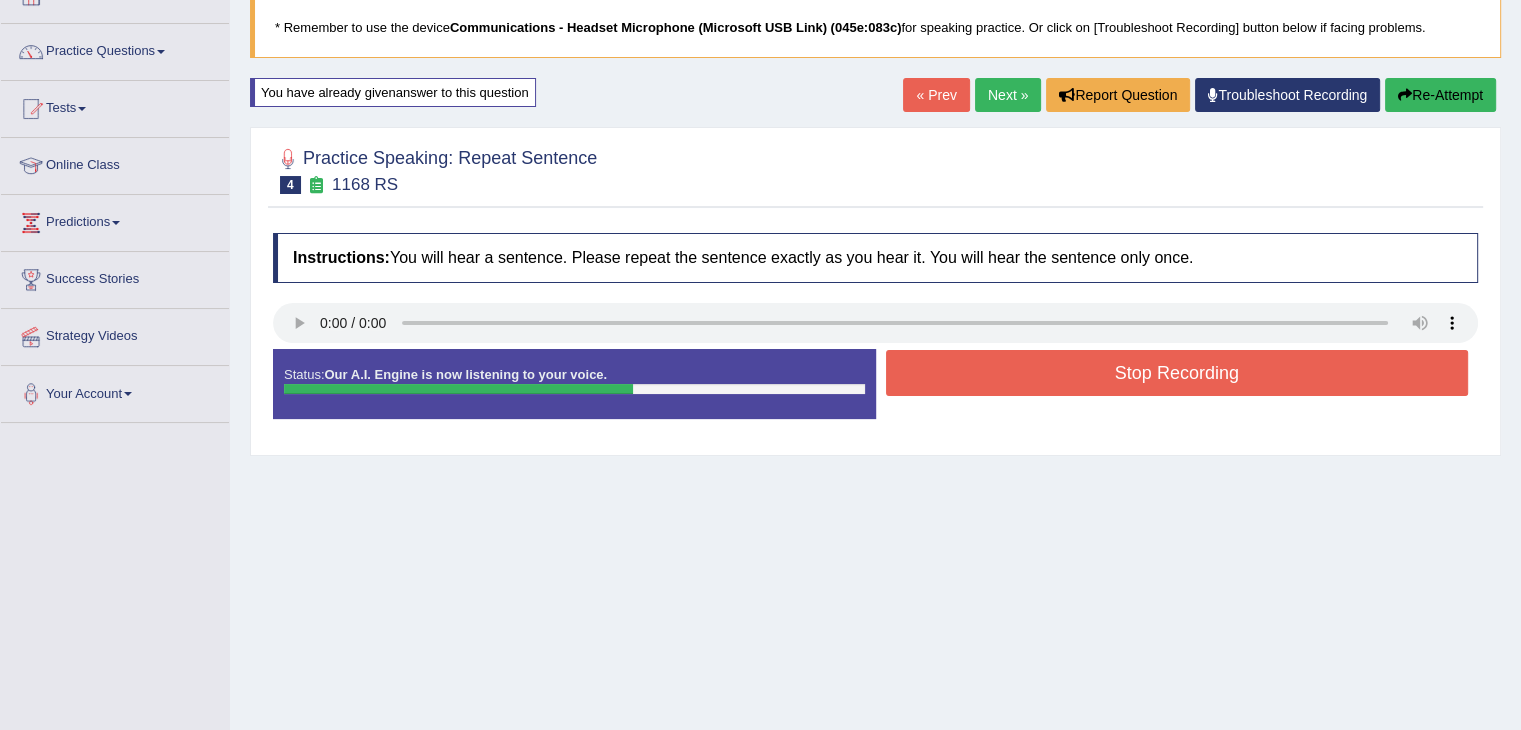 click on "Stop Recording" at bounding box center [1177, 373] 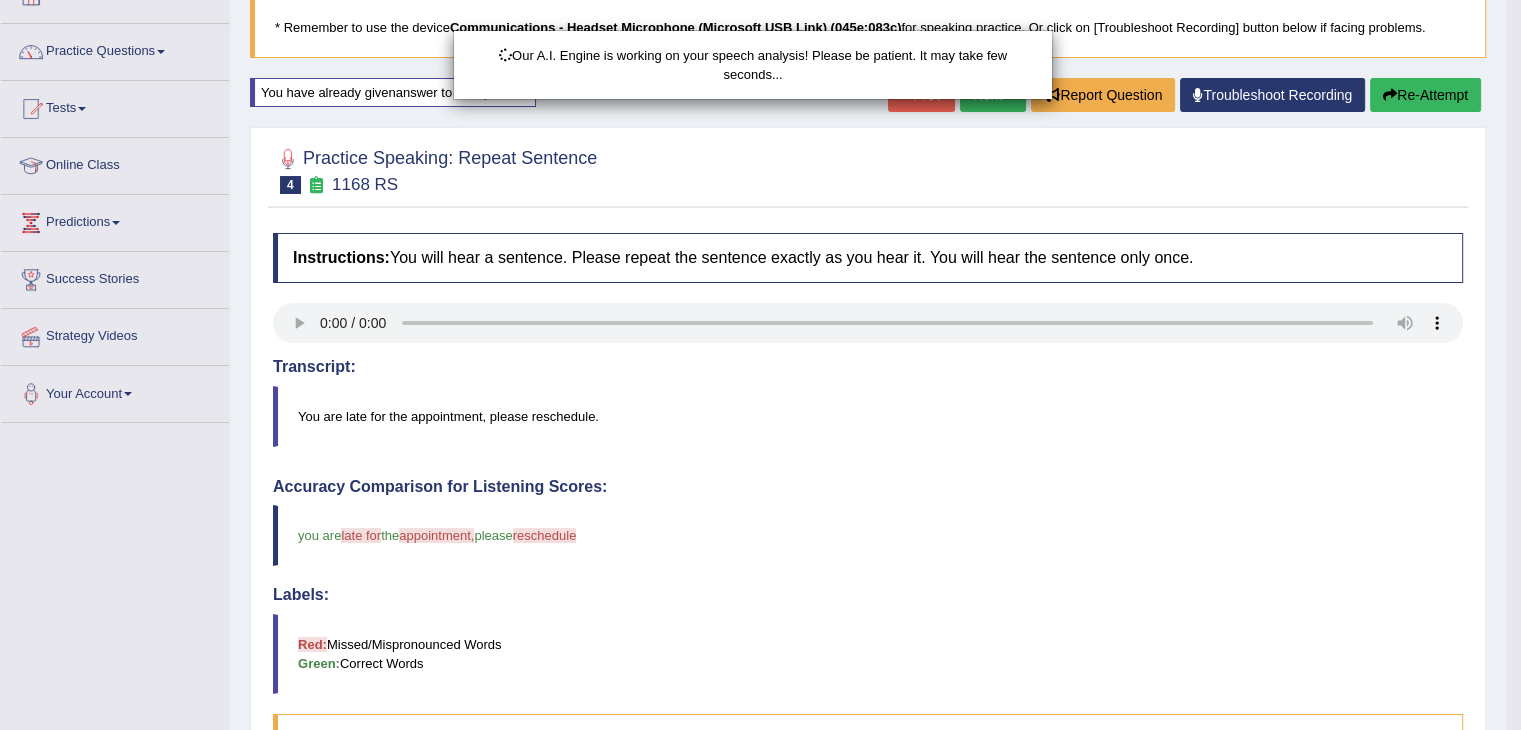 scroll, scrollTop: 352, scrollLeft: 0, axis: vertical 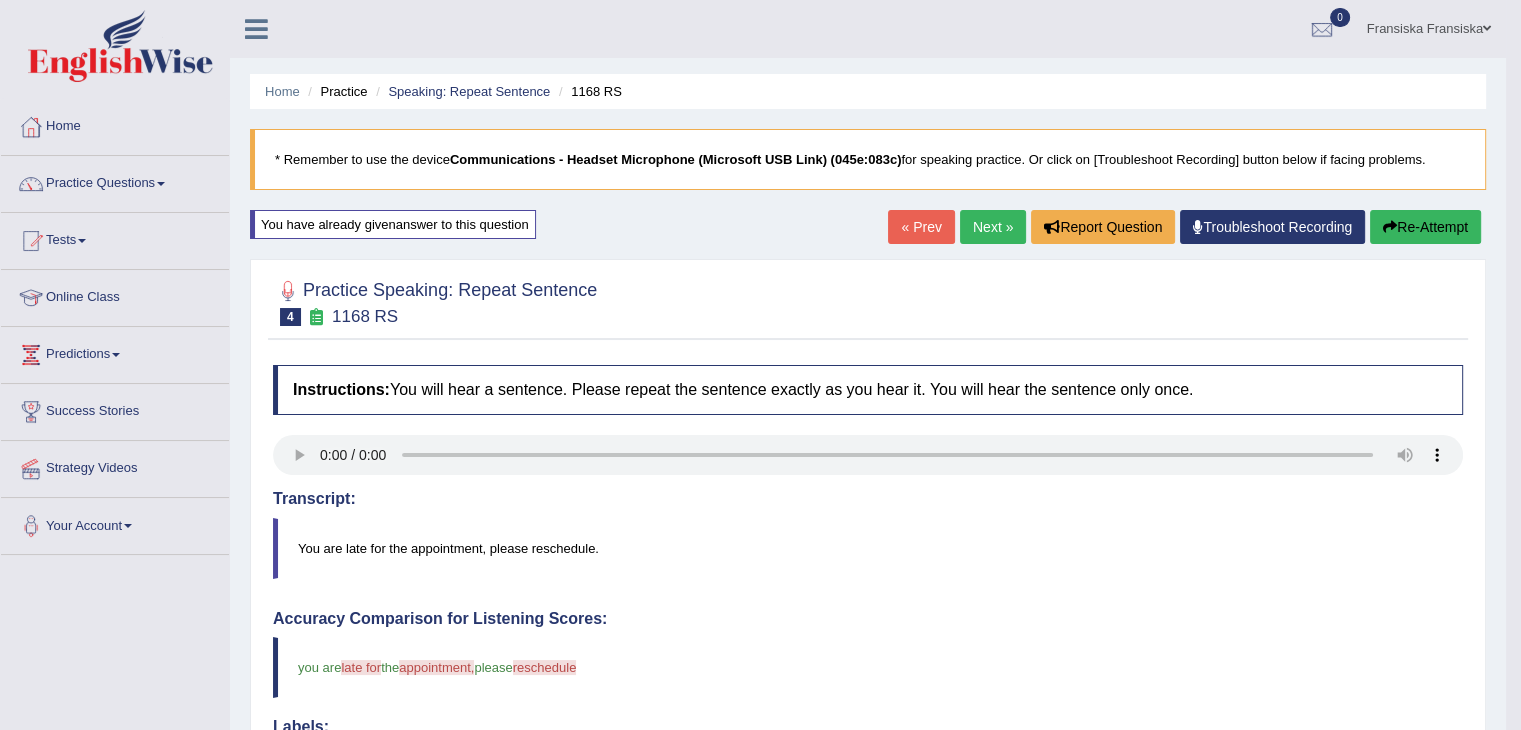 click on "Re-Attempt" at bounding box center (1425, 227) 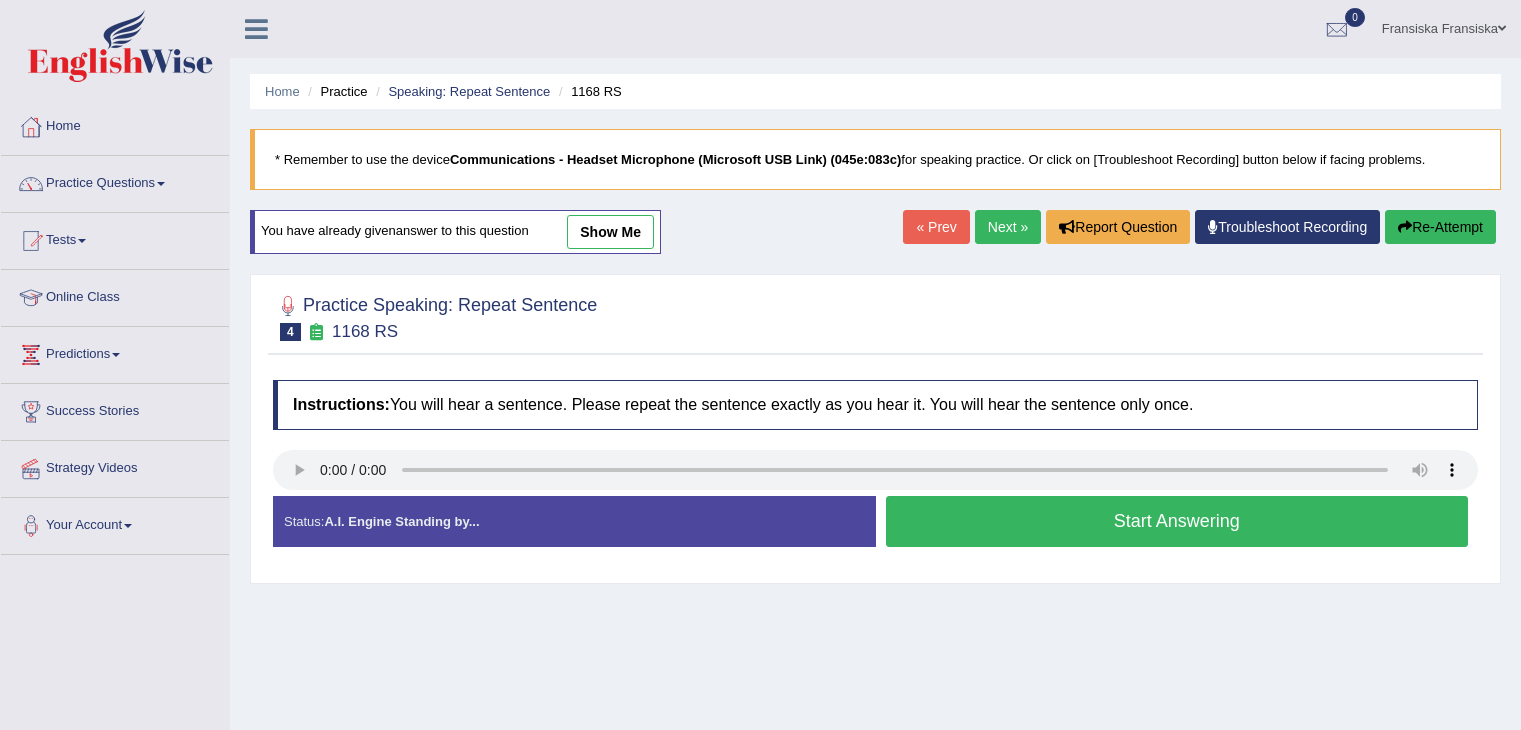 scroll, scrollTop: 0, scrollLeft: 0, axis: both 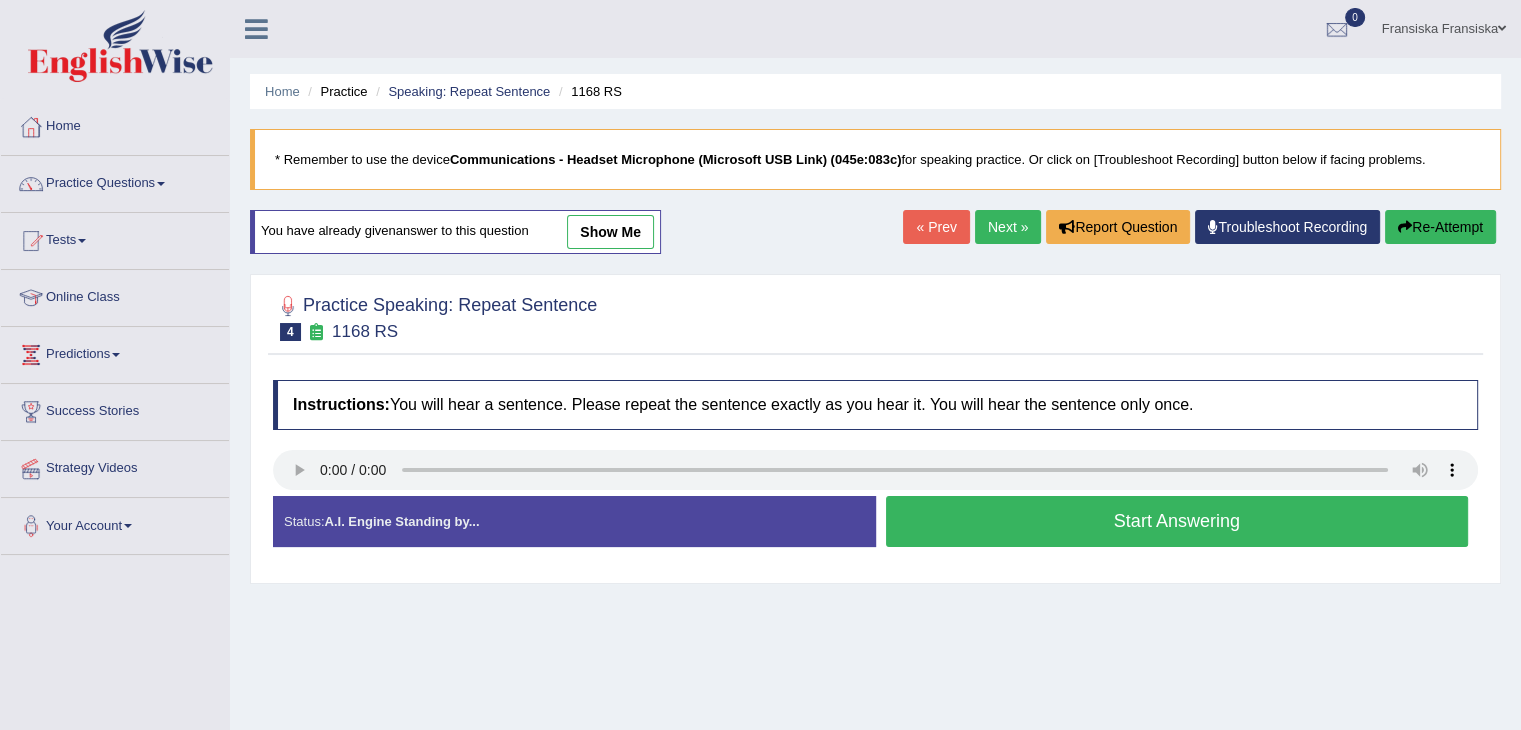 click on "Start Answering" at bounding box center [1177, 521] 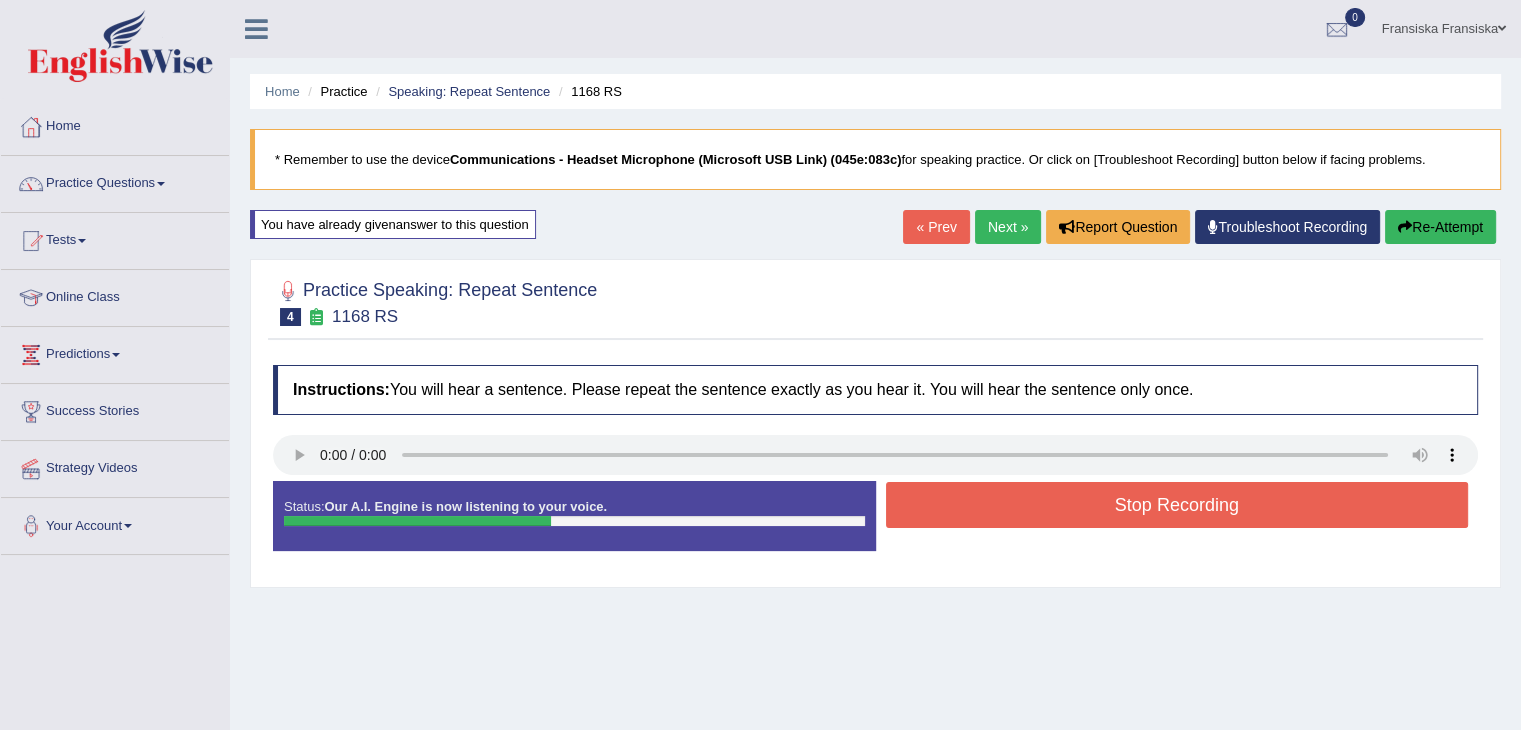 click on "Stop Recording" at bounding box center (1177, 505) 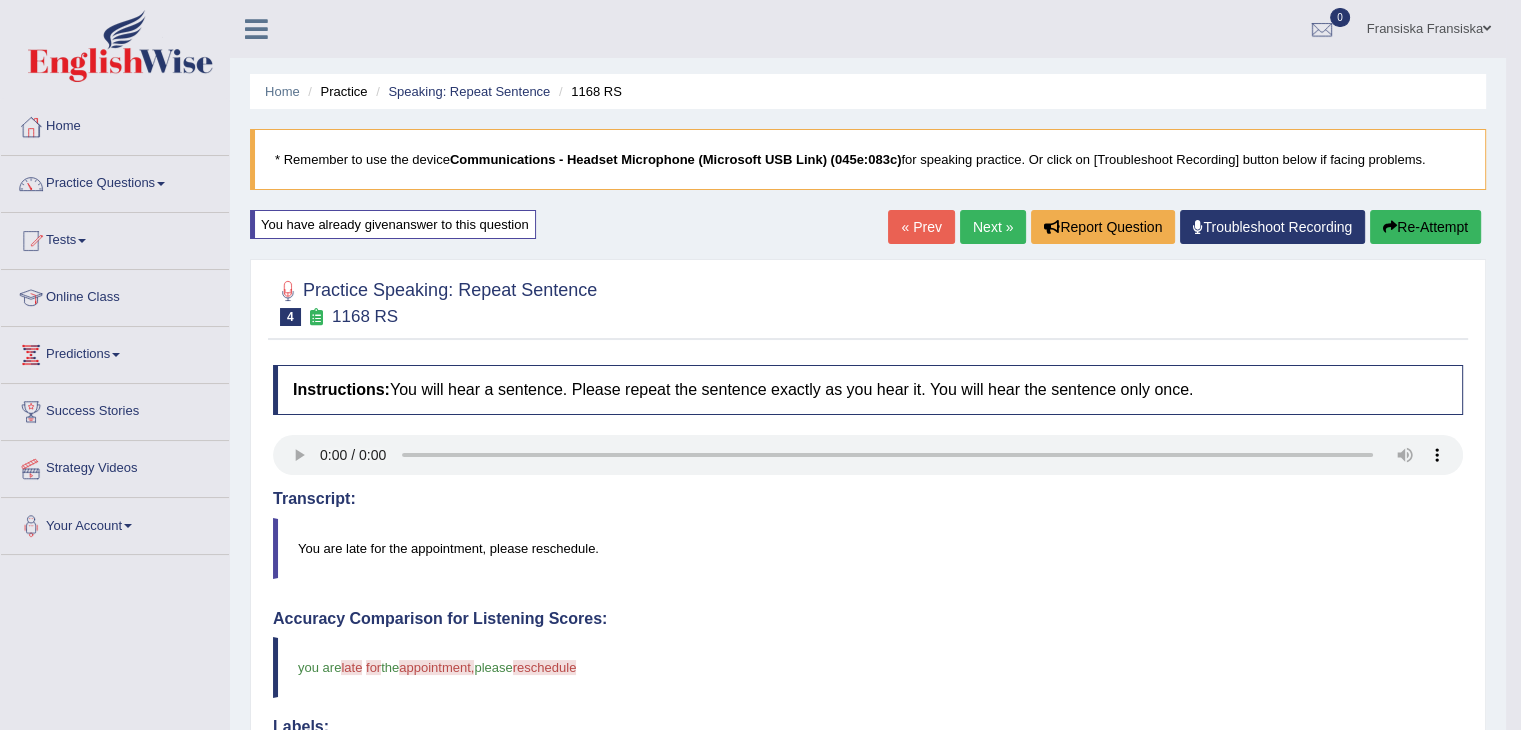 scroll, scrollTop: 4, scrollLeft: 0, axis: vertical 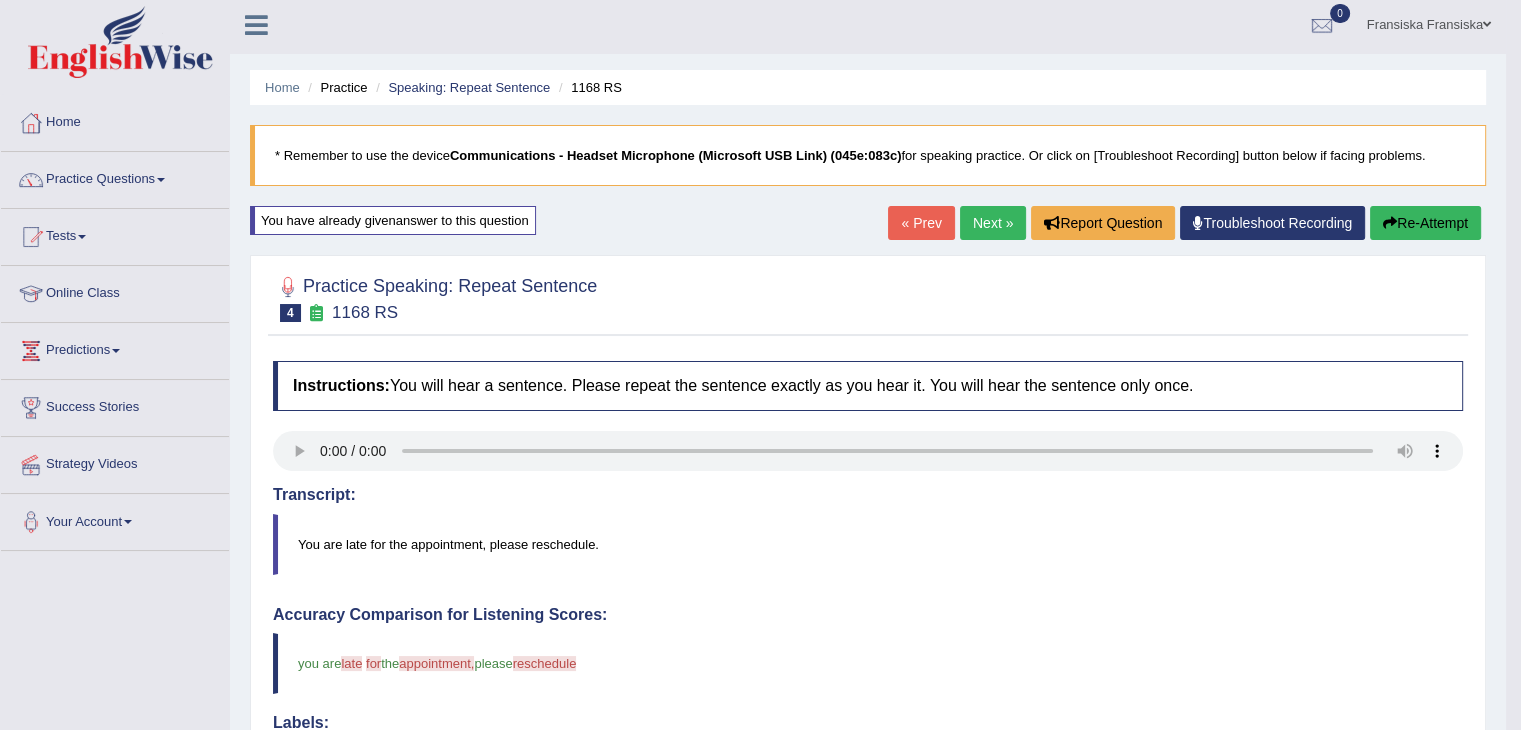 click on "Re-Attempt" at bounding box center (1425, 223) 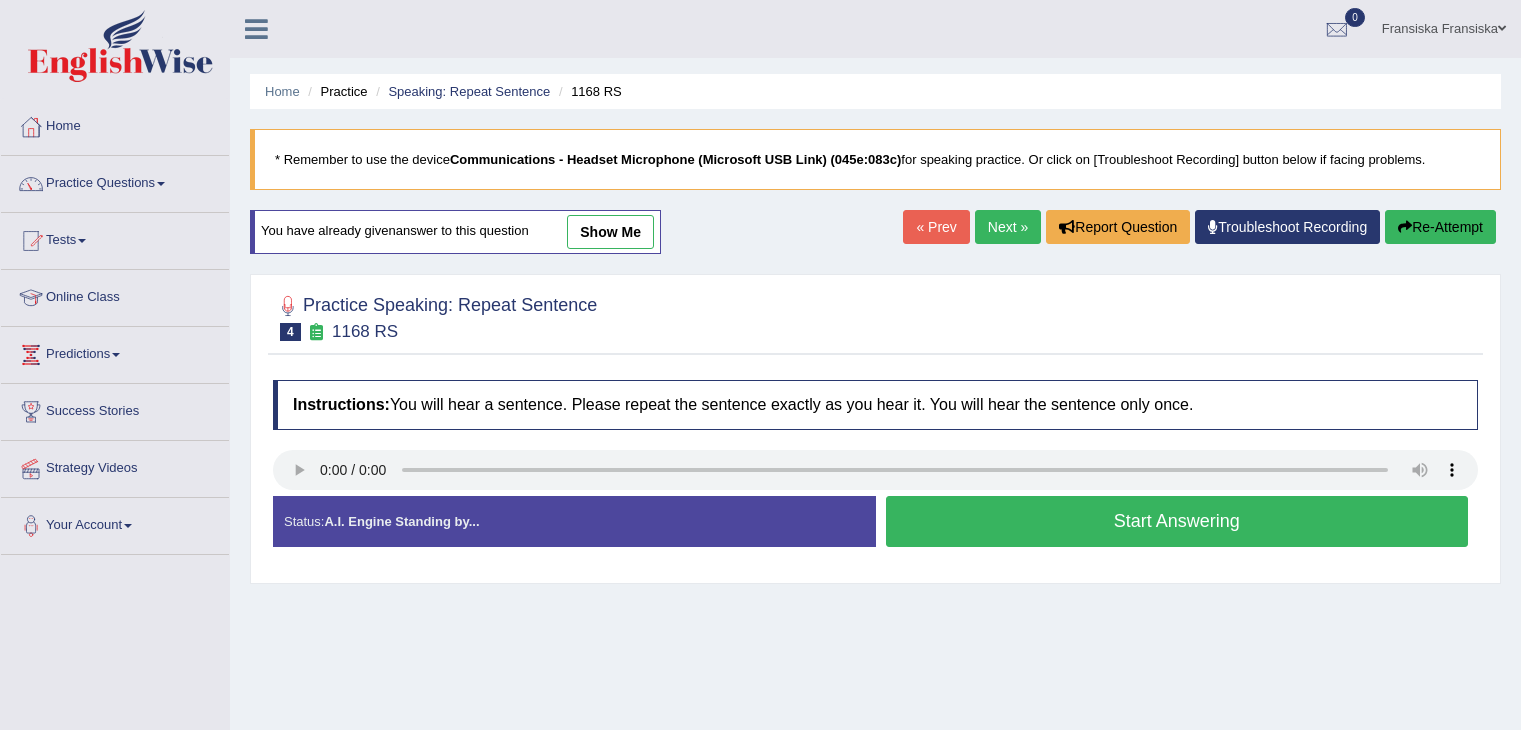 scroll, scrollTop: 4, scrollLeft: 0, axis: vertical 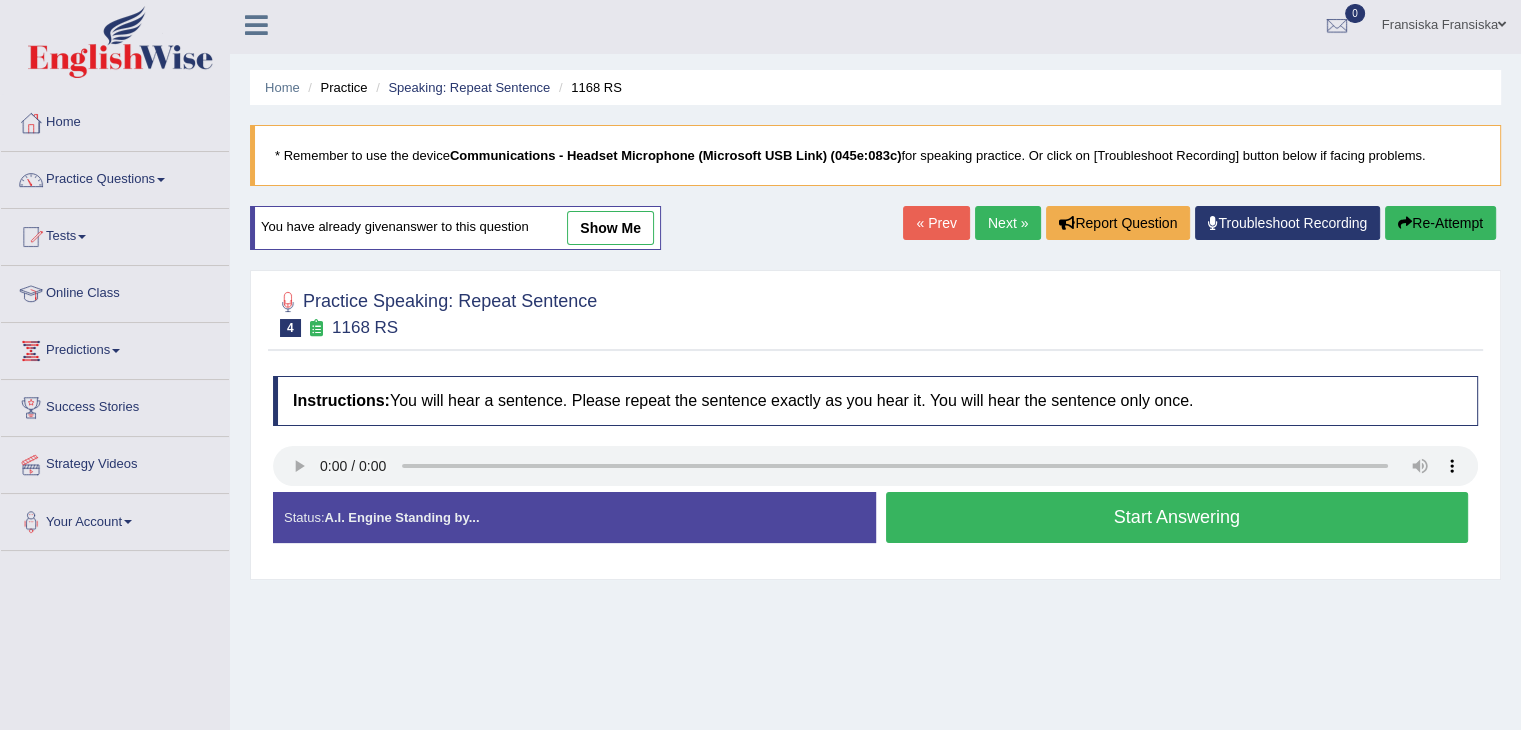 click on "Start Answering" at bounding box center (1177, 517) 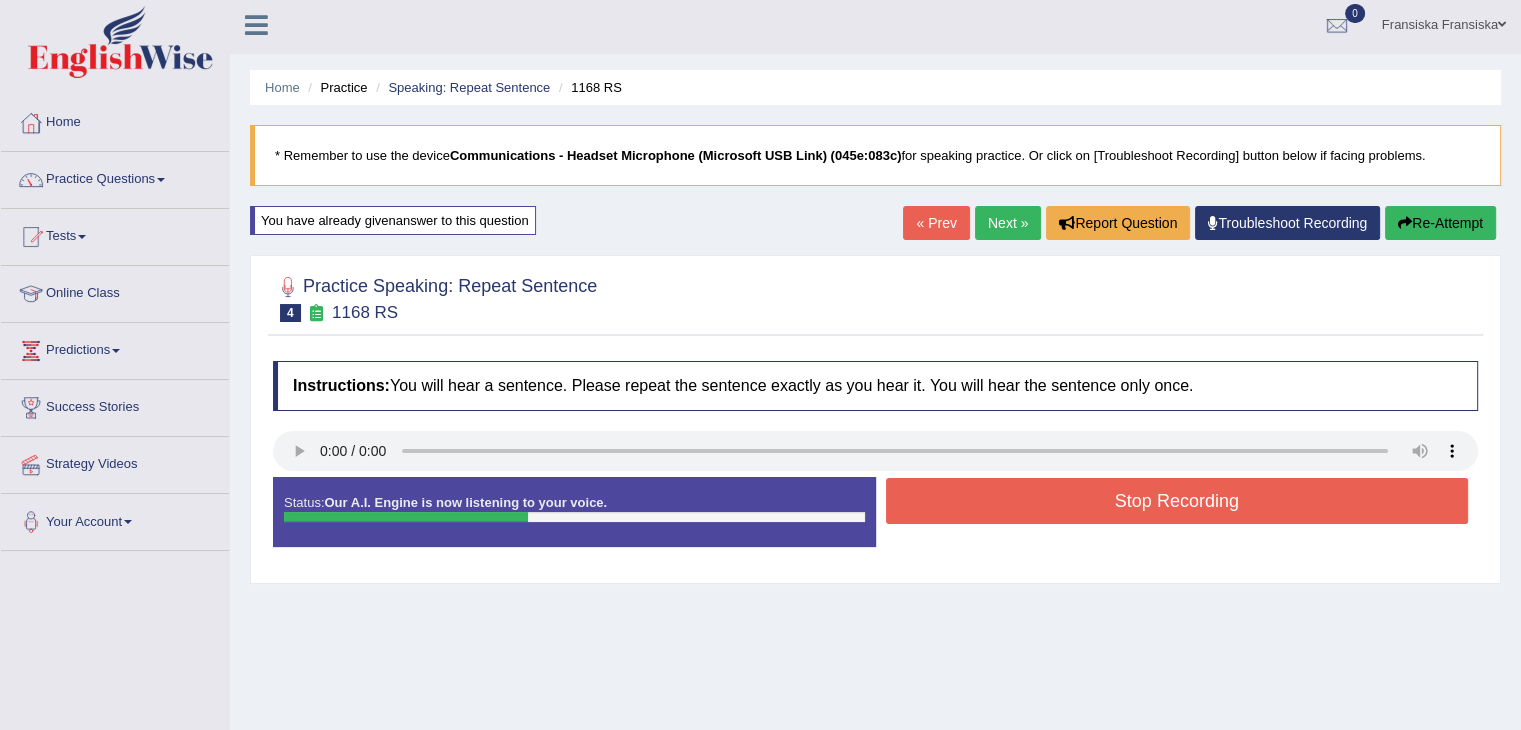 click on "Stop Recording" at bounding box center [1177, 503] 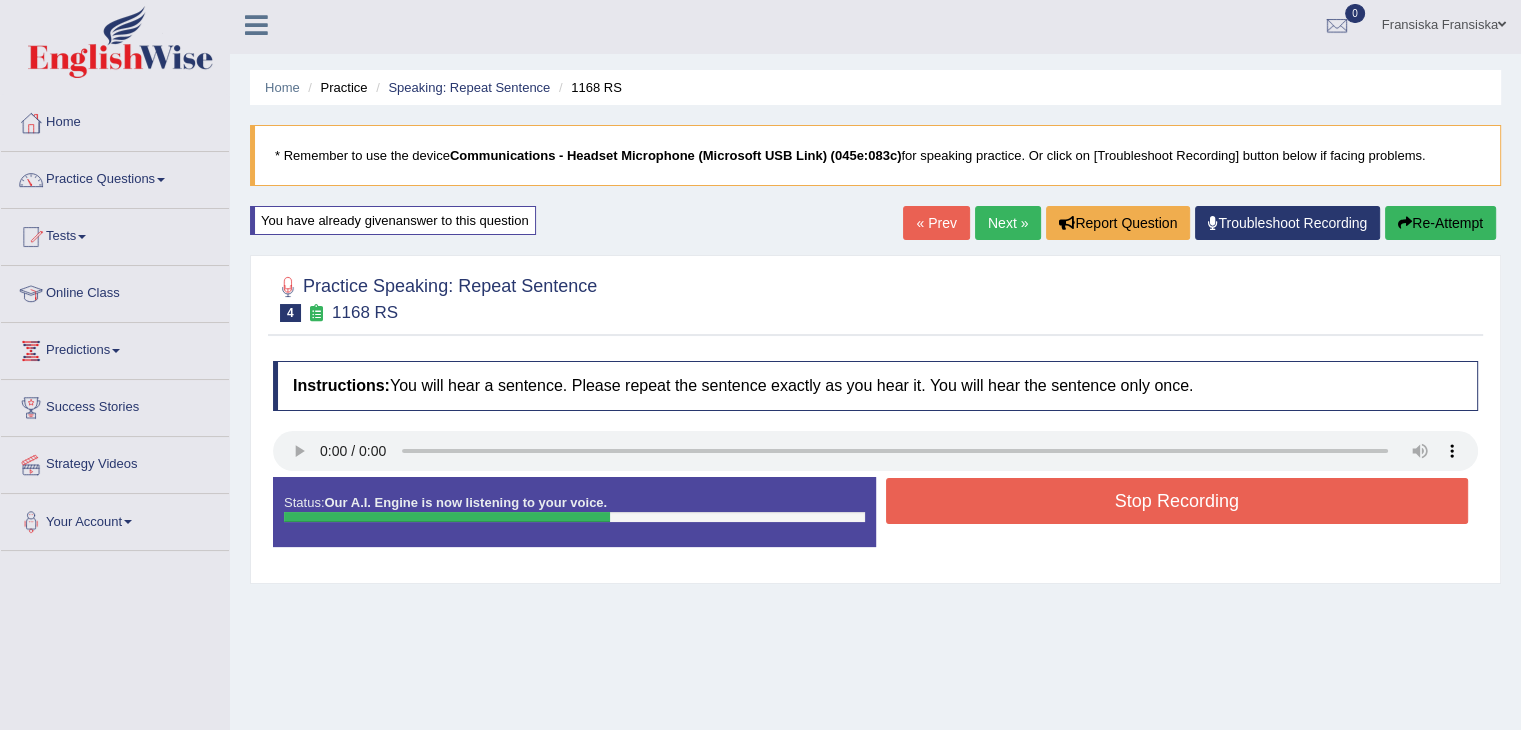 click on "Stop Recording" at bounding box center (1177, 501) 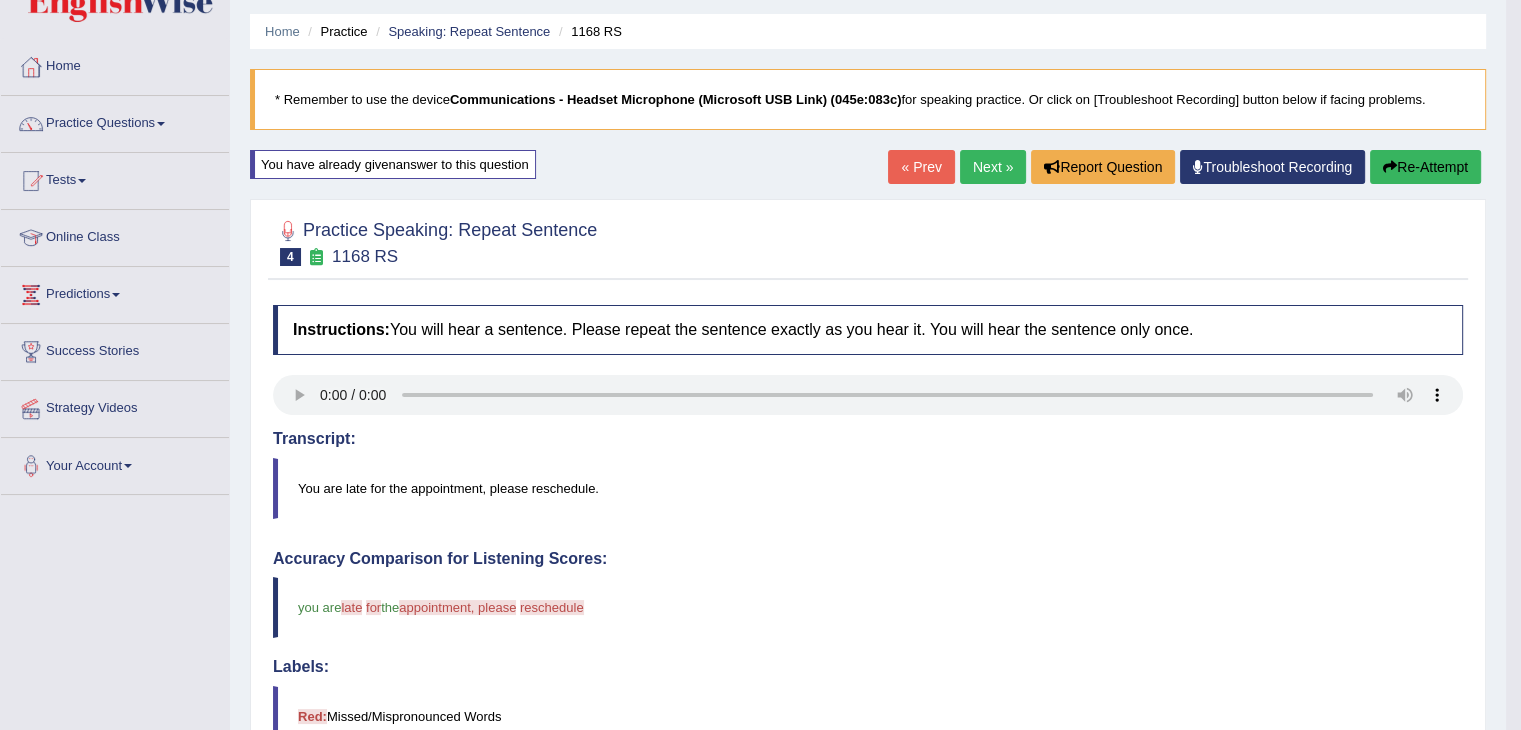 scroll, scrollTop: 61, scrollLeft: 0, axis: vertical 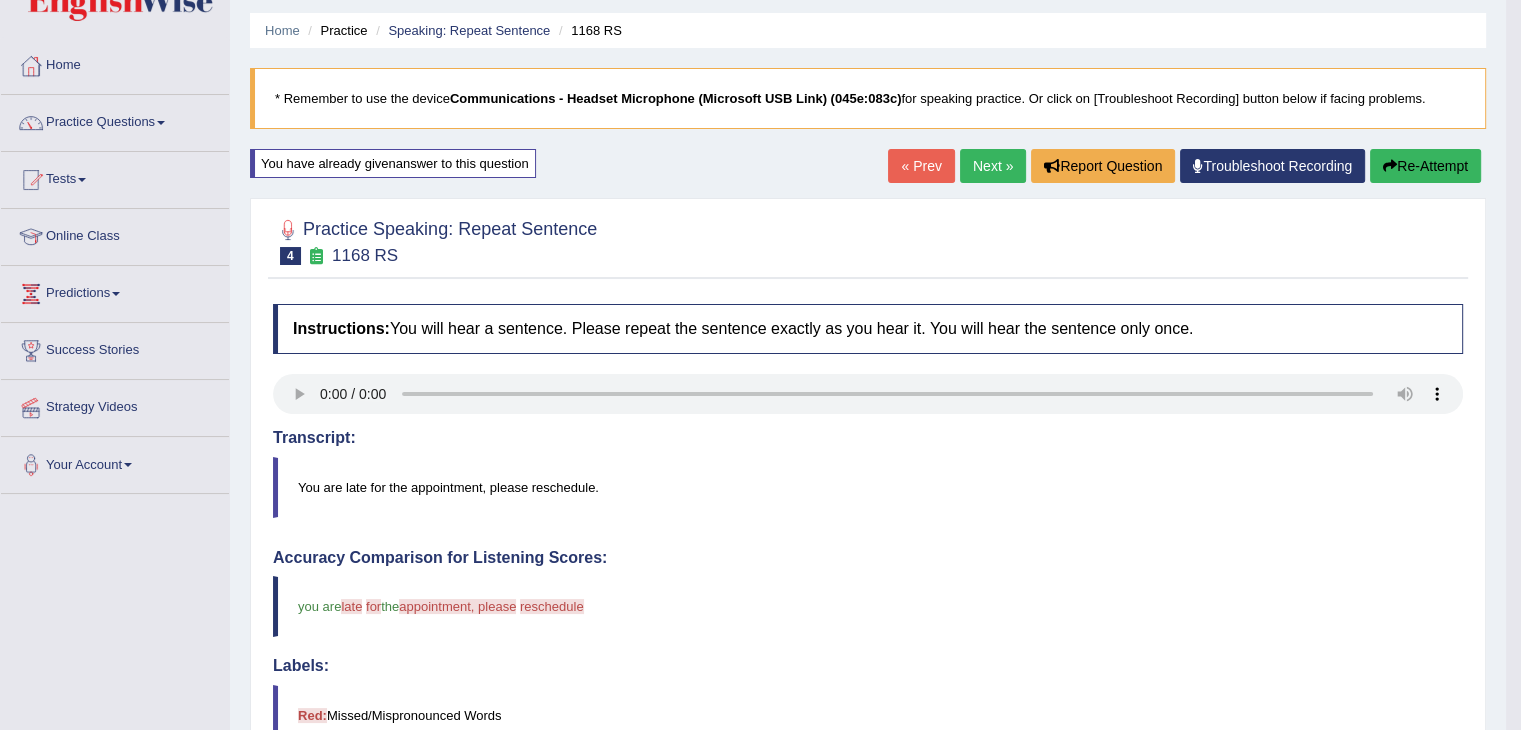 click on "Re-Attempt" at bounding box center (1425, 166) 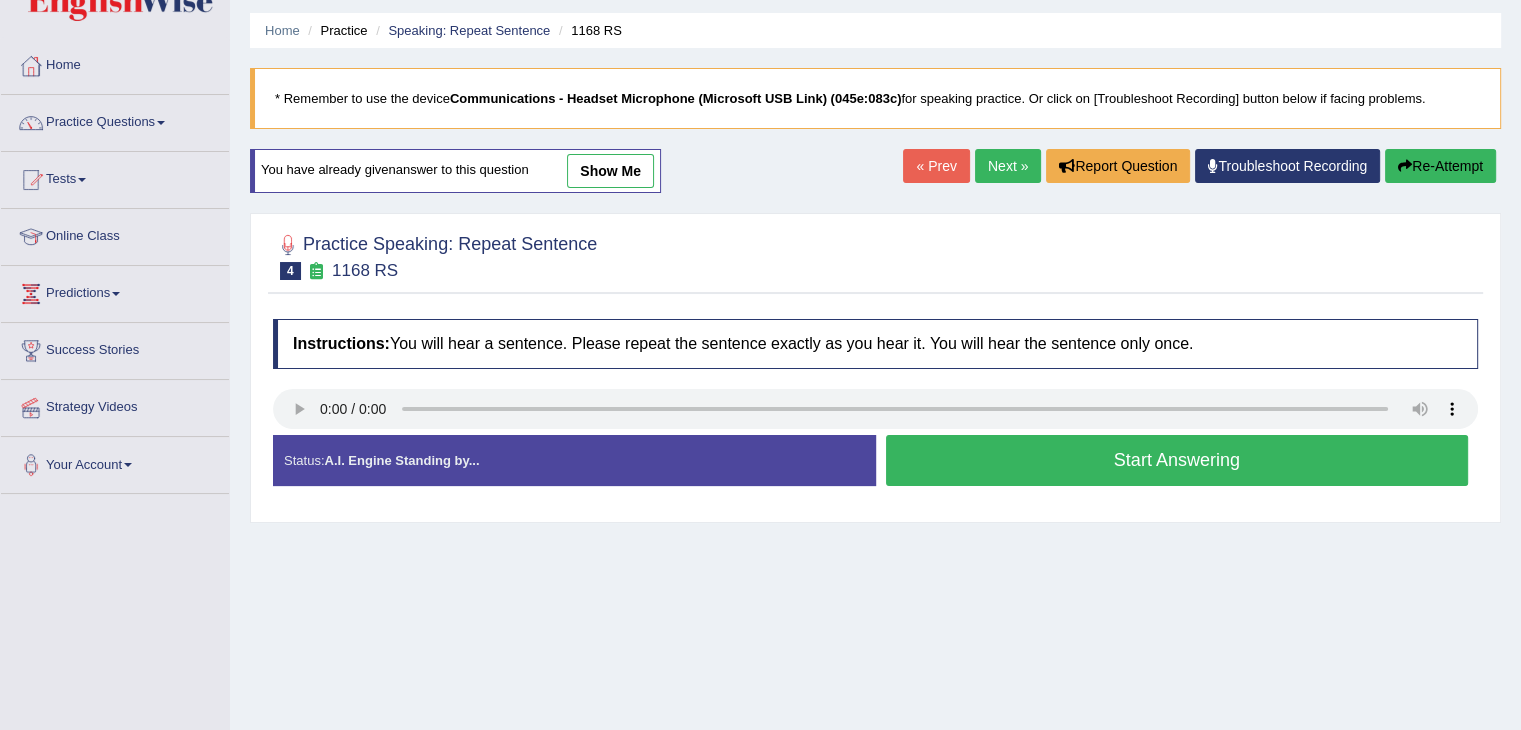 scroll, scrollTop: 0, scrollLeft: 0, axis: both 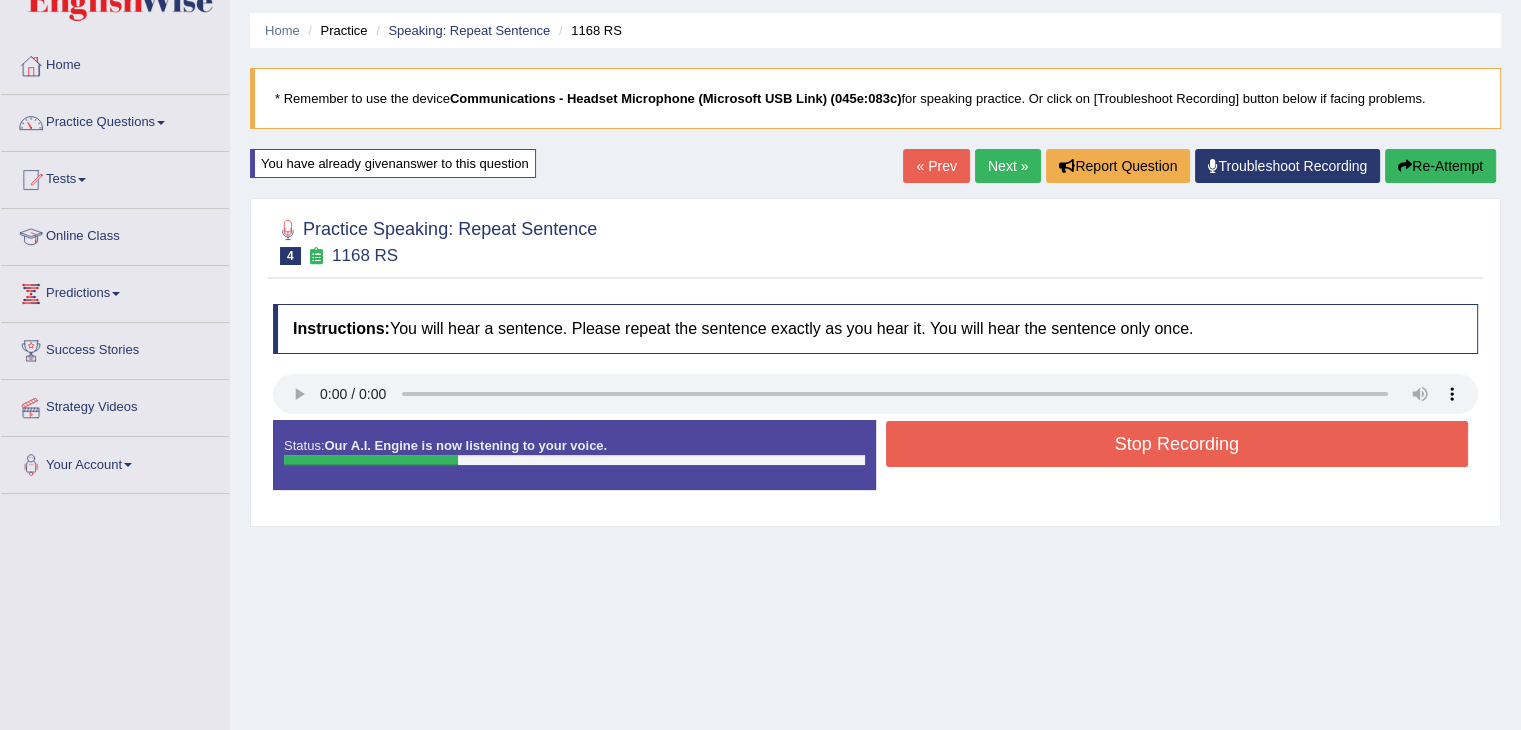 click on "Stop Recording" at bounding box center [1177, 444] 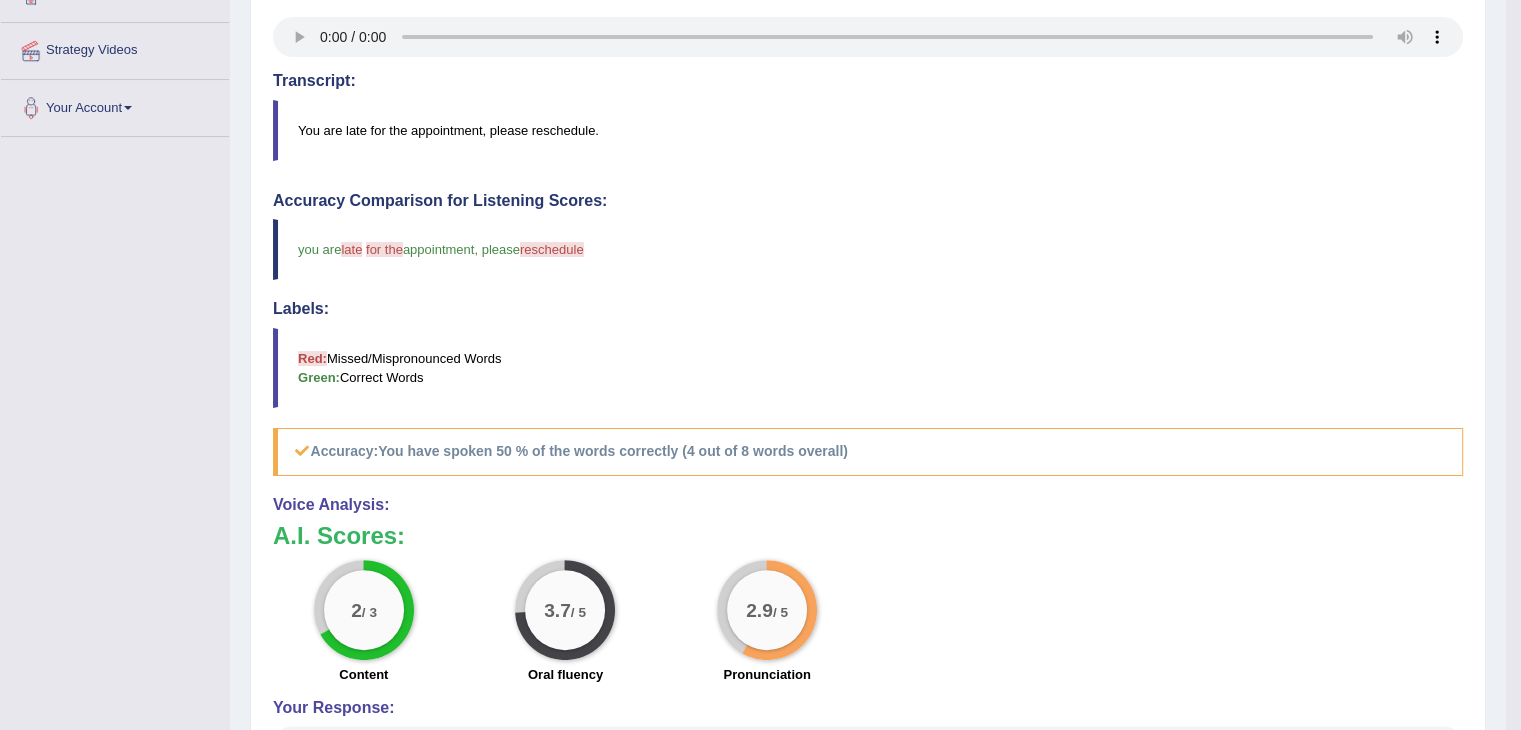scroll, scrollTop: 0, scrollLeft: 0, axis: both 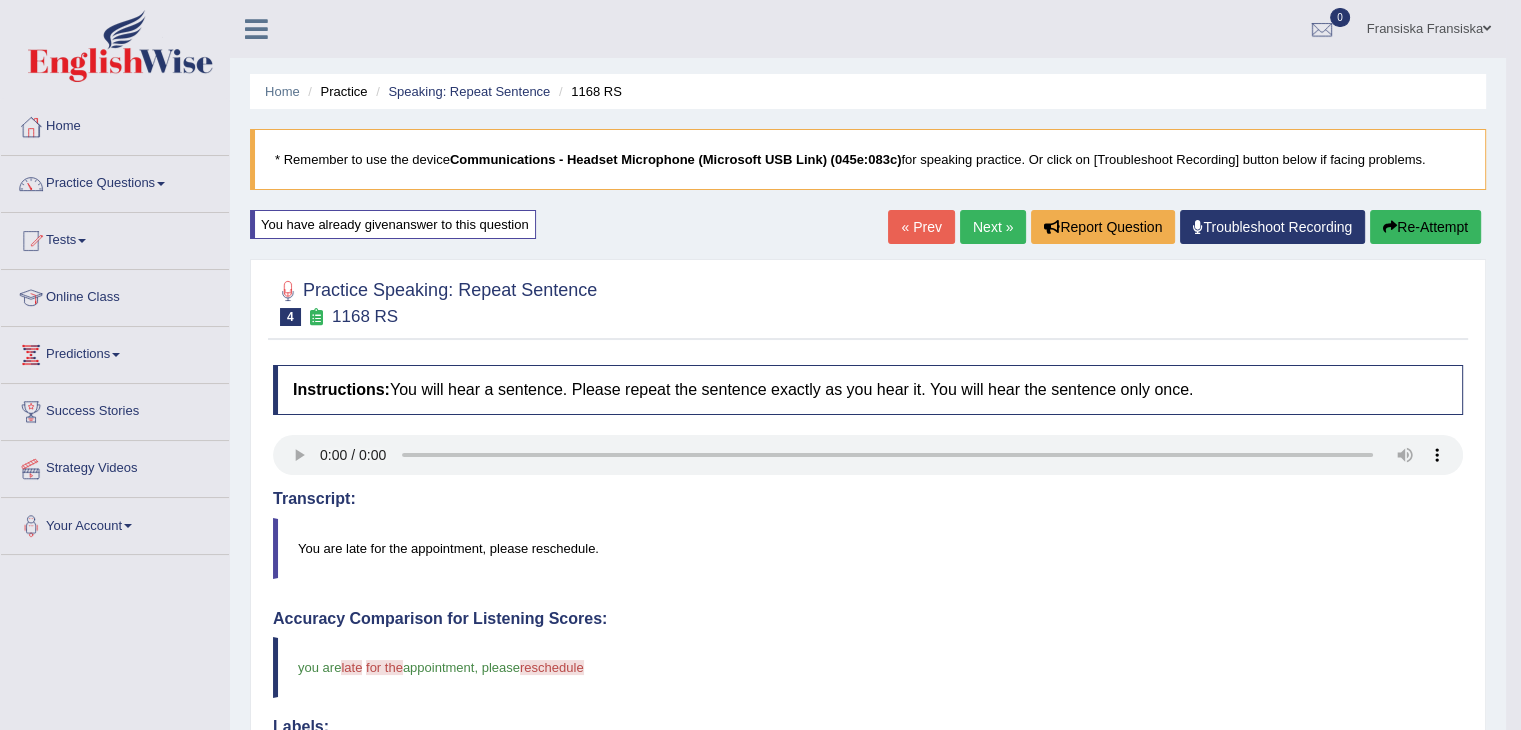 click on "Re-Attempt" at bounding box center (1425, 227) 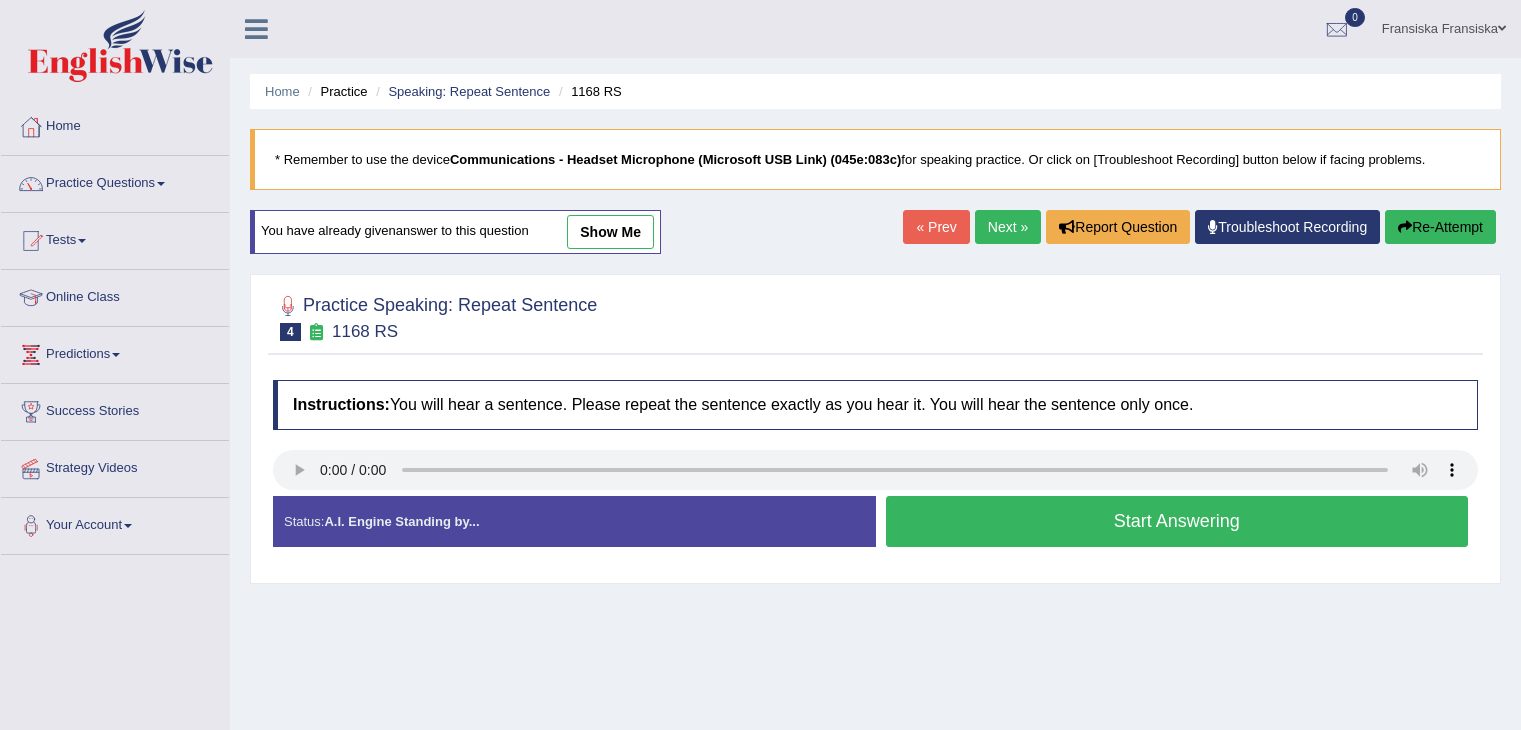scroll, scrollTop: 0, scrollLeft: 0, axis: both 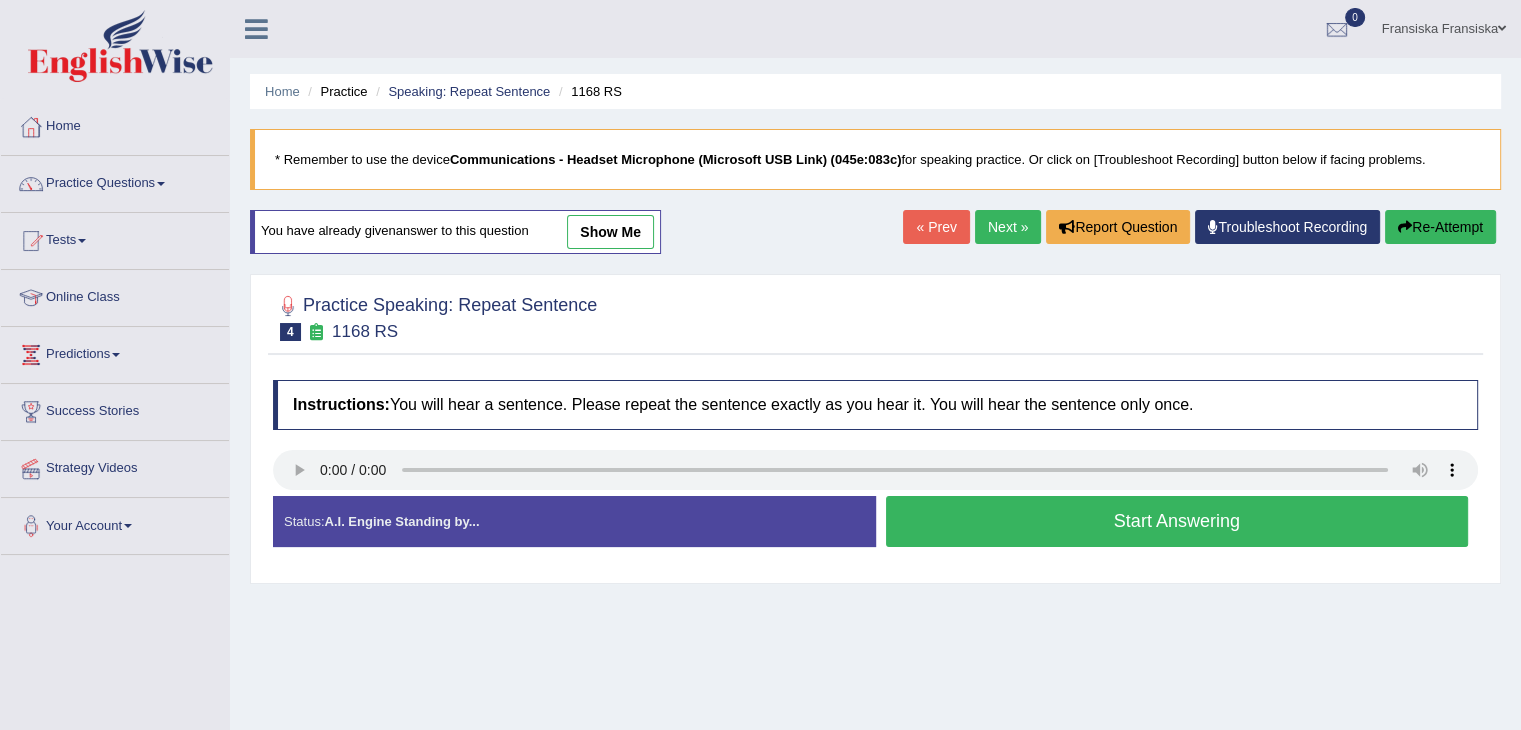 click on "Start Answering" at bounding box center [1177, 521] 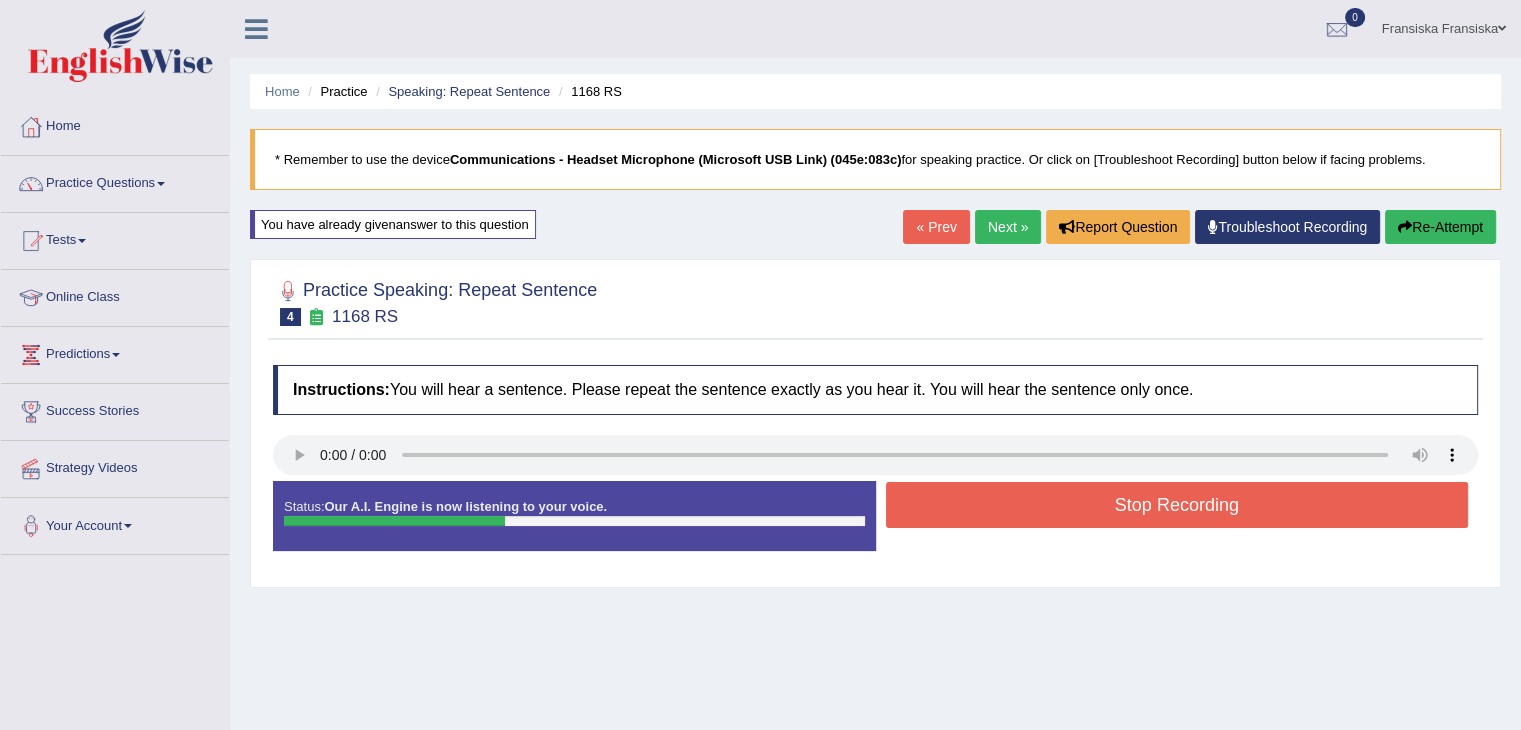 click on "Stop Recording" at bounding box center [1177, 505] 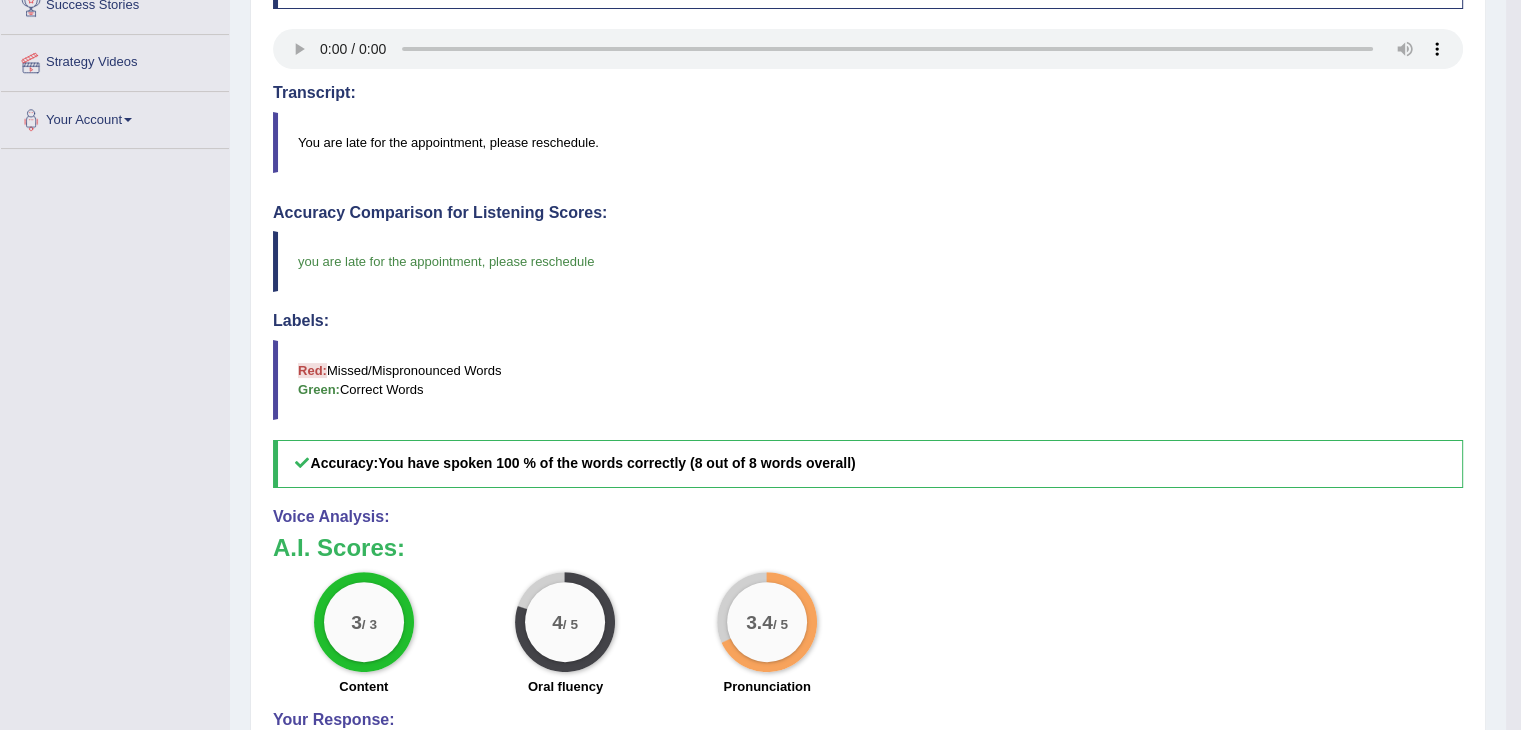 scroll, scrollTop: 404, scrollLeft: 0, axis: vertical 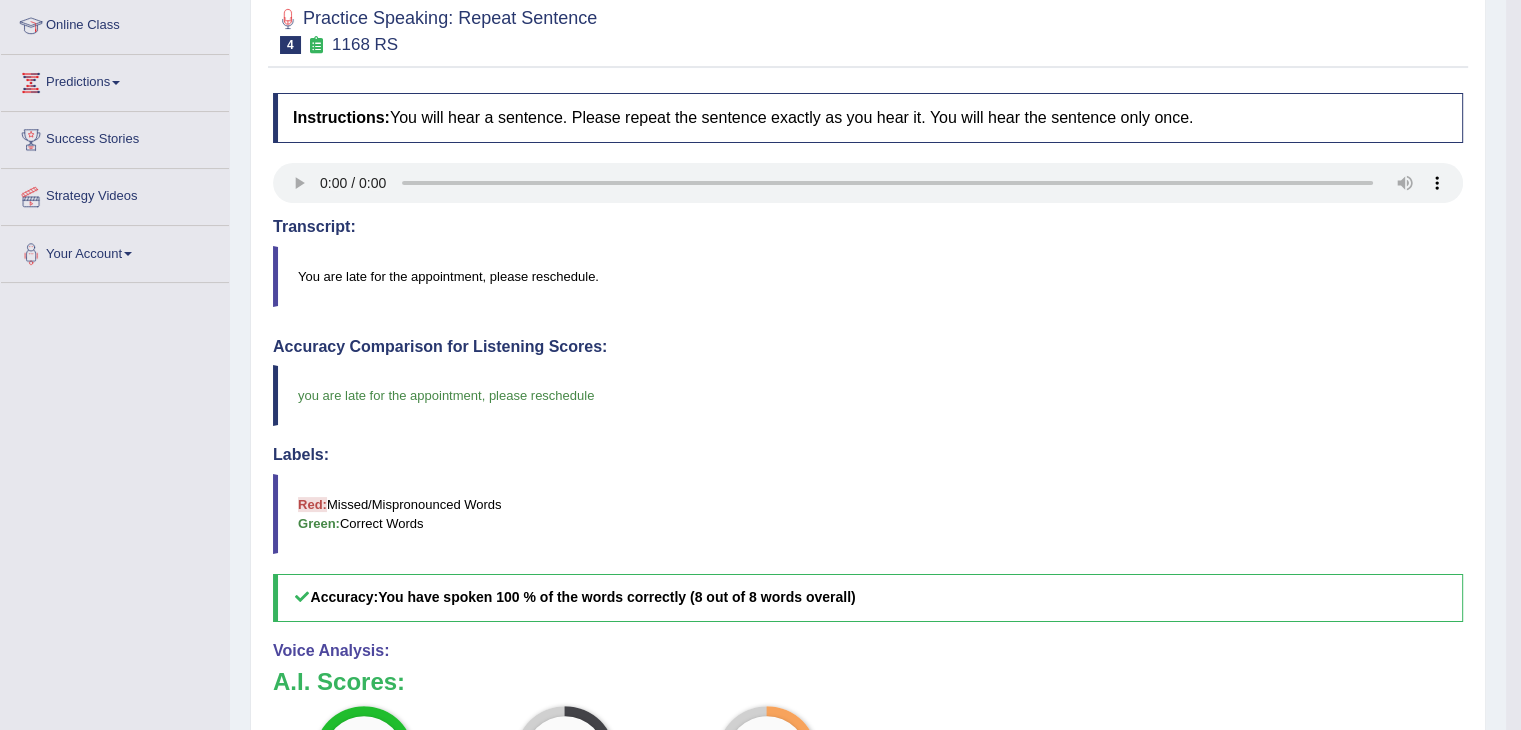 click on "Red:  Missed/Mispronounced Words
Green:  Correct Words" at bounding box center (868, 514) 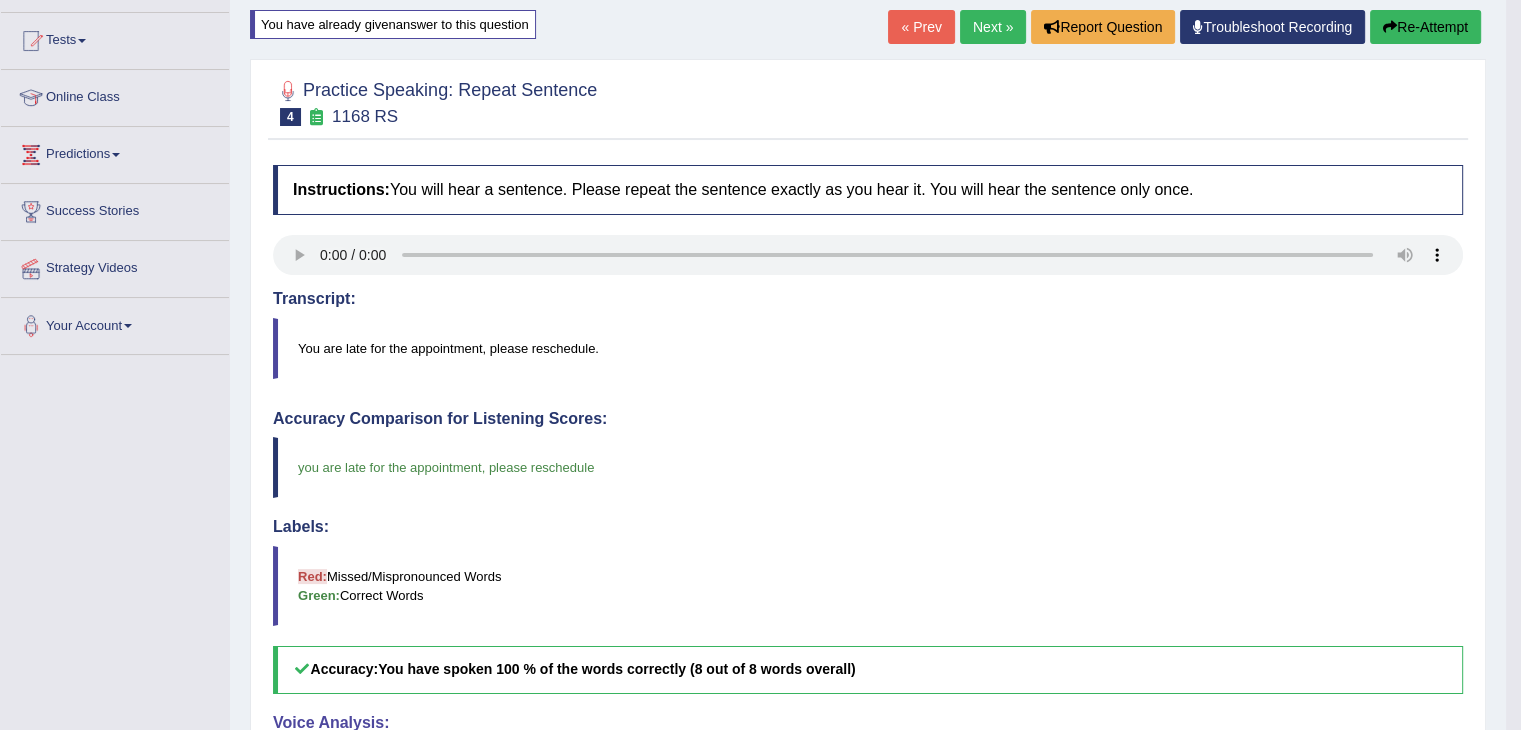 scroll, scrollTop: 200, scrollLeft: 0, axis: vertical 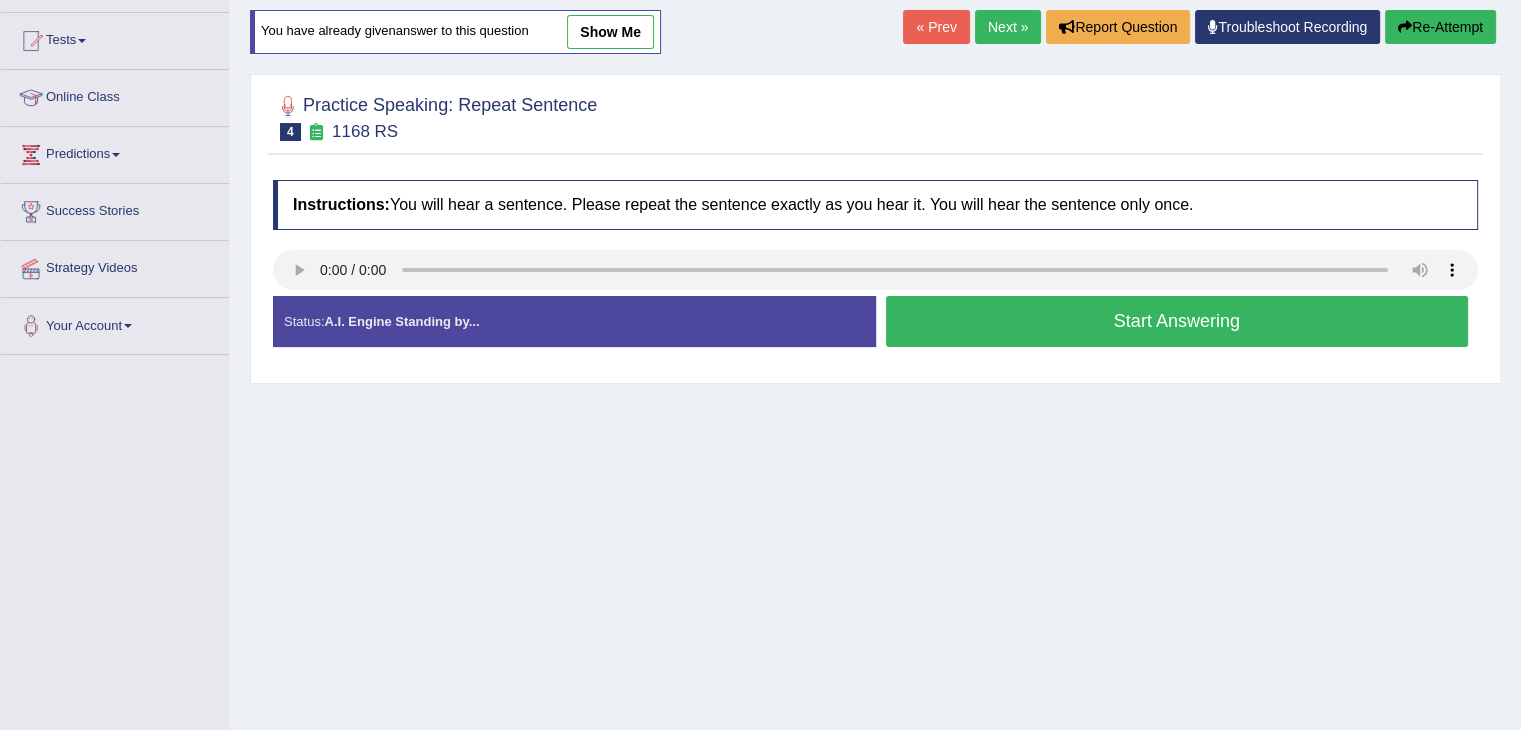 click on "Start Answering" at bounding box center [1177, 321] 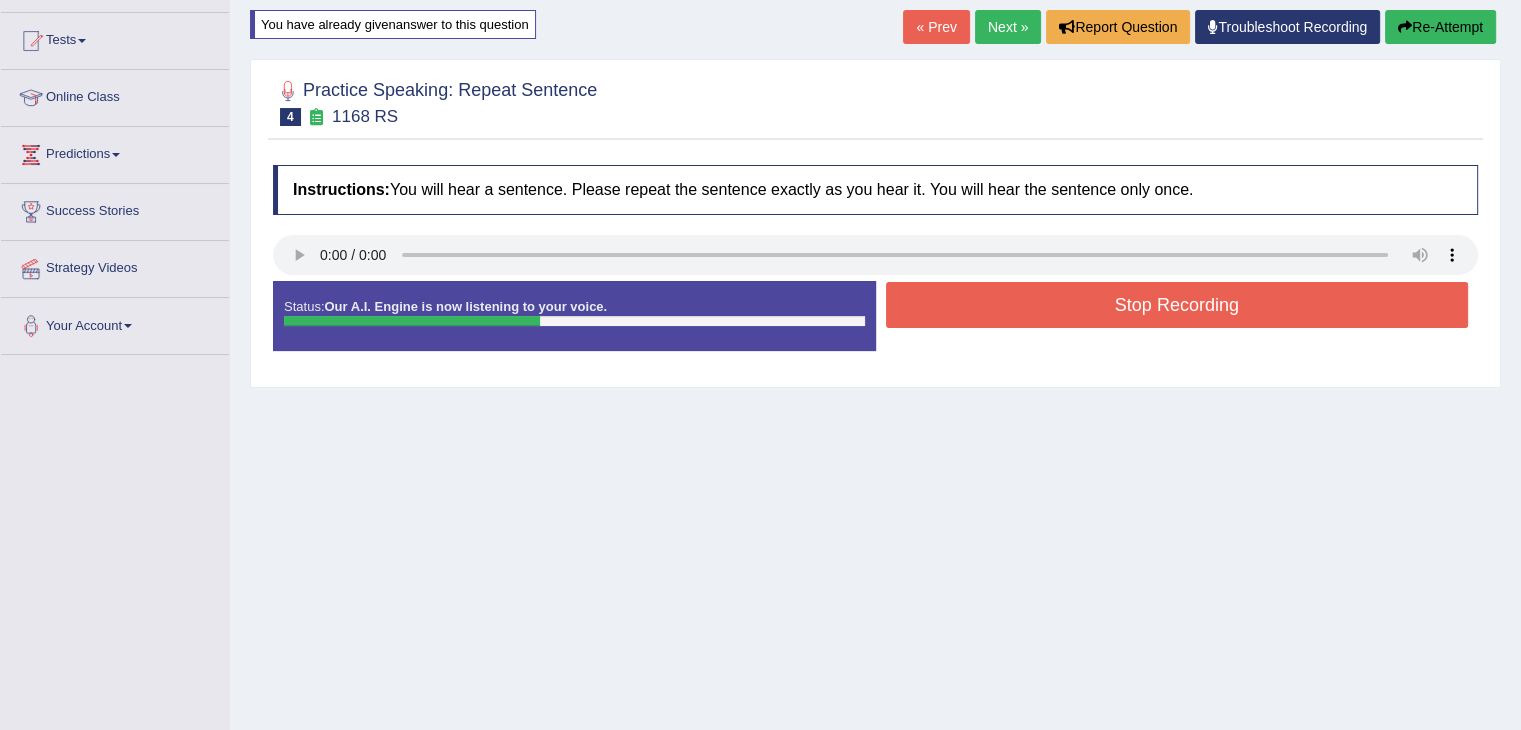 click on "Created with Highcharts 7.1.2 Great Too slow Too fast Time Speech pace meter: 0 5 10 15 20 25 30 35 40" at bounding box center [1182, 280] 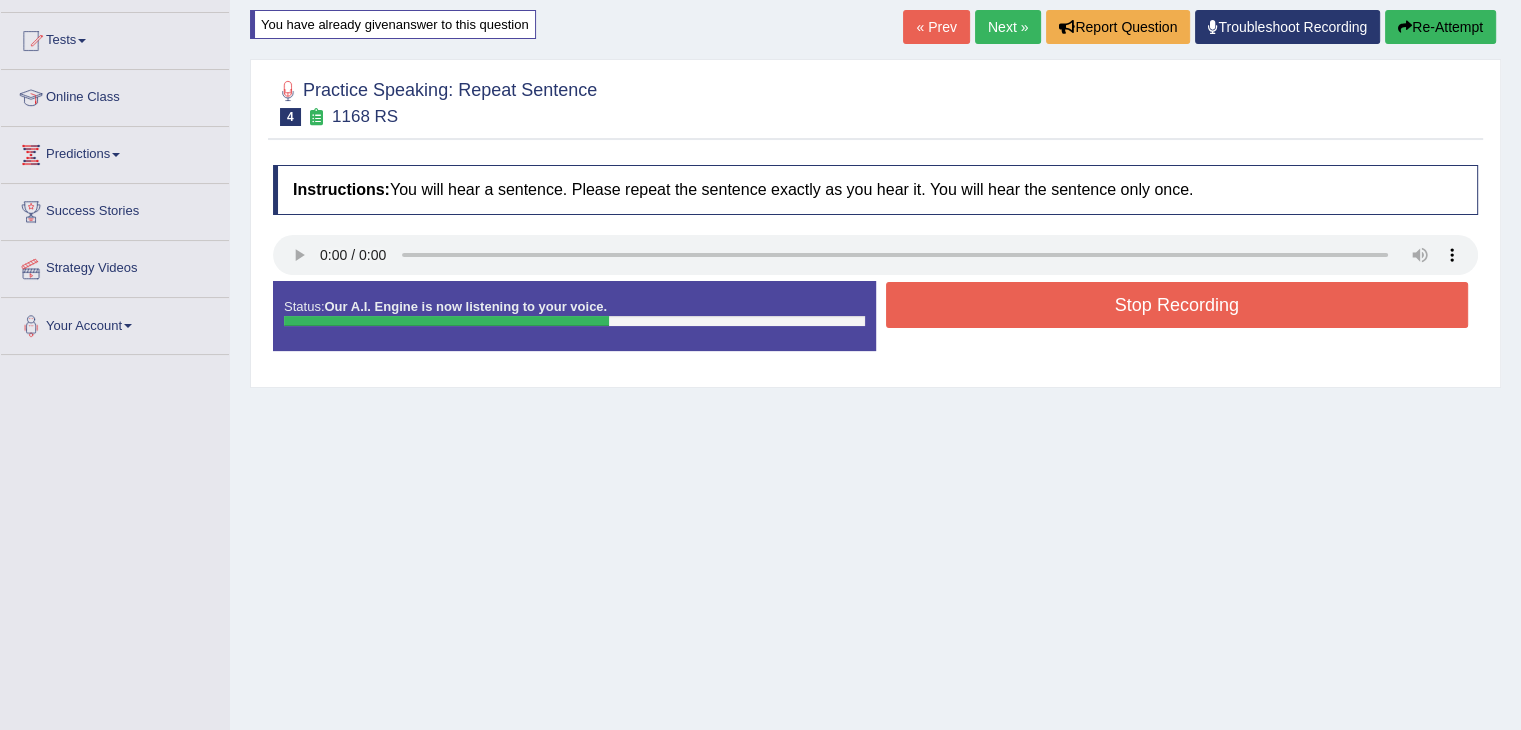 click on "Stop Recording" at bounding box center [1177, 305] 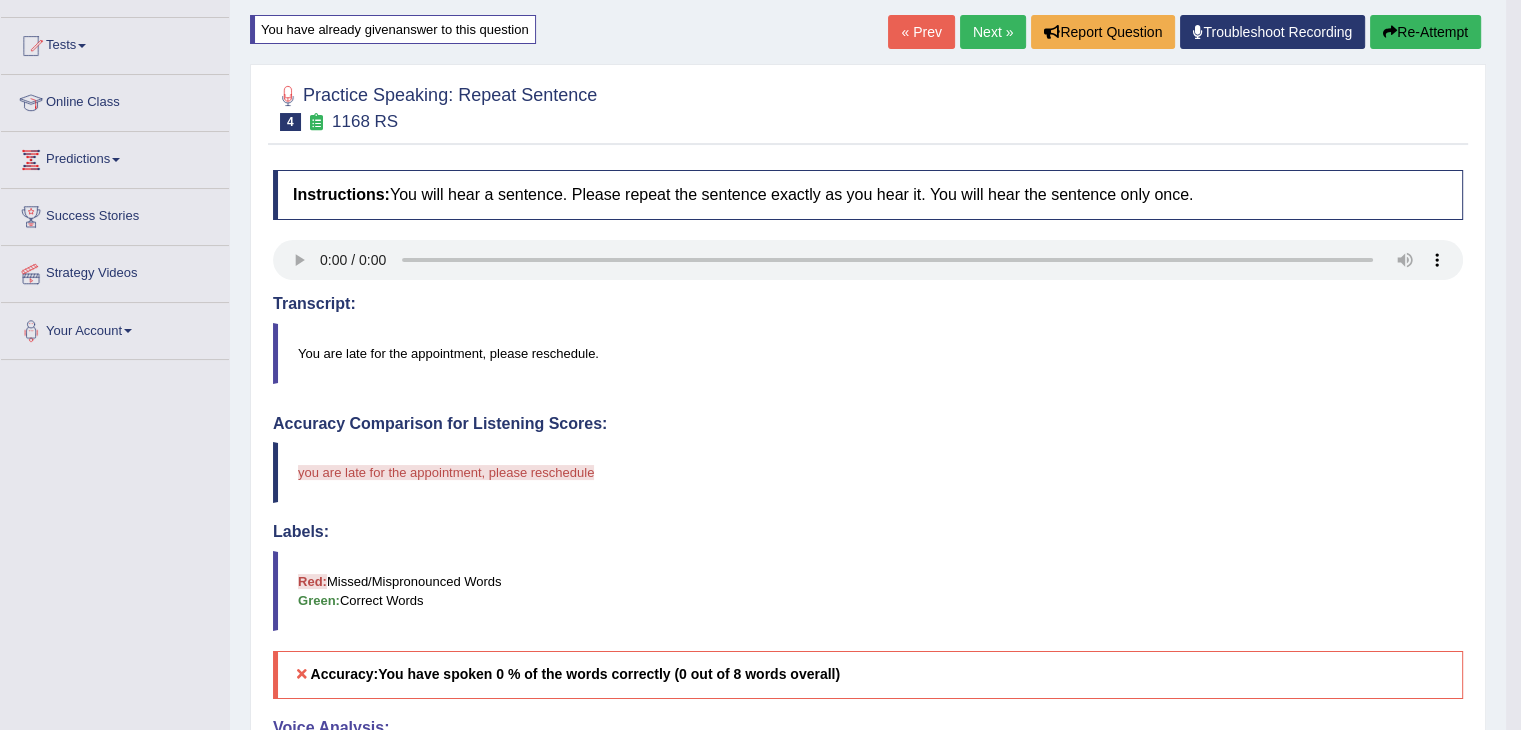 scroll, scrollTop: 187, scrollLeft: 0, axis: vertical 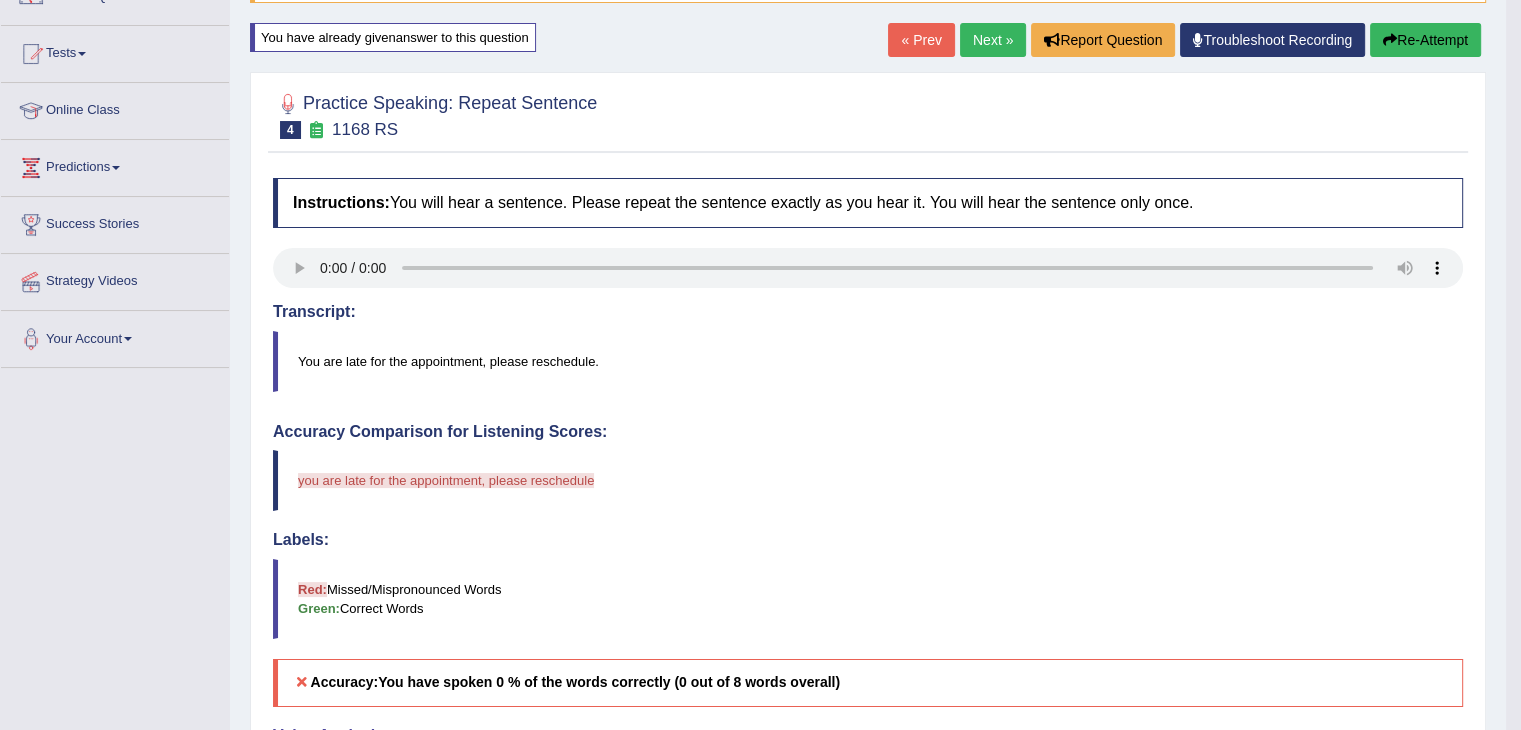 click on "Re-Attempt" at bounding box center [1425, 40] 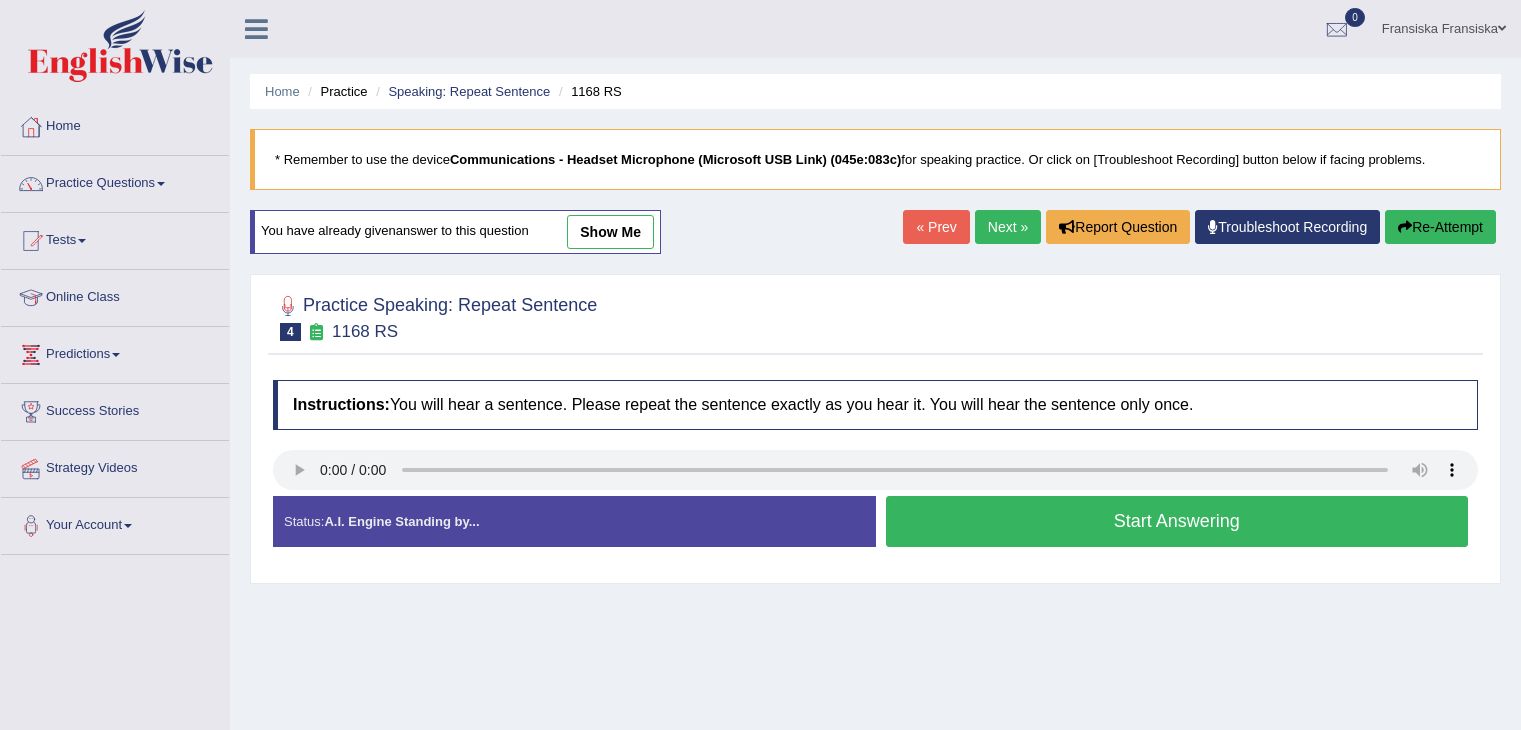 scroll, scrollTop: 198, scrollLeft: 0, axis: vertical 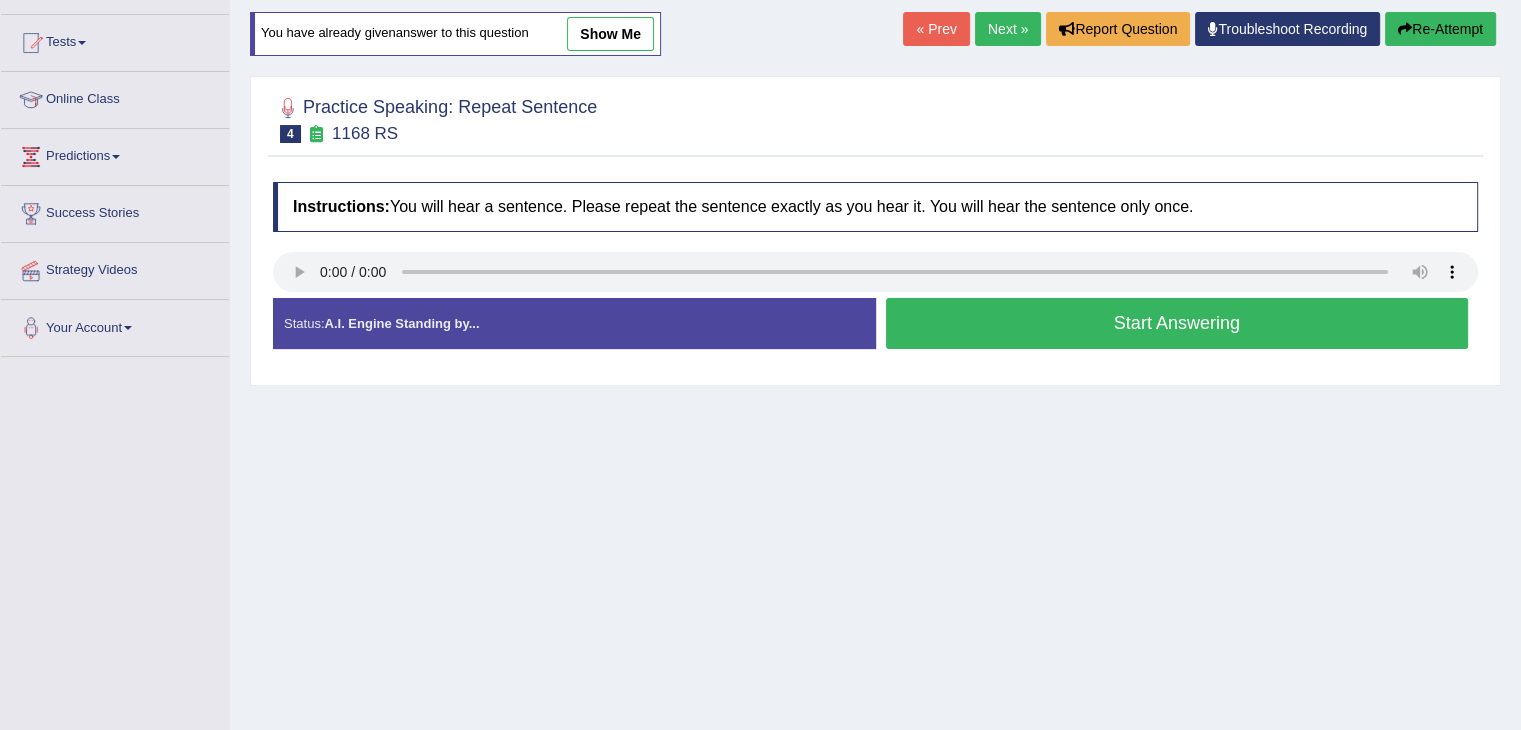 click on "Start Answering" at bounding box center (1177, 323) 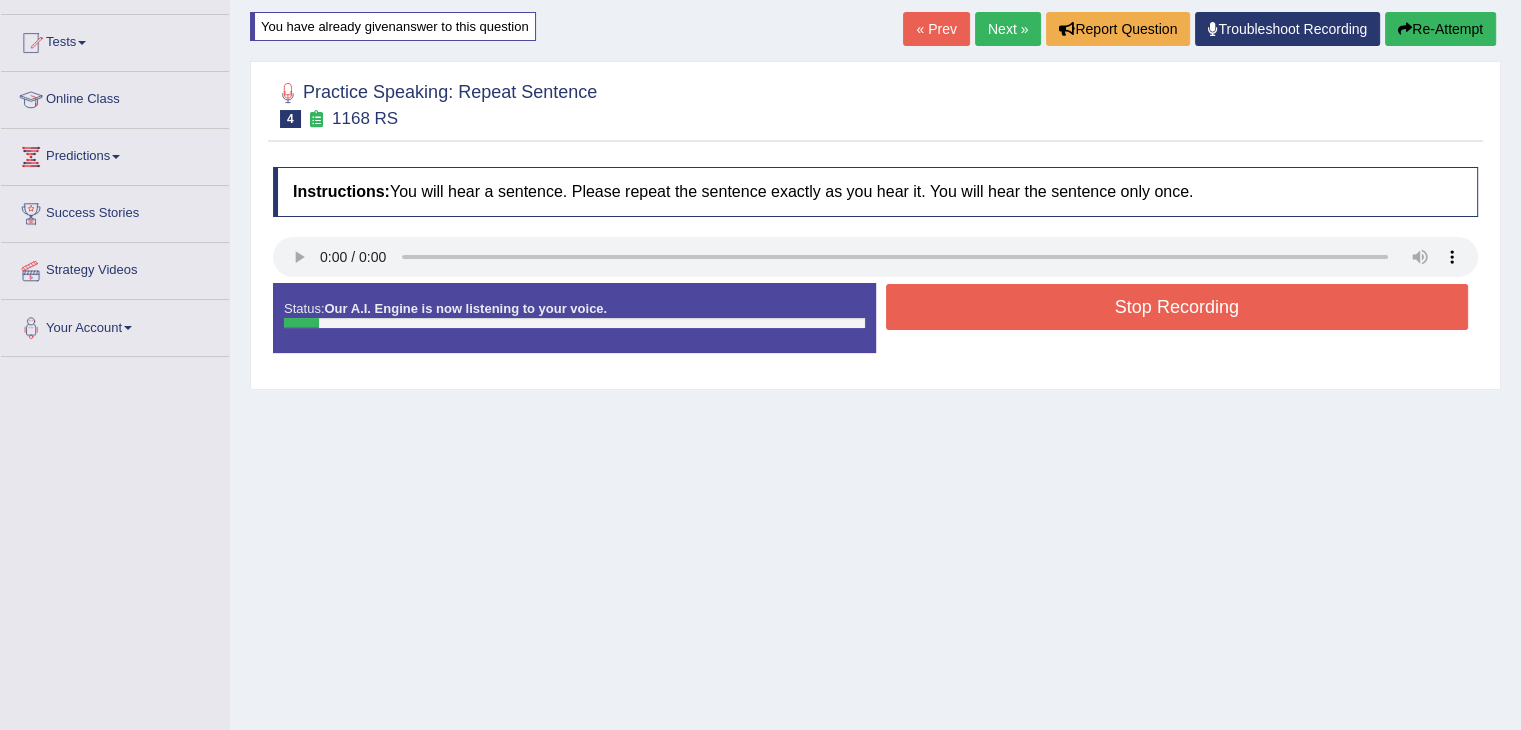 scroll, scrollTop: 187, scrollLeft: 0, axis: vertical 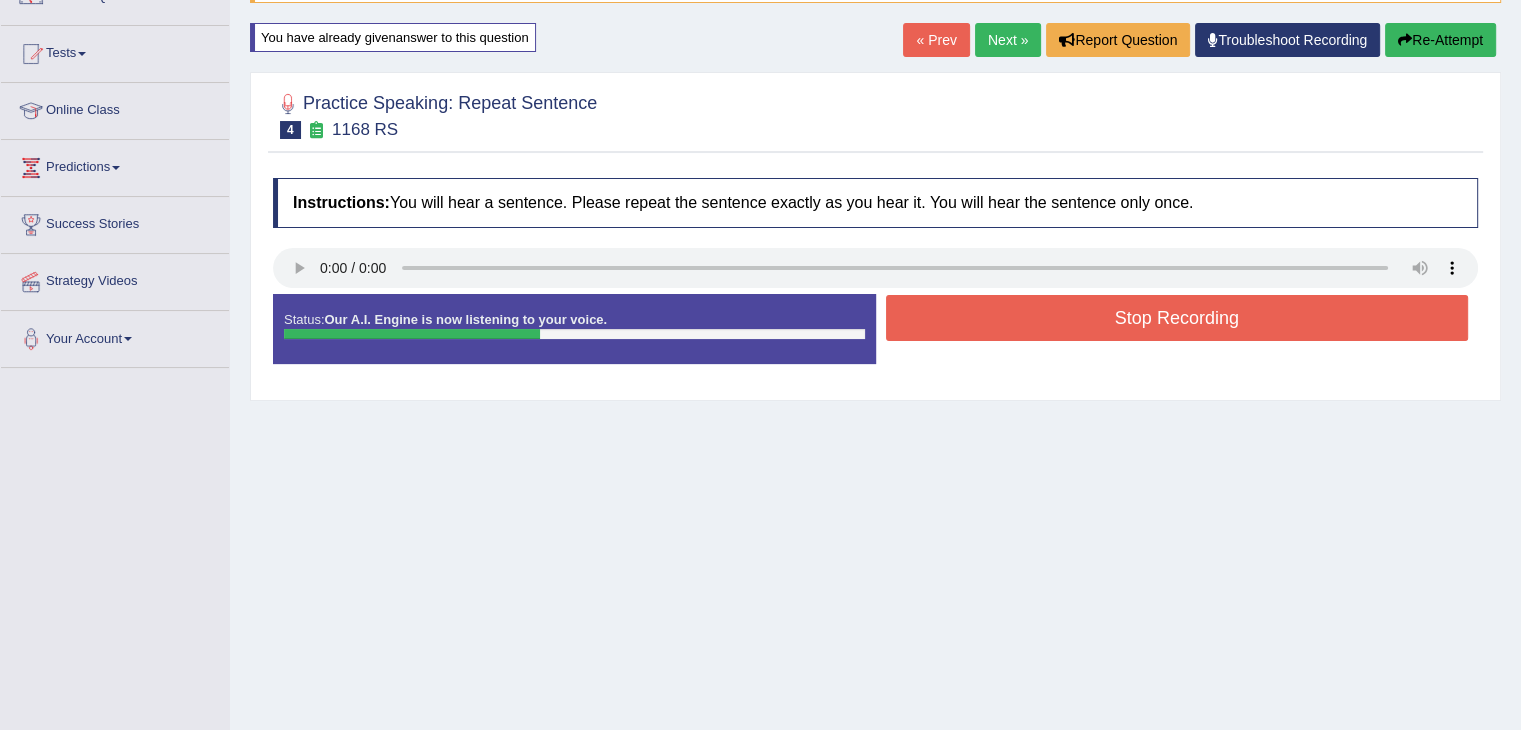 click on "Stop Recording" at bounding box center [1177, 318] 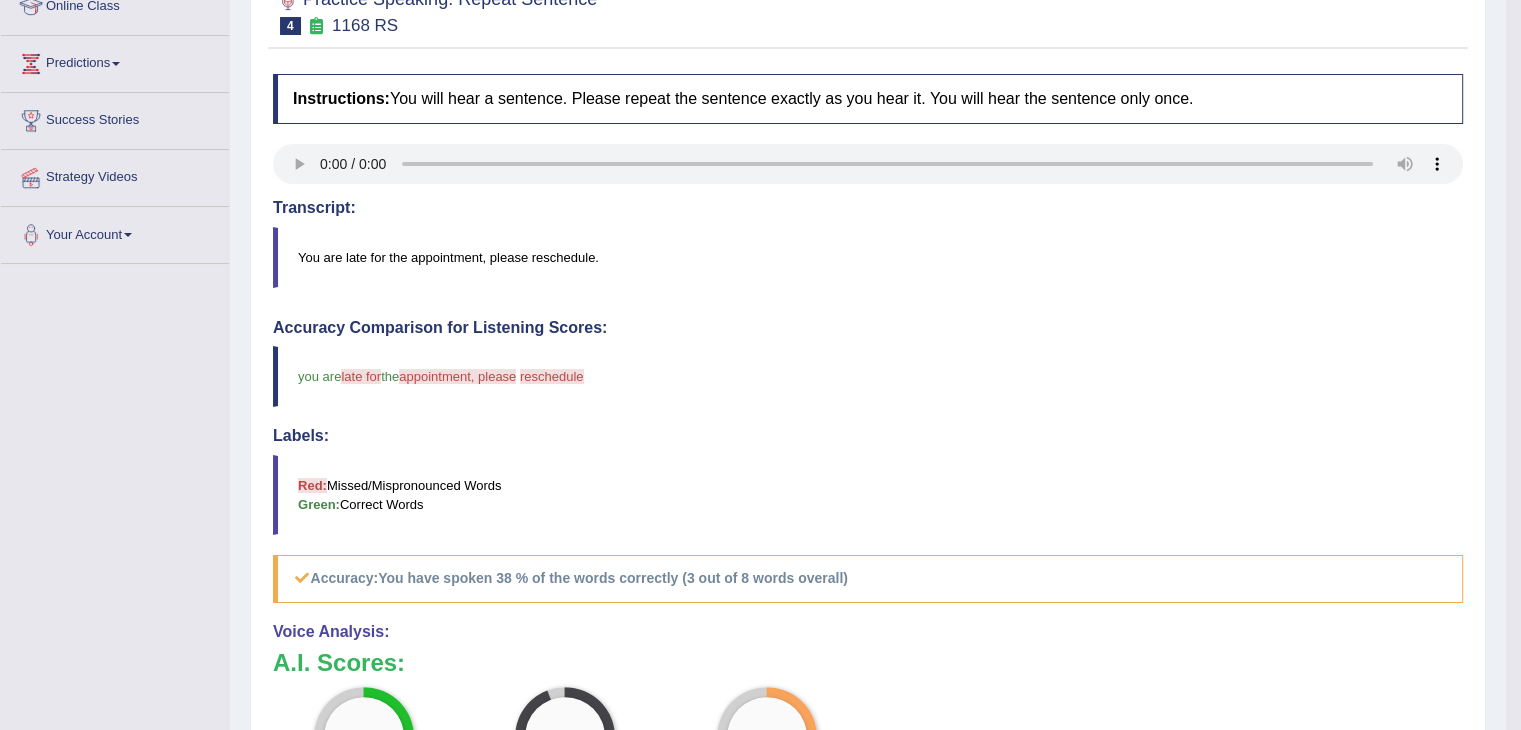 scroll, scrollTop: 260, scrollLeft: 0, axis: vertical 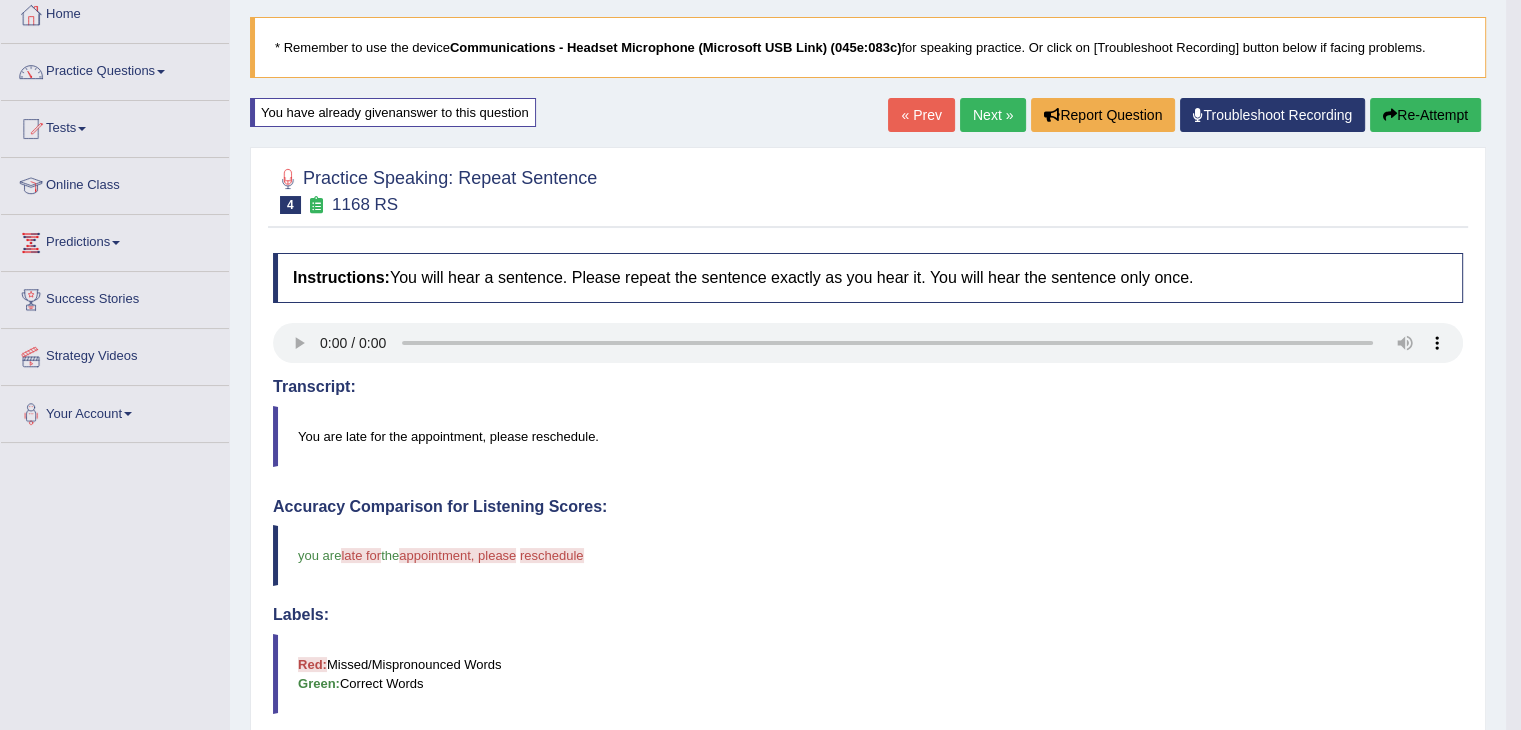 click on "Home
Practice
Speaking: Repeat Sentence
1168 RS
* Remember to use the device  Communications - Headset Microphone (Microsoft USB Link) (045e:083c)  for speaking practice. Or click on [Troubleshoot Recording] button below if facing problems.
You have already given   answer to this question
« Prev Next »  Report Question  Troubleshoot Recording  Re-Attempt
Practice Speaking: Repeat Sentence
4
1168 RS
Instructions:  You will hear a sentence. Please repeat the sentence exactly as you hear it. You will hear the sentence only once.
Transcript: You are late for the appointment, please reschedule. Created with Highcharts 7.1.2 Too low Too high Time Pitch meter: 0 2 4 6 8 10 Created with Highcharts 7.1.2 Great Too slow Too fast Time Speech pace meter: 0 5 10 15 20 25 30 35 40 you are" at bounding box center [868, 544] 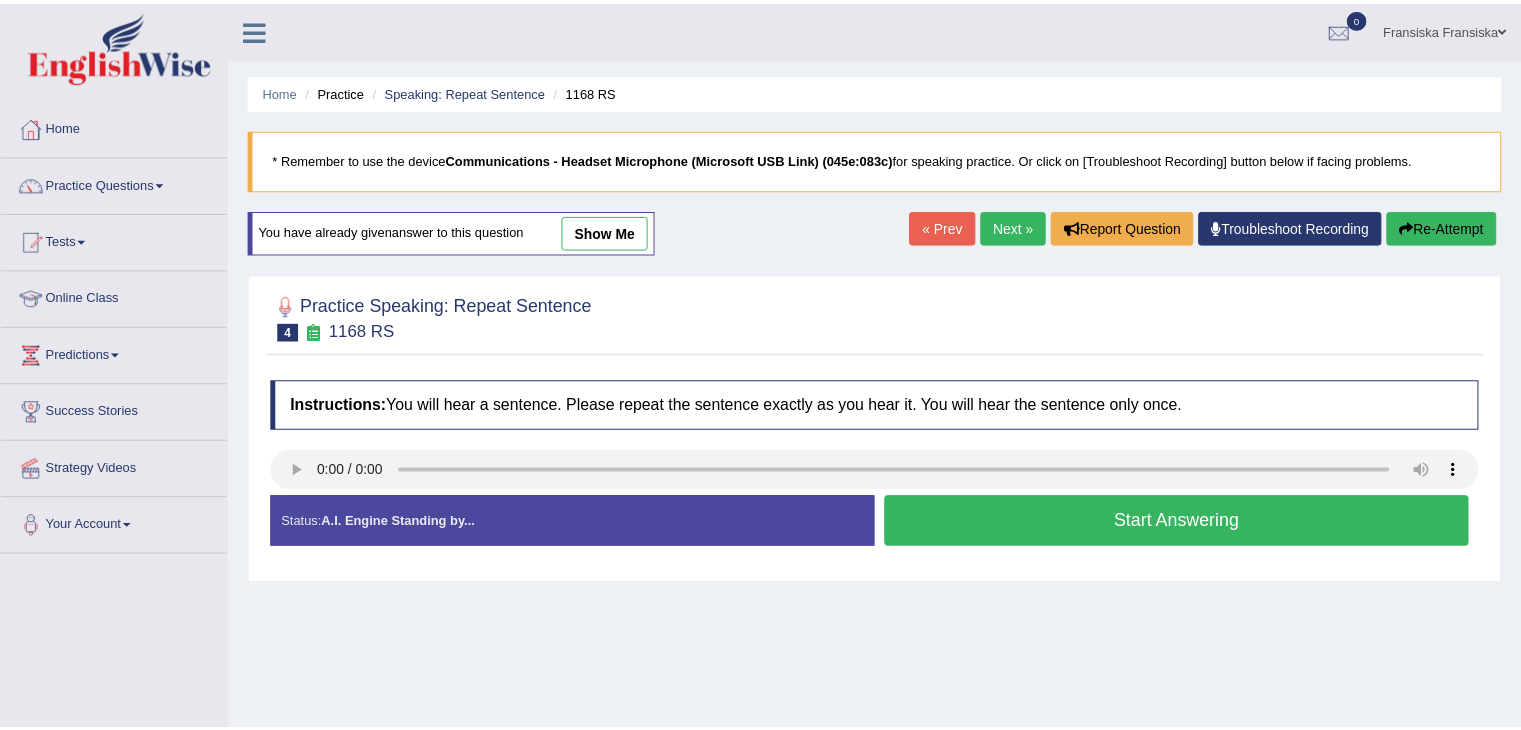 scroll, scrollTop: 112, scrollLeft: 0, axis: vertical 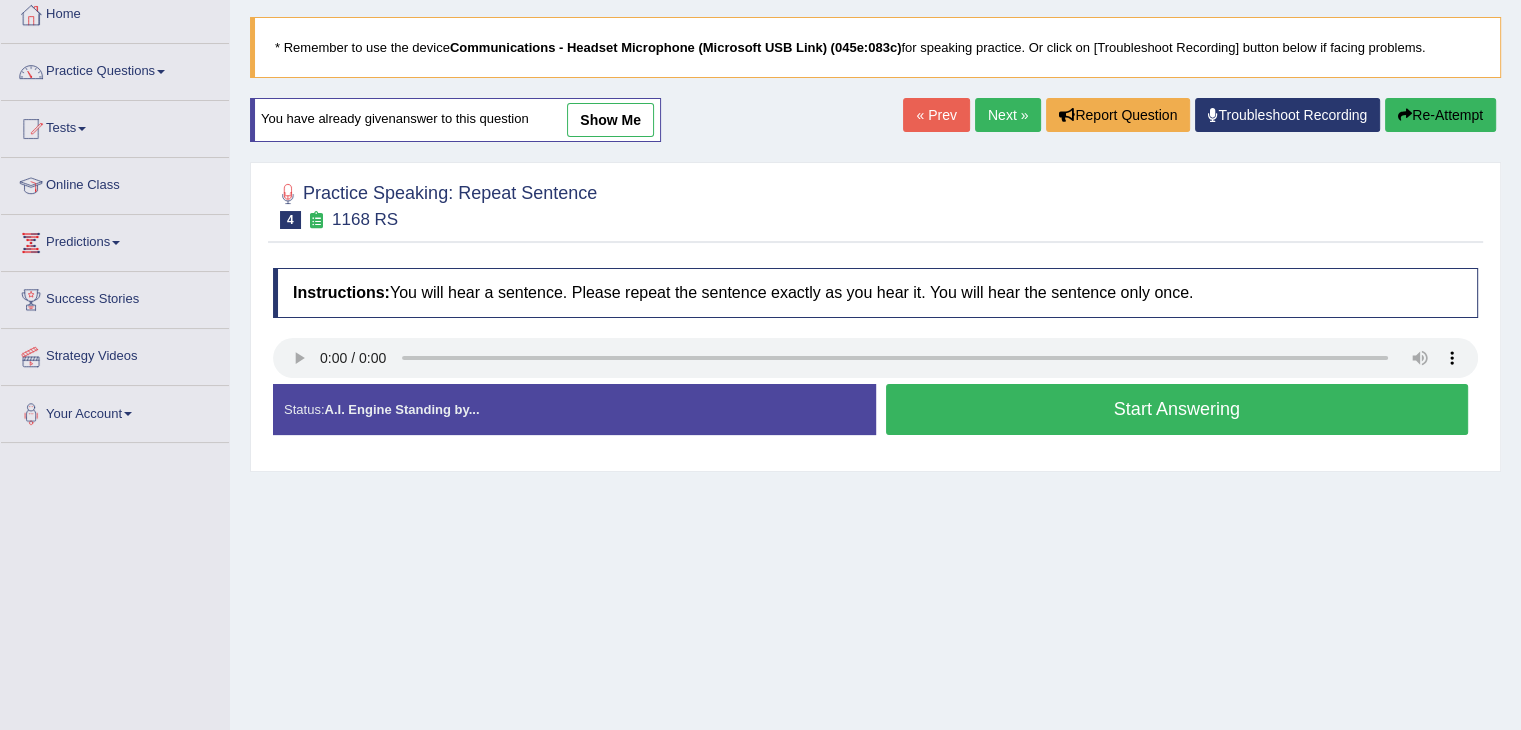 click on "Start Answering" at bounding box center [1177, 409] 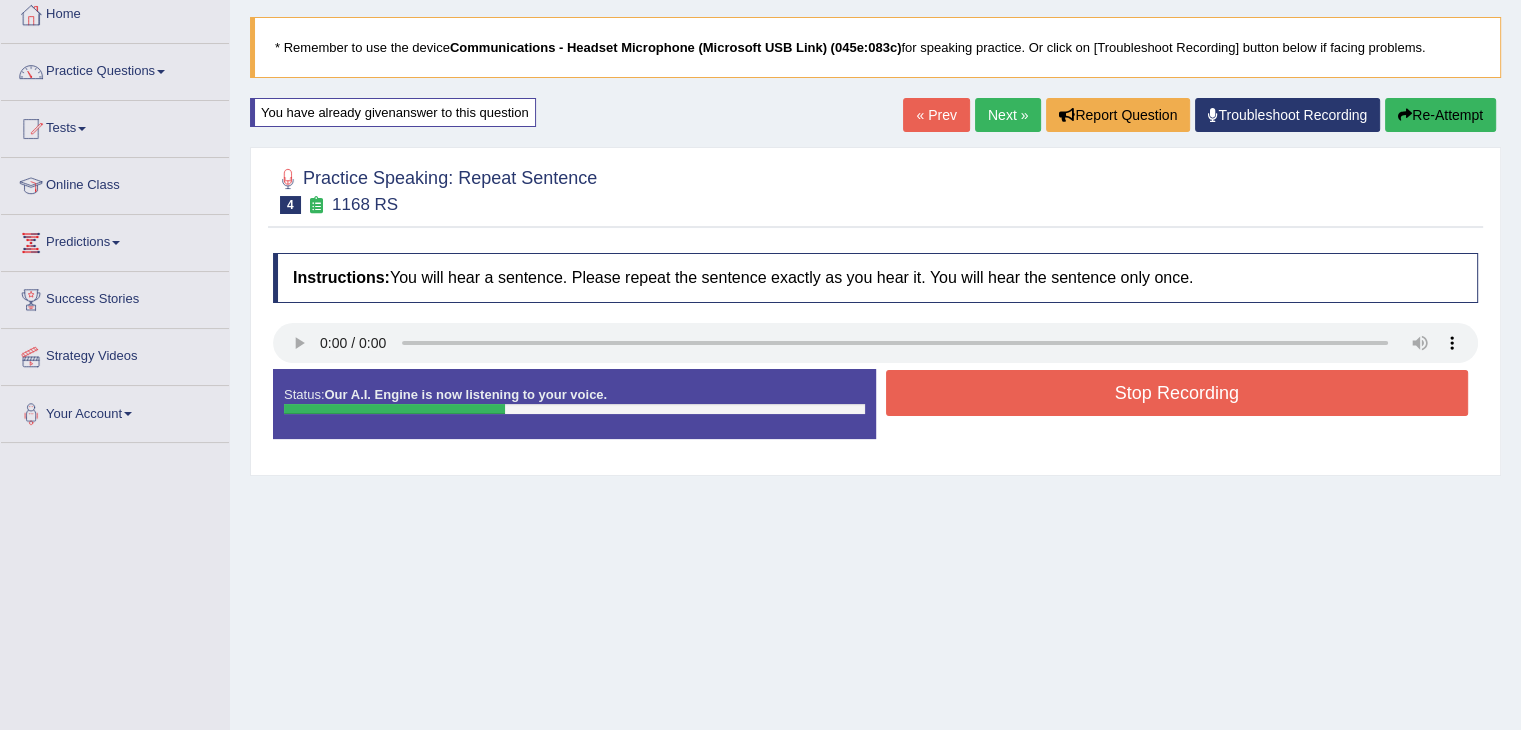 click on "Stop Recording" at bounding box center [1177, 393] 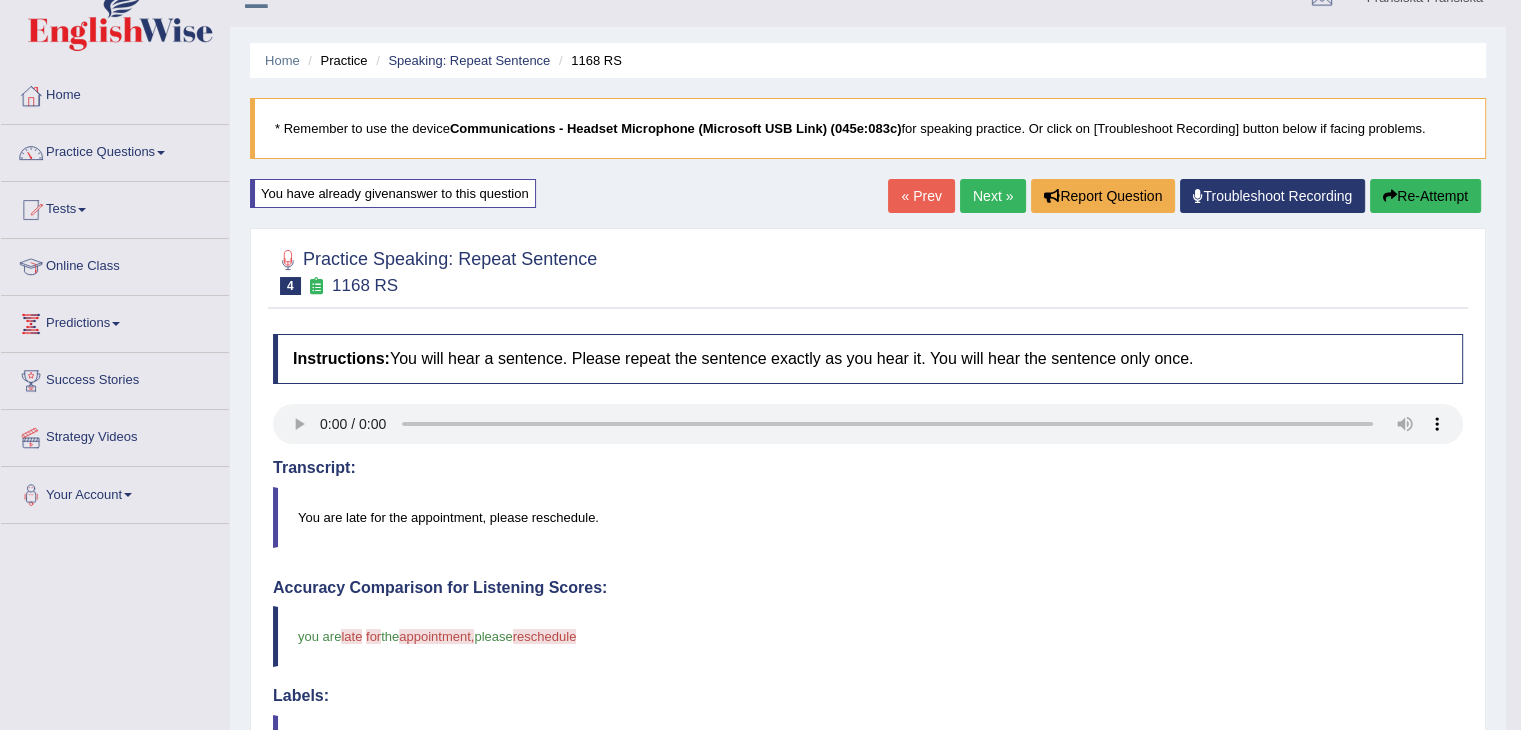 scroll, scrollTop: 0, scrollLeft: 0, axis: both 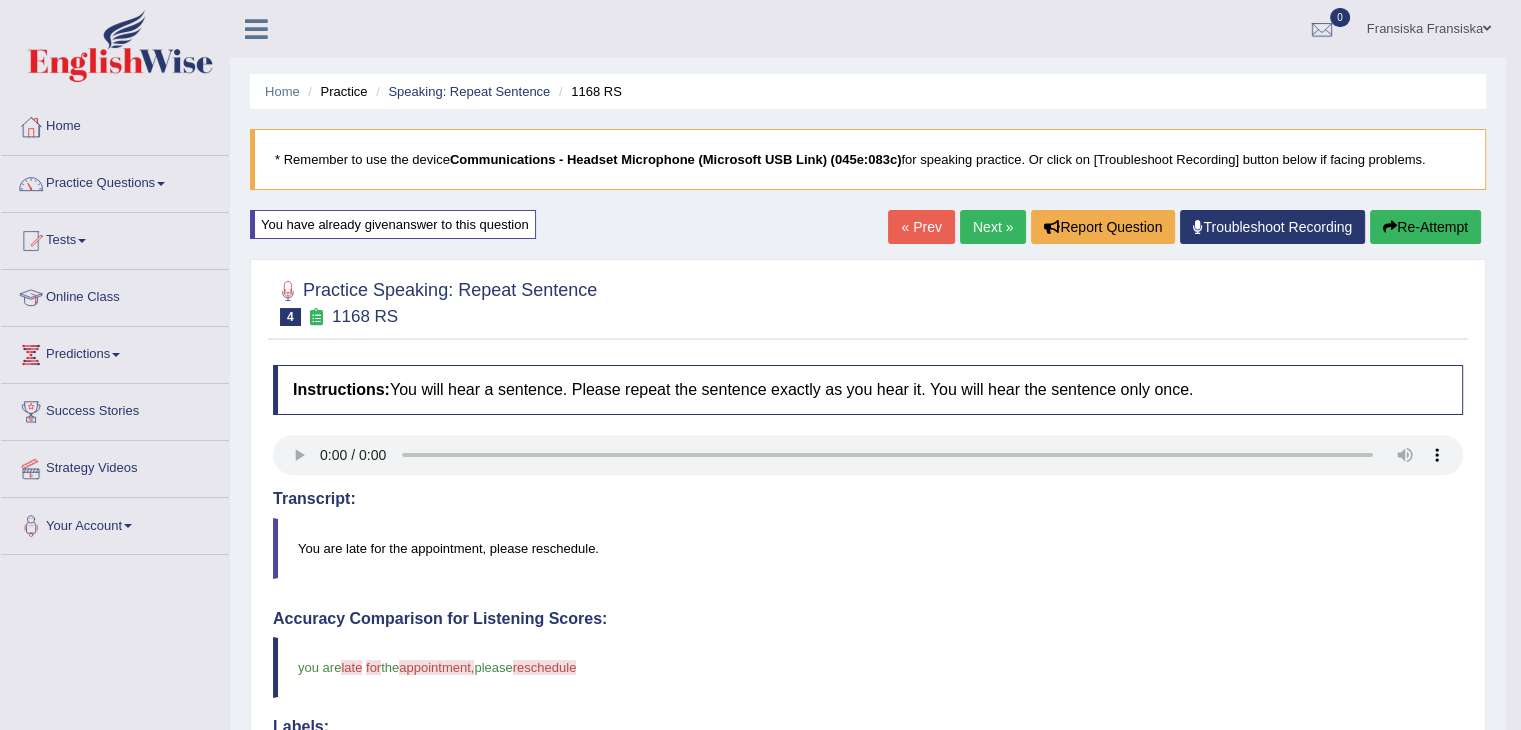 click on "Next »" at bounding box center [993, 227] 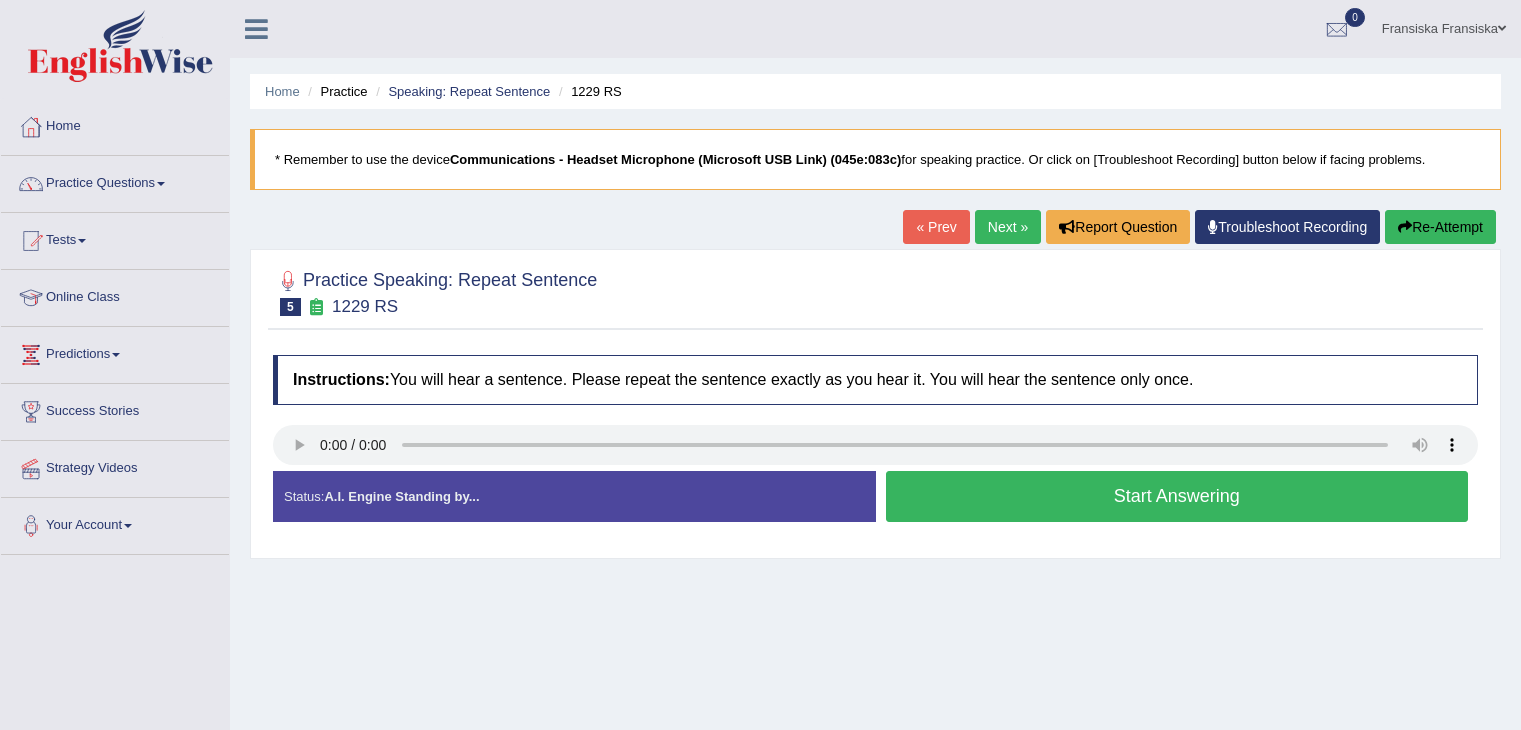 scroll, scrollTop: 0, scrollLeft: 0, axis: both 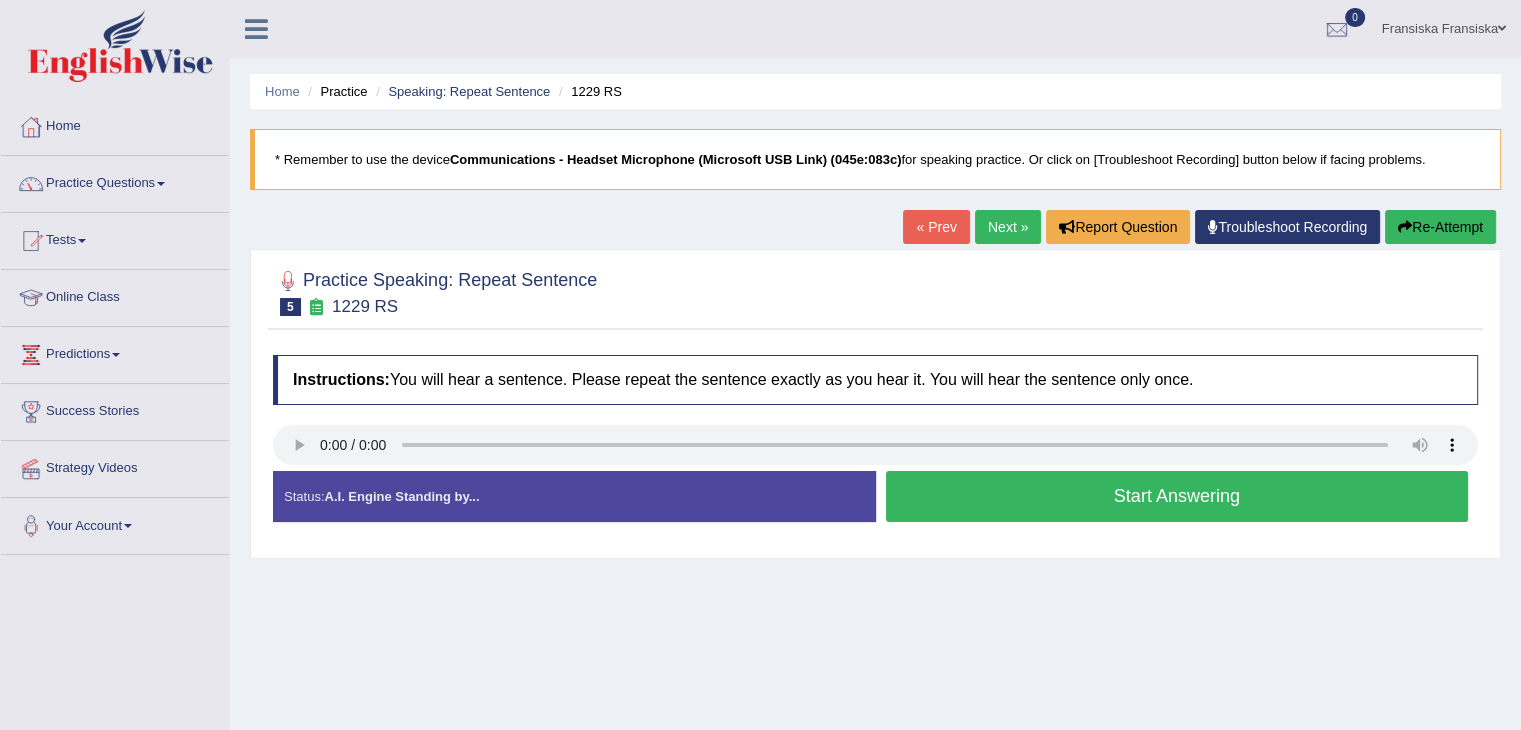 click on "Start Answering" at bounding box center (1177, 496) 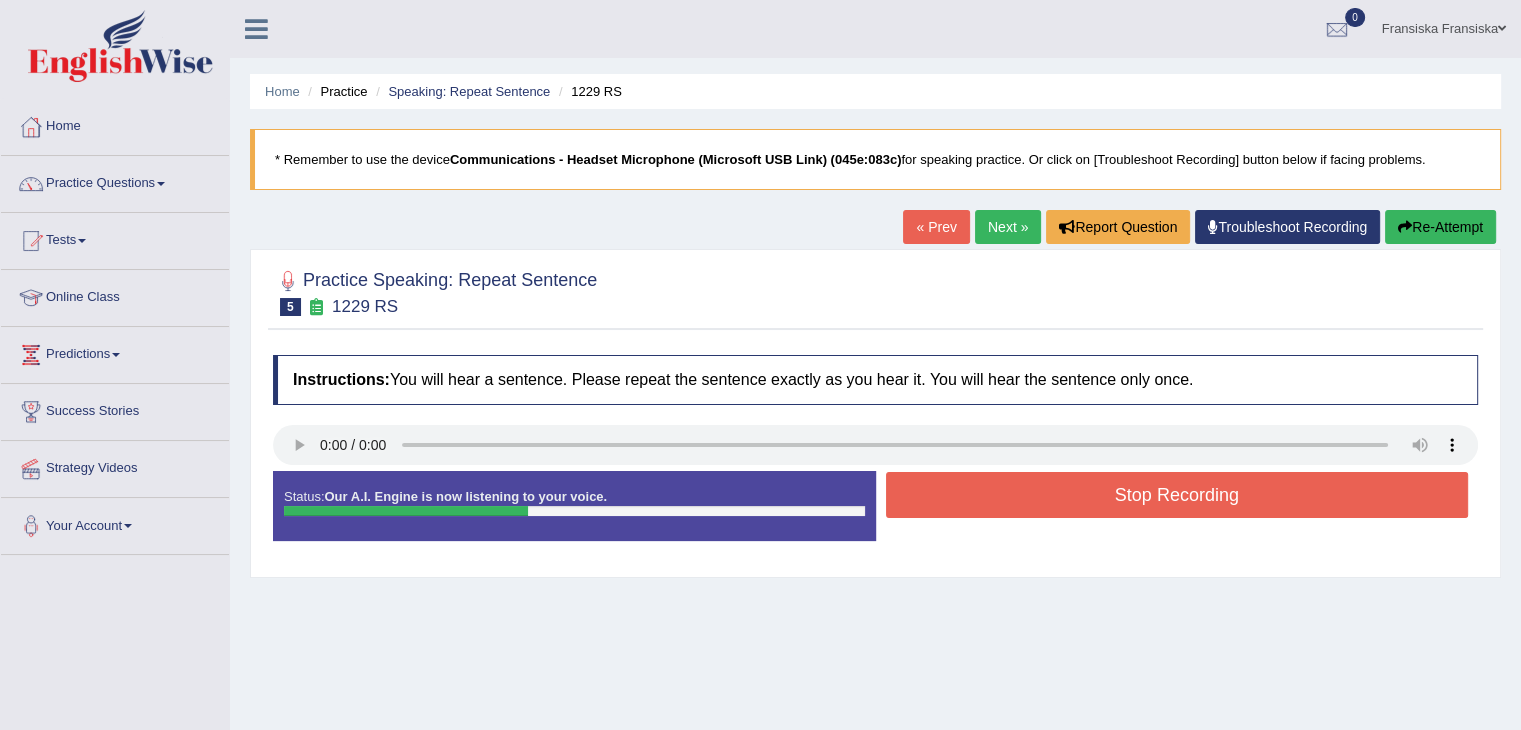click on "Stop Recording" at bounding box center (1177, 495) 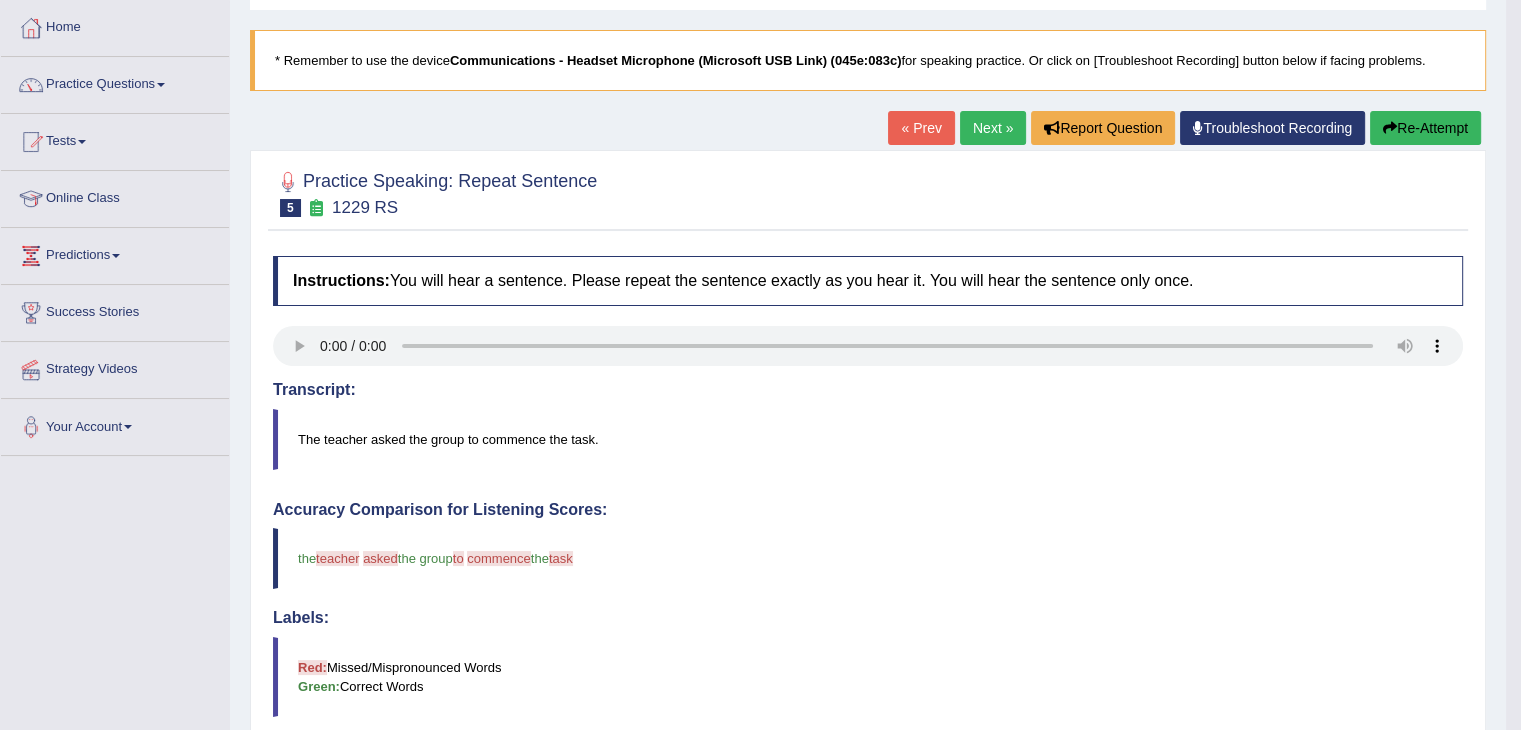 scroll, scrollTop: 100, scrollLeft: 0, axis: vertical 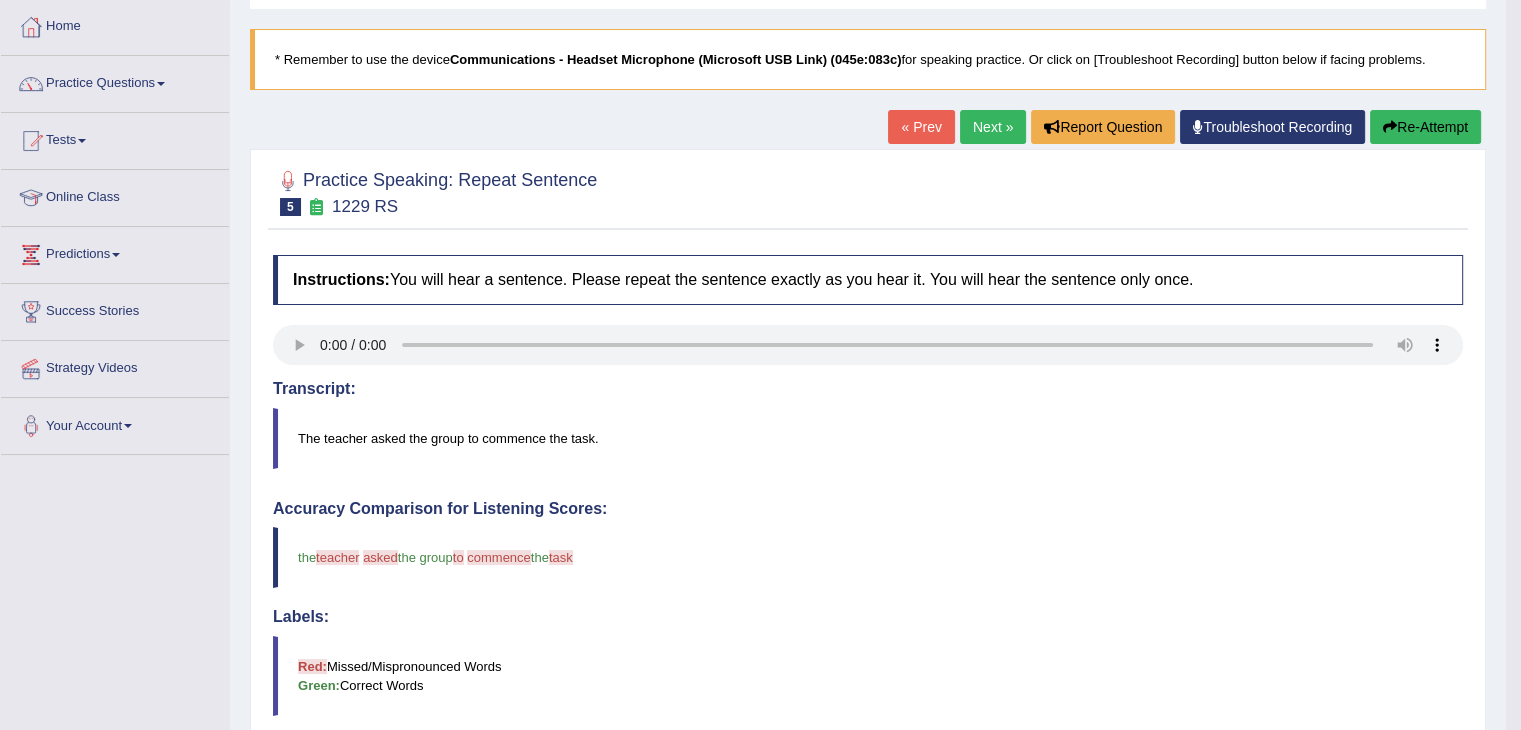 click on "Re-Attempt" at bounding box center (1425, 127) 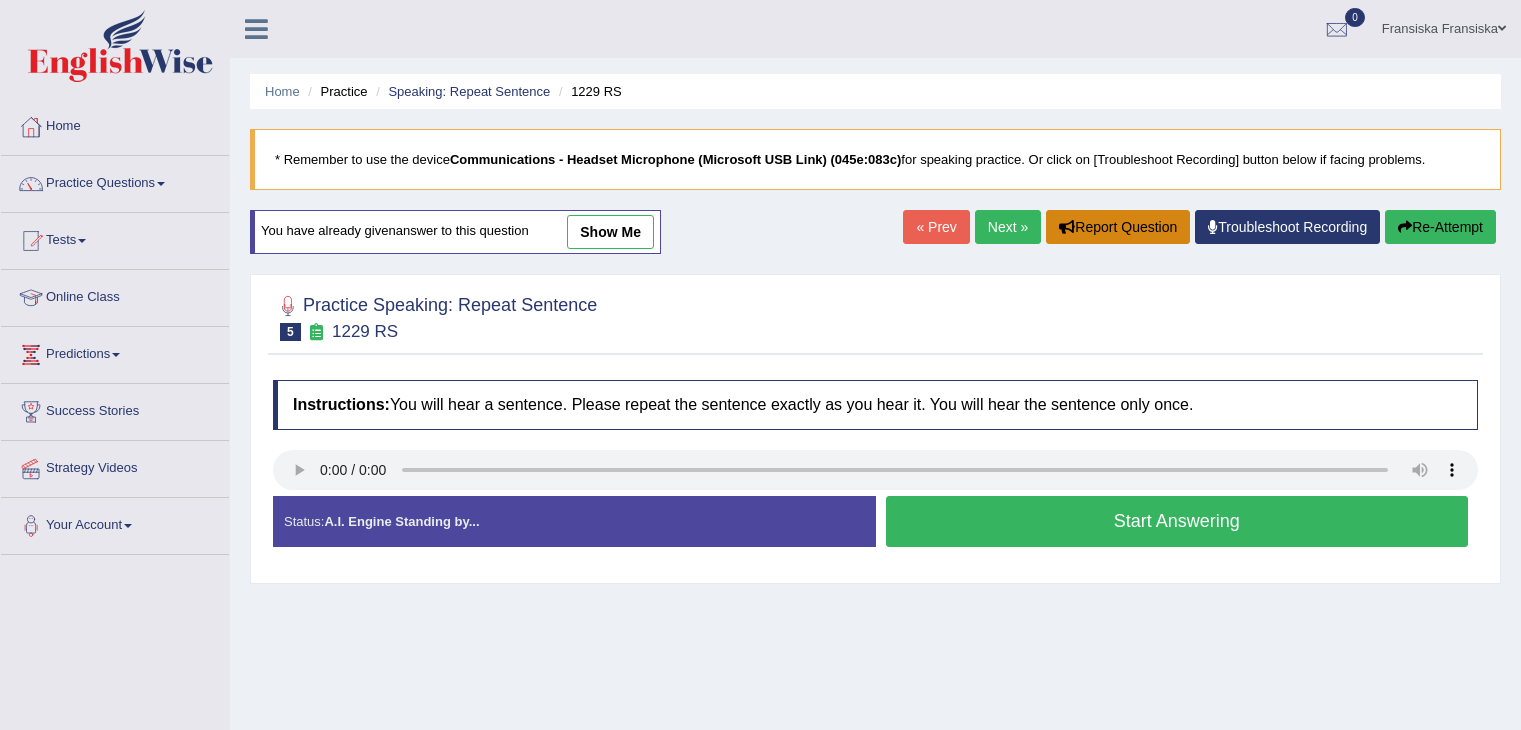 scroll, scrollTop: 100, scrollLeft: 0, axis: vertical 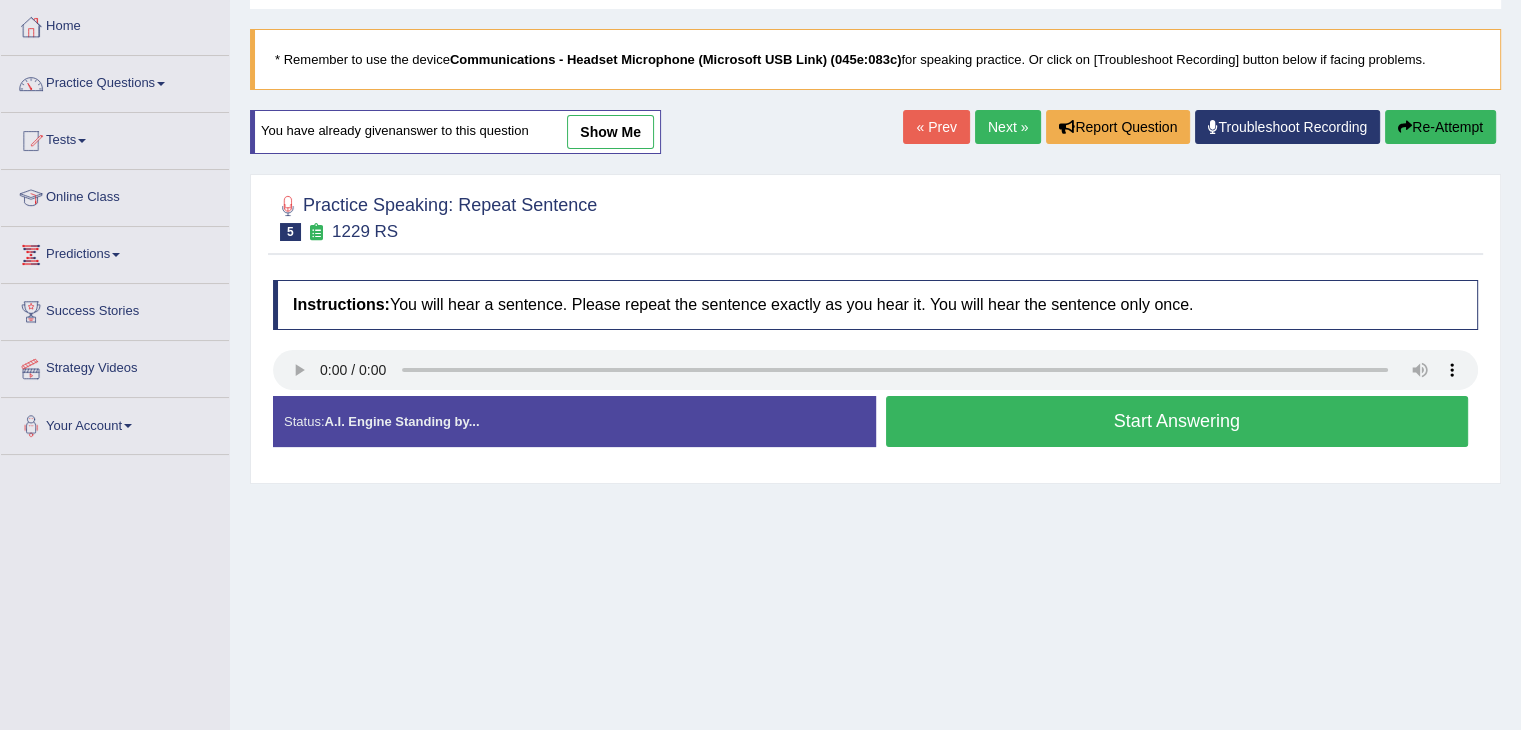 click on "Next »" at bounding box center (1008, 127) 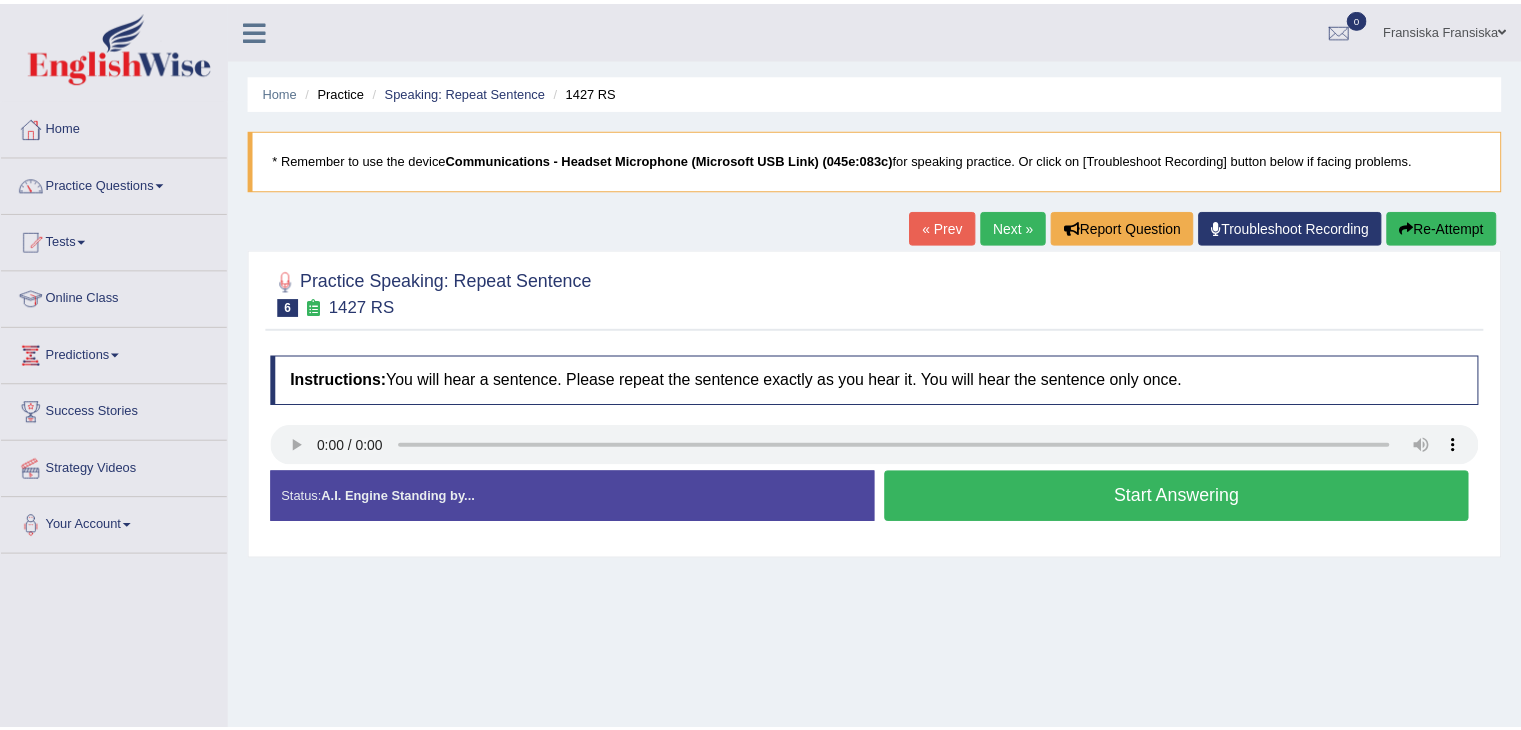scroll, scrollTop: 0, scrollLeft: 0, axis: both 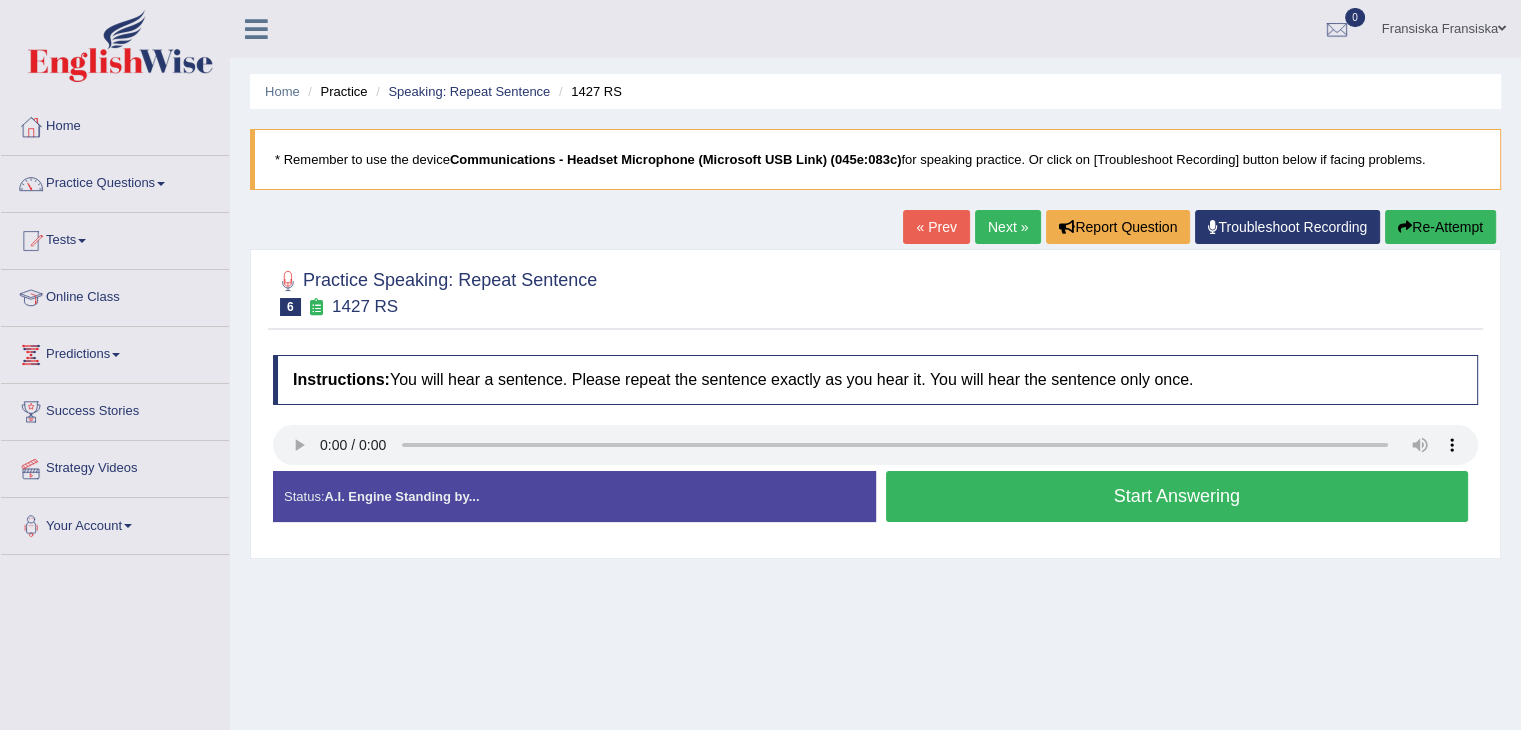 click on "Start Answering" at bounding box center (1177, 496) 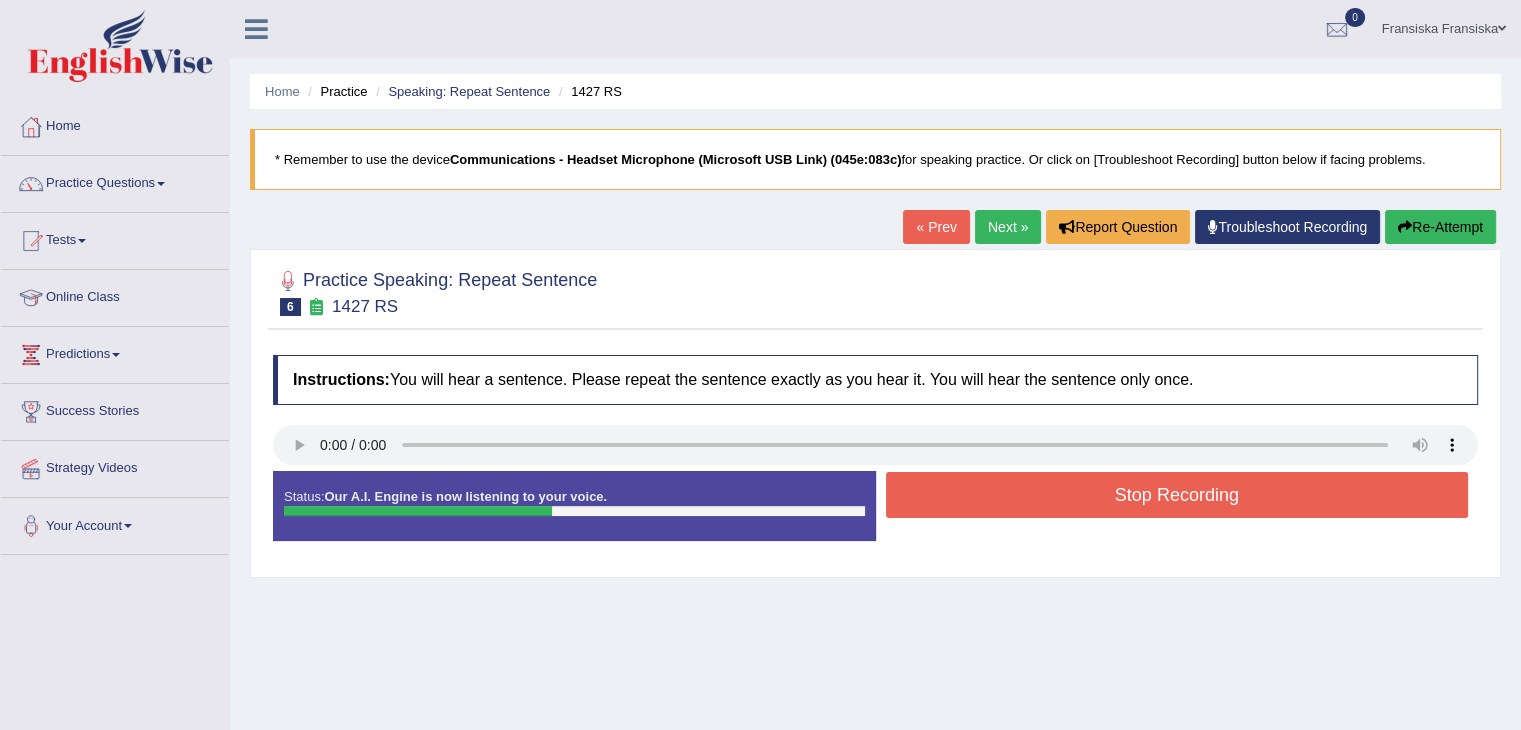 click on "Stop Recording" at bounding box center [1177, 495] 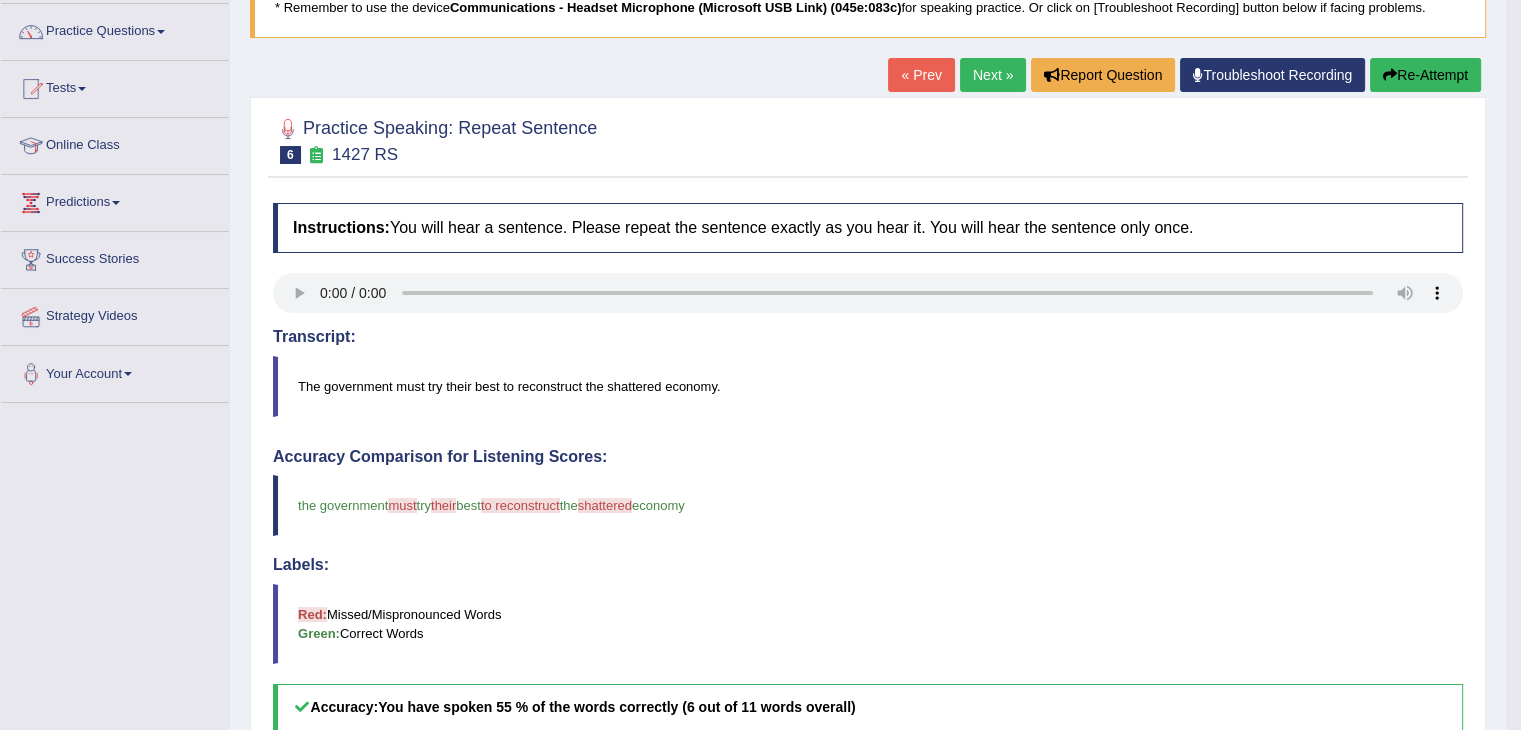 scroll, scrollTop: 152, scrollLeft: 0, axis: vertical 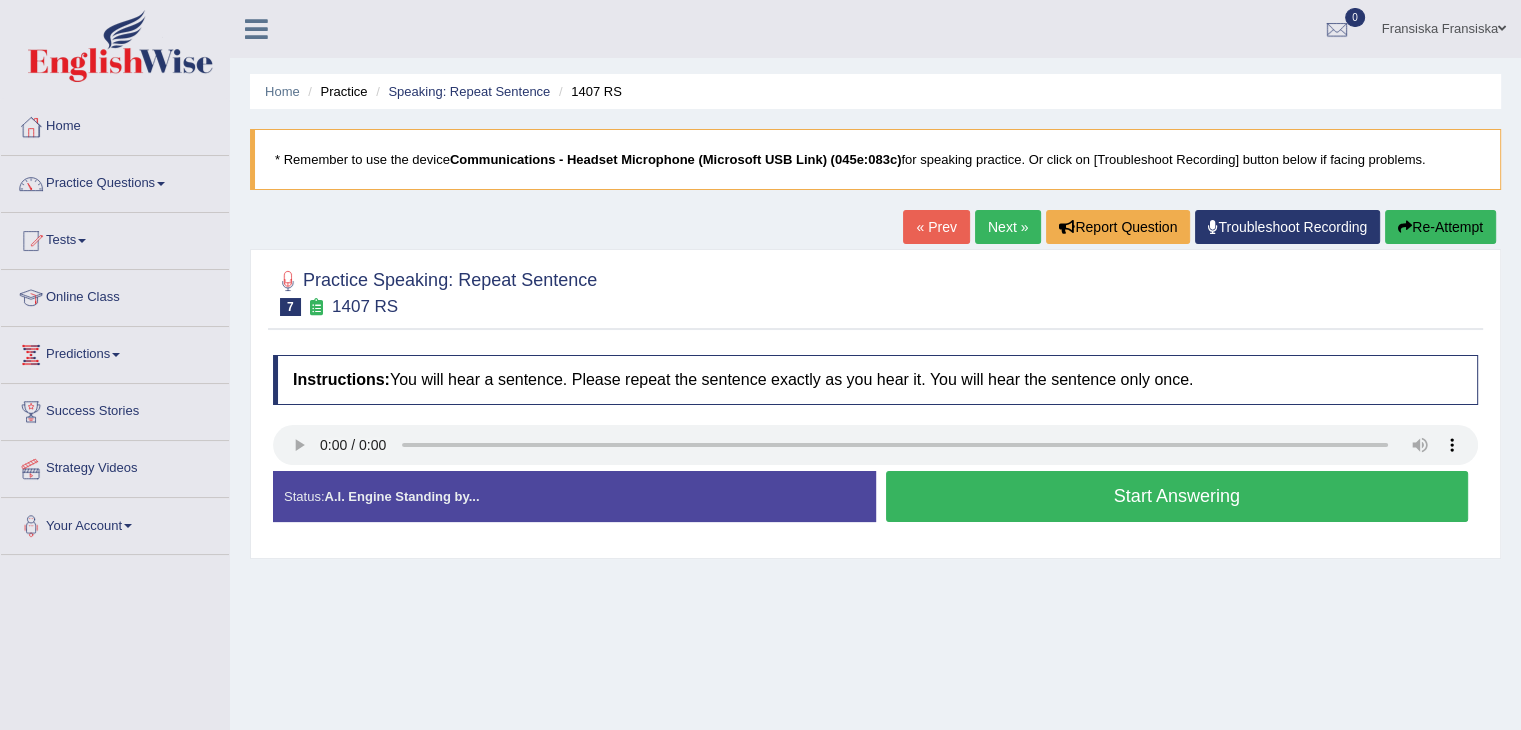 click on "Start Answering" at bounding box center (1177, 496) 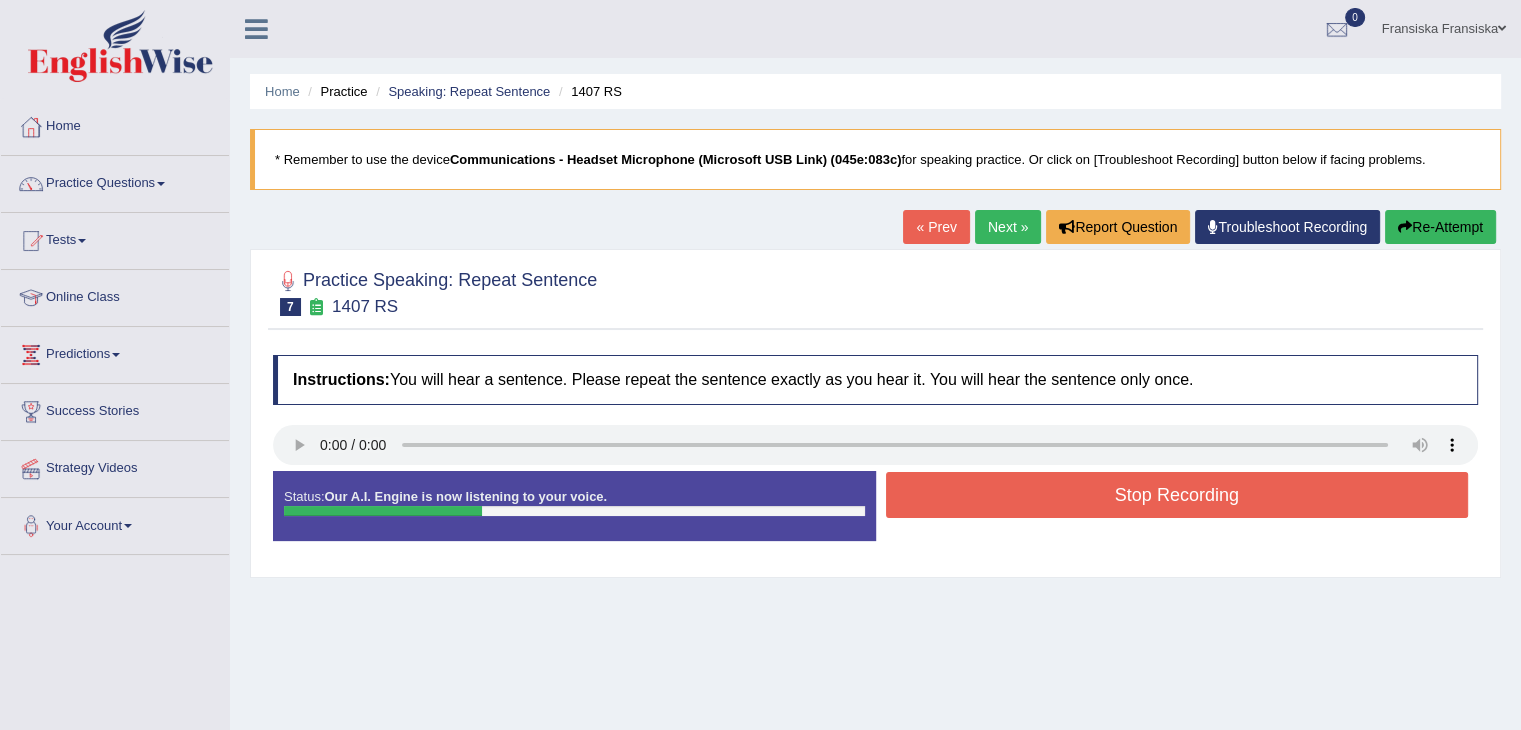 click on "Stop Recording" at bounding box center (1177, 495) 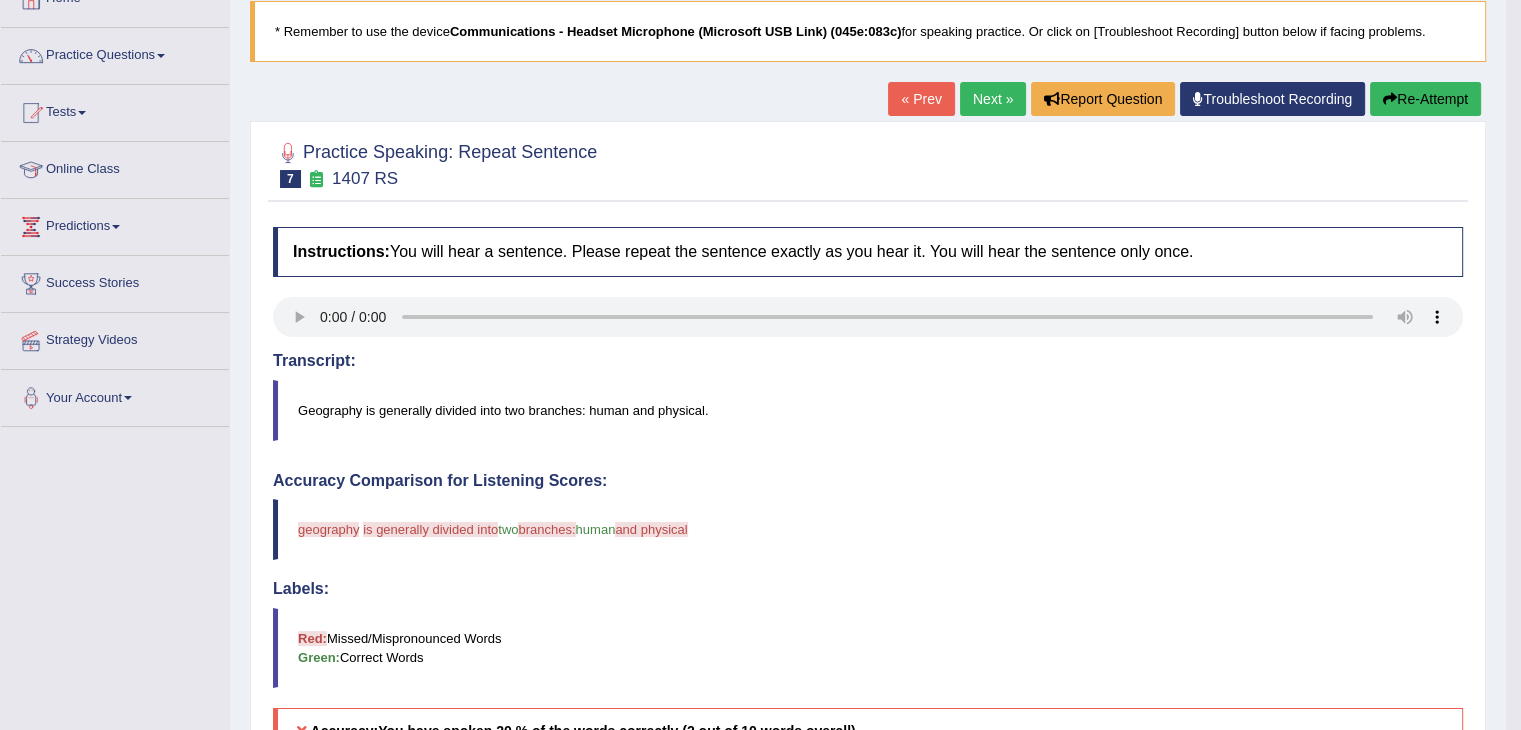 scroll, scrollTop: 128, scrollLeft: 0, axis: vertical 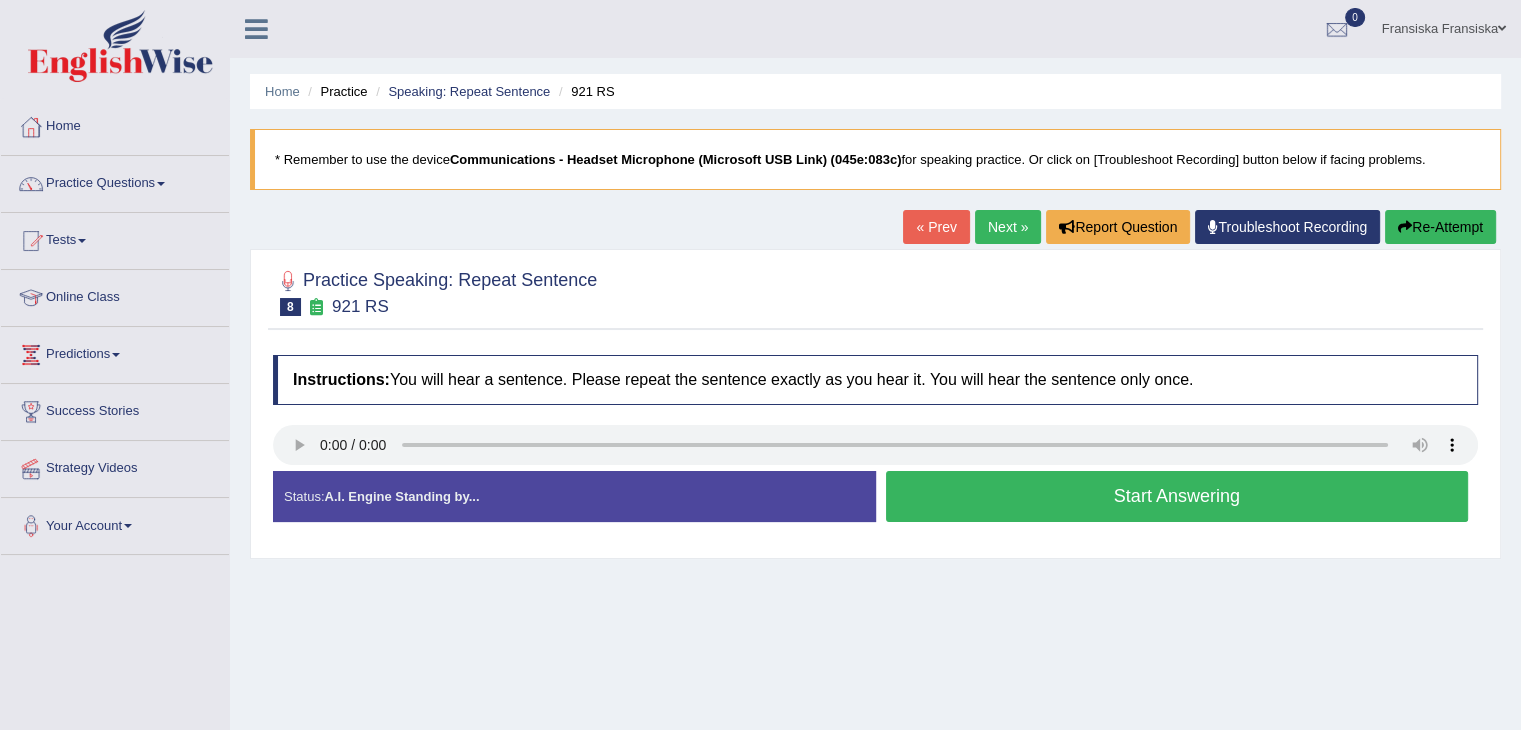 click on "Start Answering" at bounding box center [1177, 496] 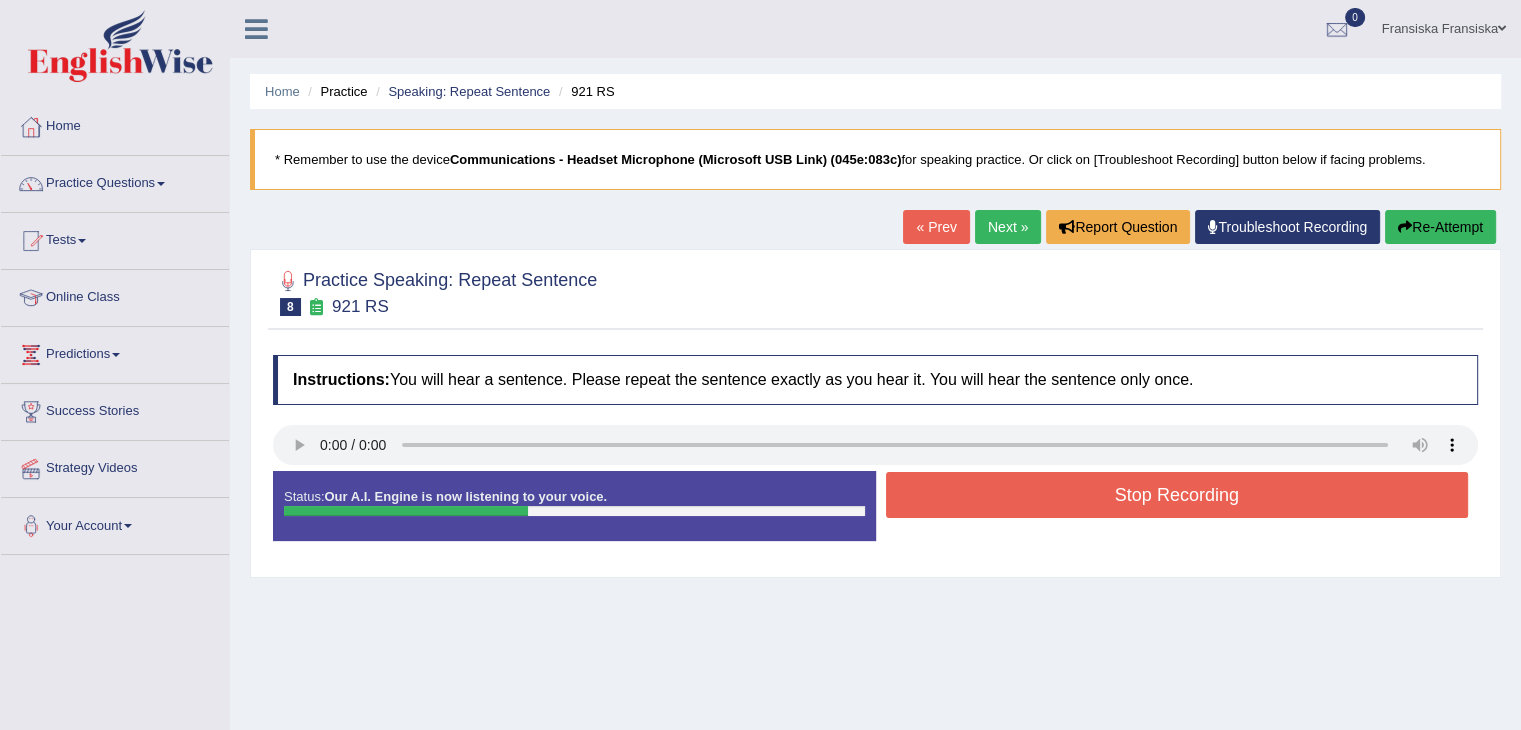 click on "Stop Recording" at bounding box center [1177, 495] 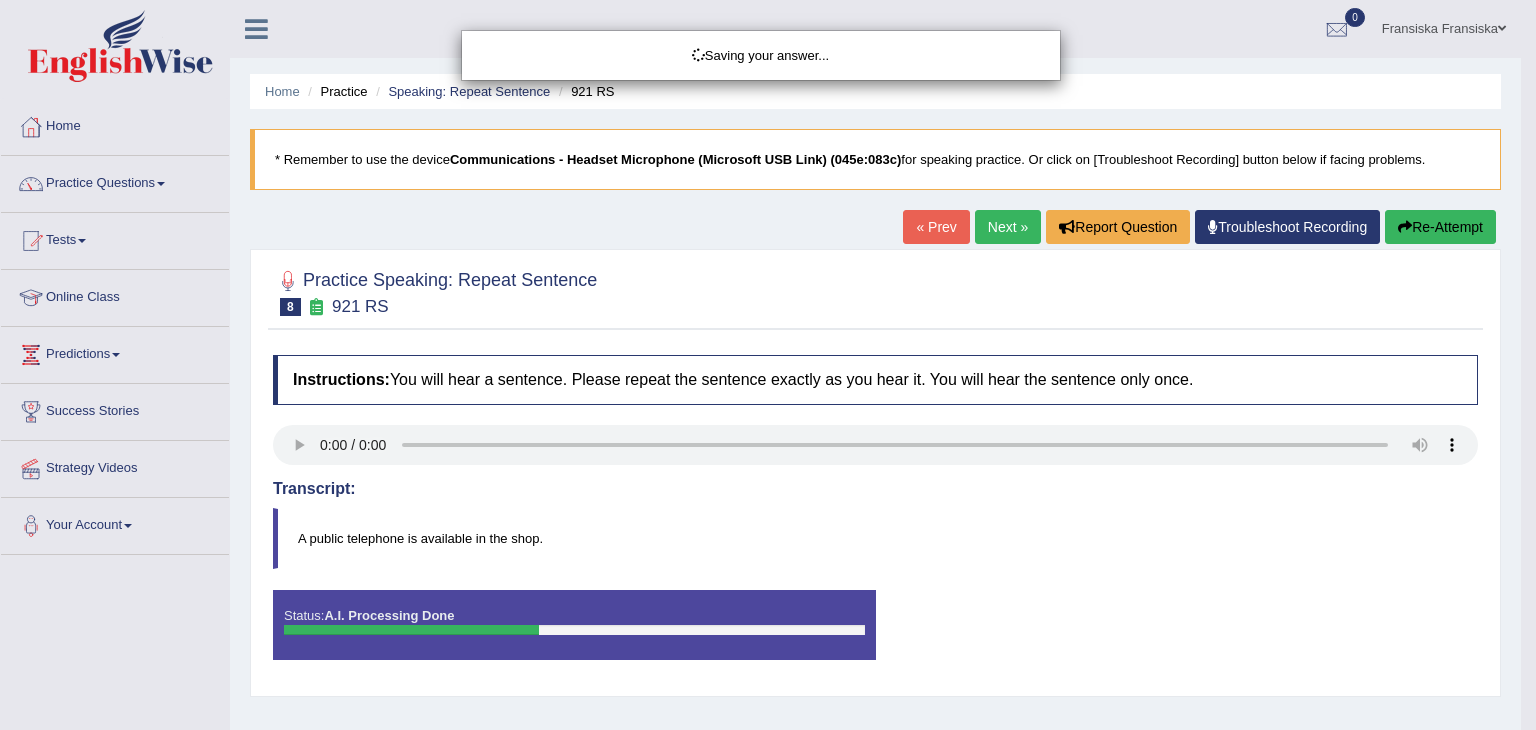 drag, startPoint x: 1070, startPoint y: 484, endPoint x: 1020, endPoint y: 556, distance: 87.658424 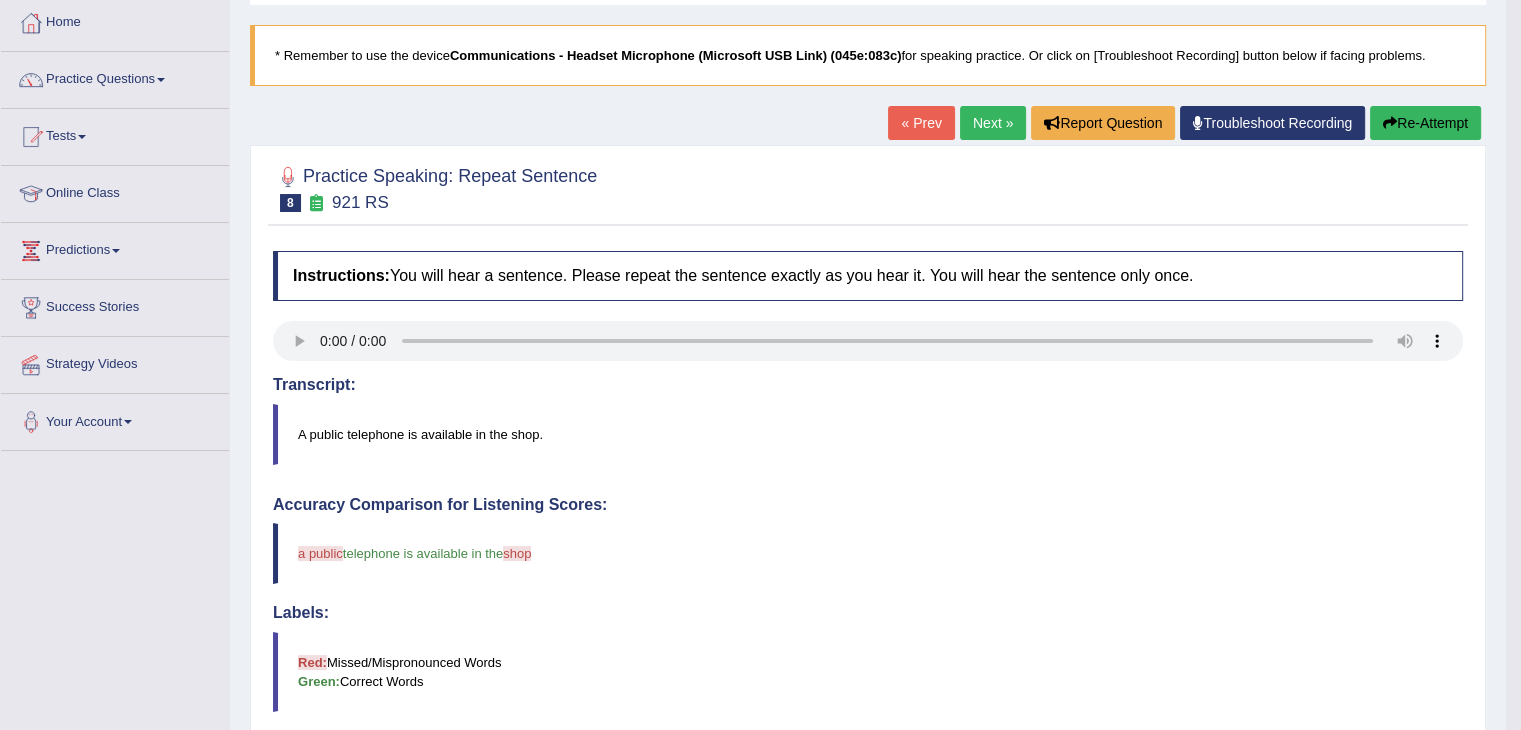 scroll, scrollTop: 99, scrollLeft: 0, axis: vertical 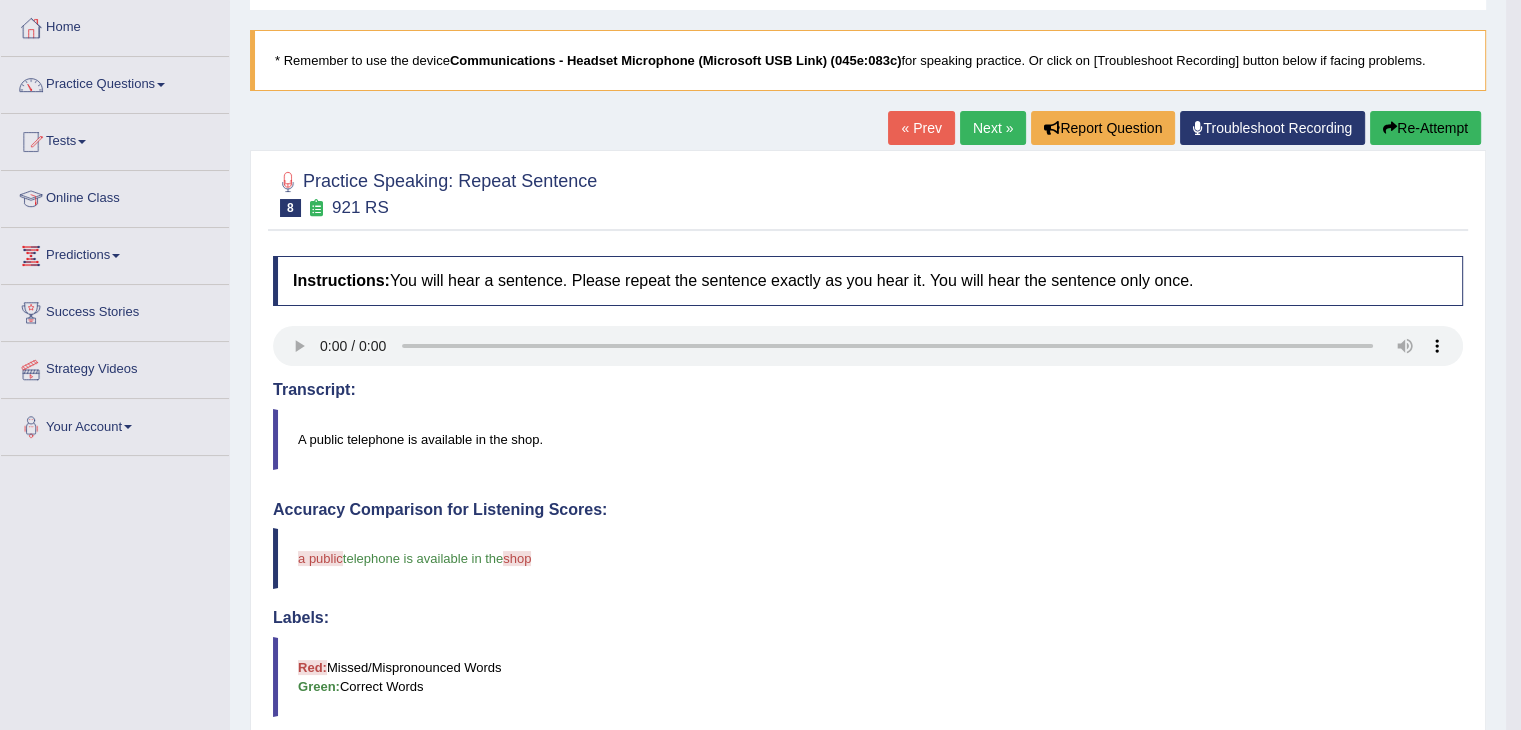 click on "Next »" at bounding box center (993, 128) 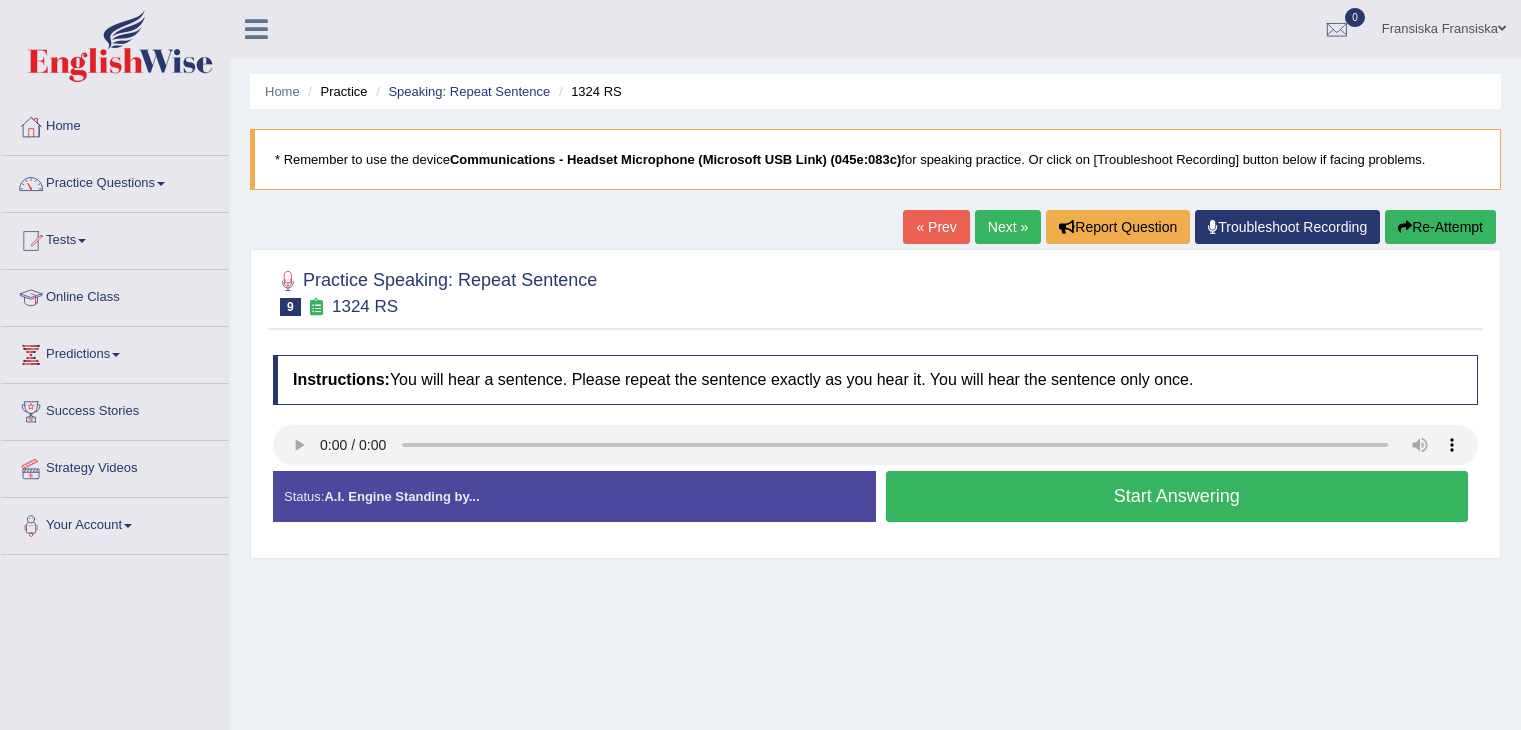 scroll, scrollTop: 0, scrollLeft: 0, axis: both 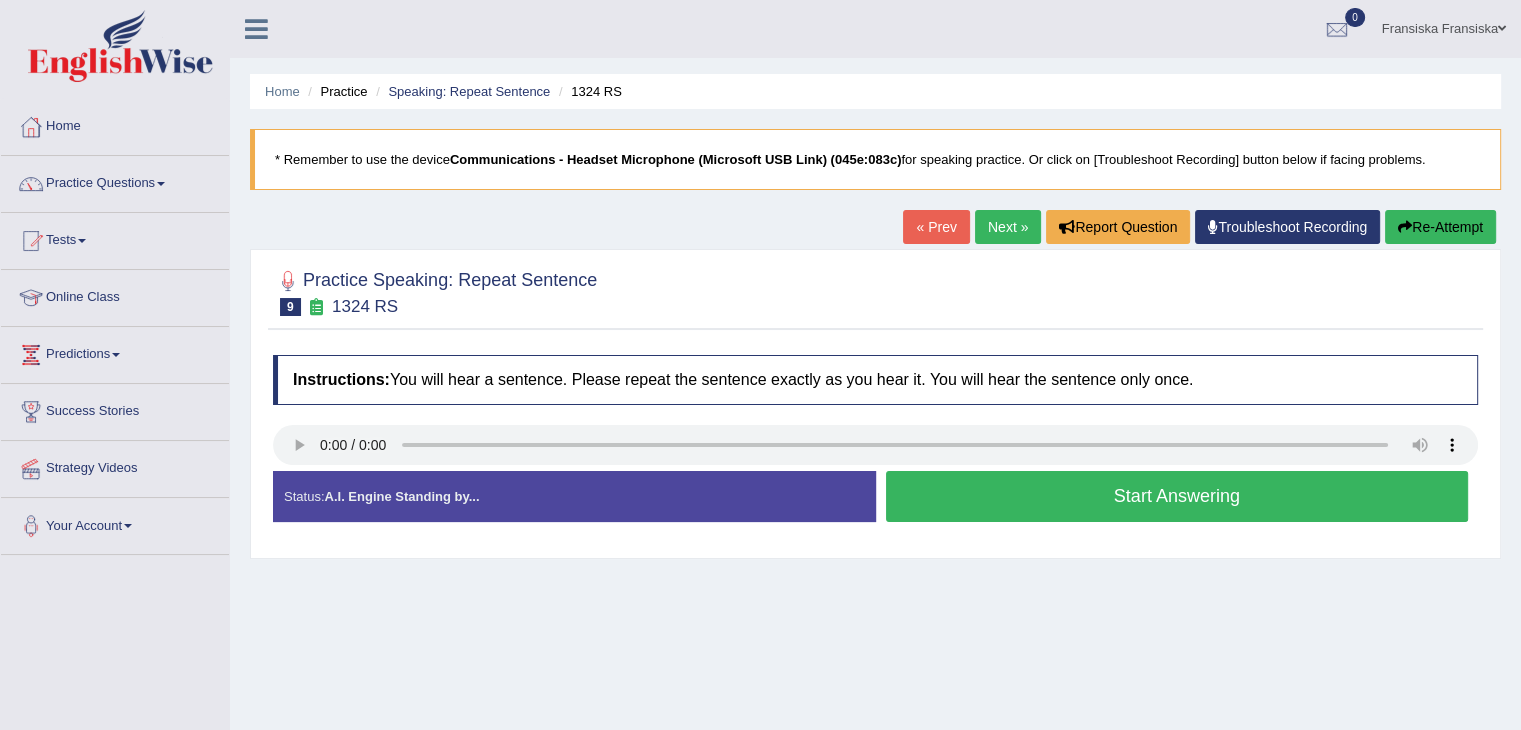 click on "Start Answering" at bounding box center (1177, 496) 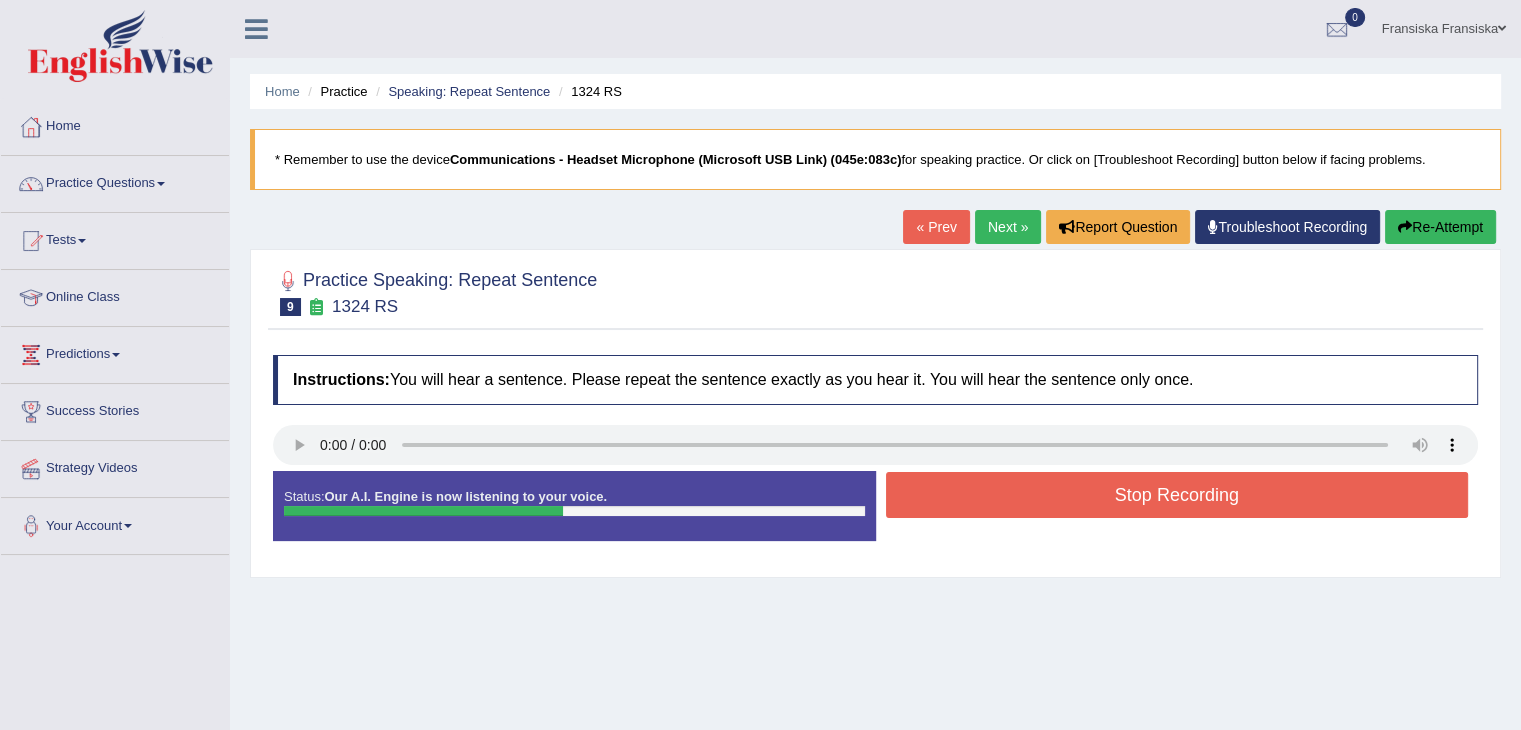 click on "Stop Recording" at bounding box center (1177, 495) 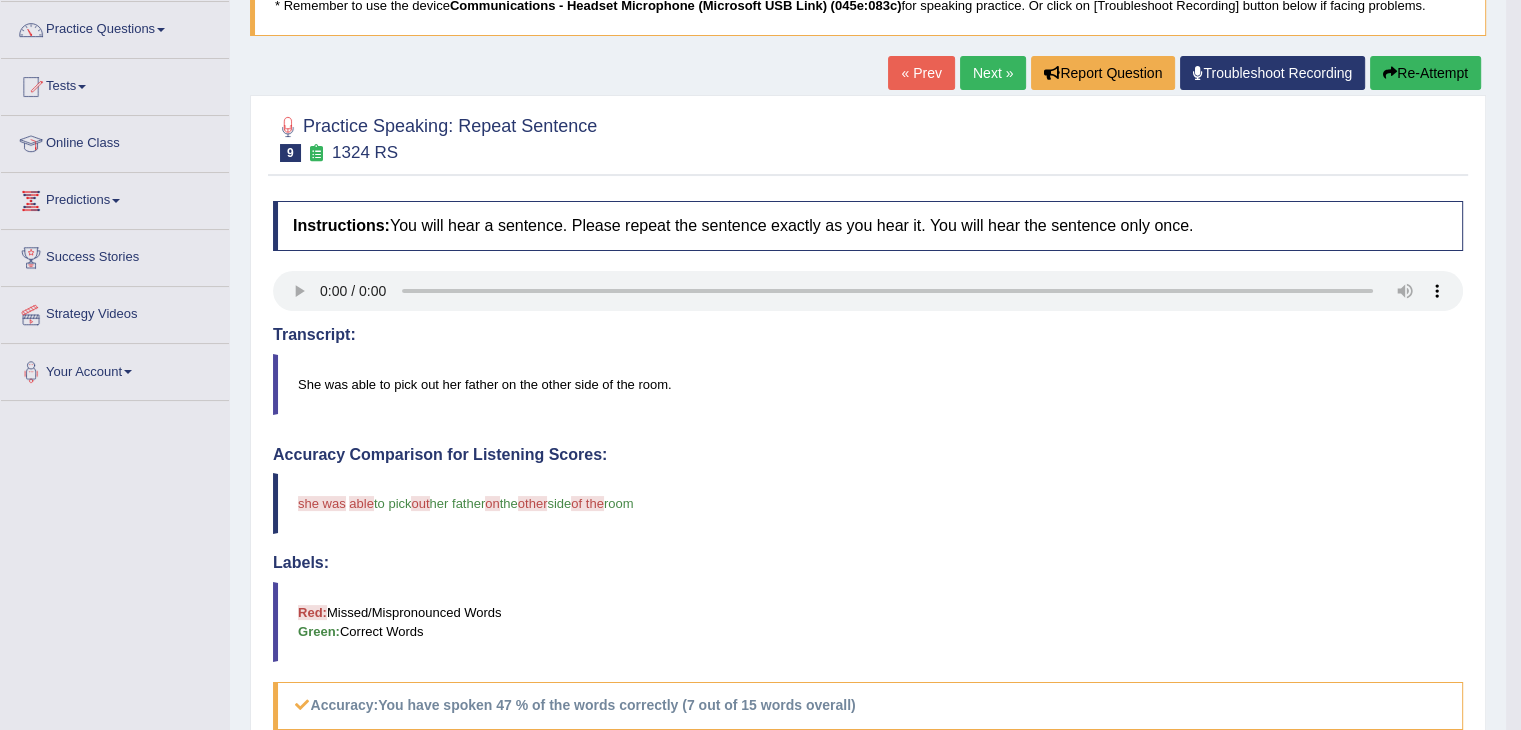 scroll, scrollTop: 140, scrollLeft: 0, axis: vertical 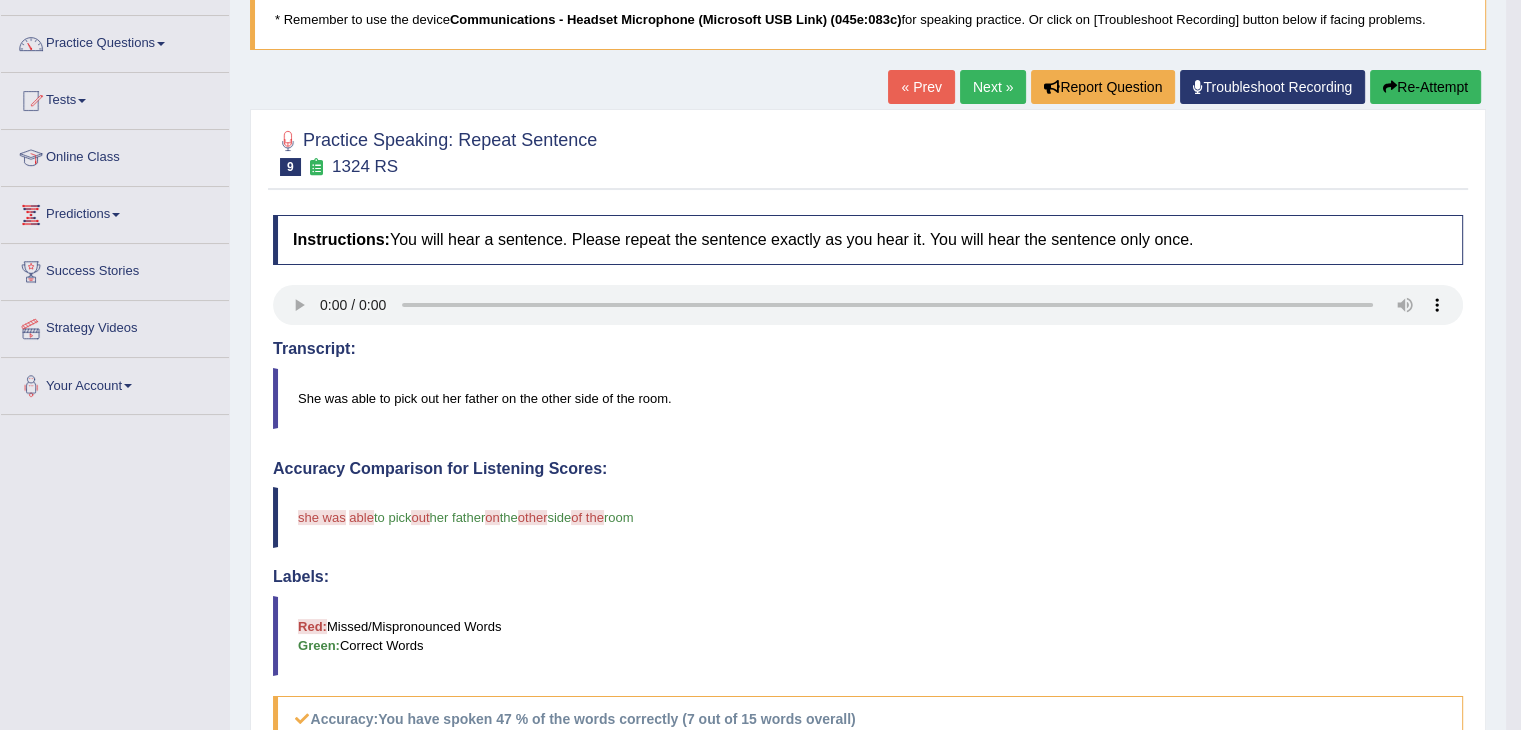 click on "Next »" at bounding box center [993, 87] 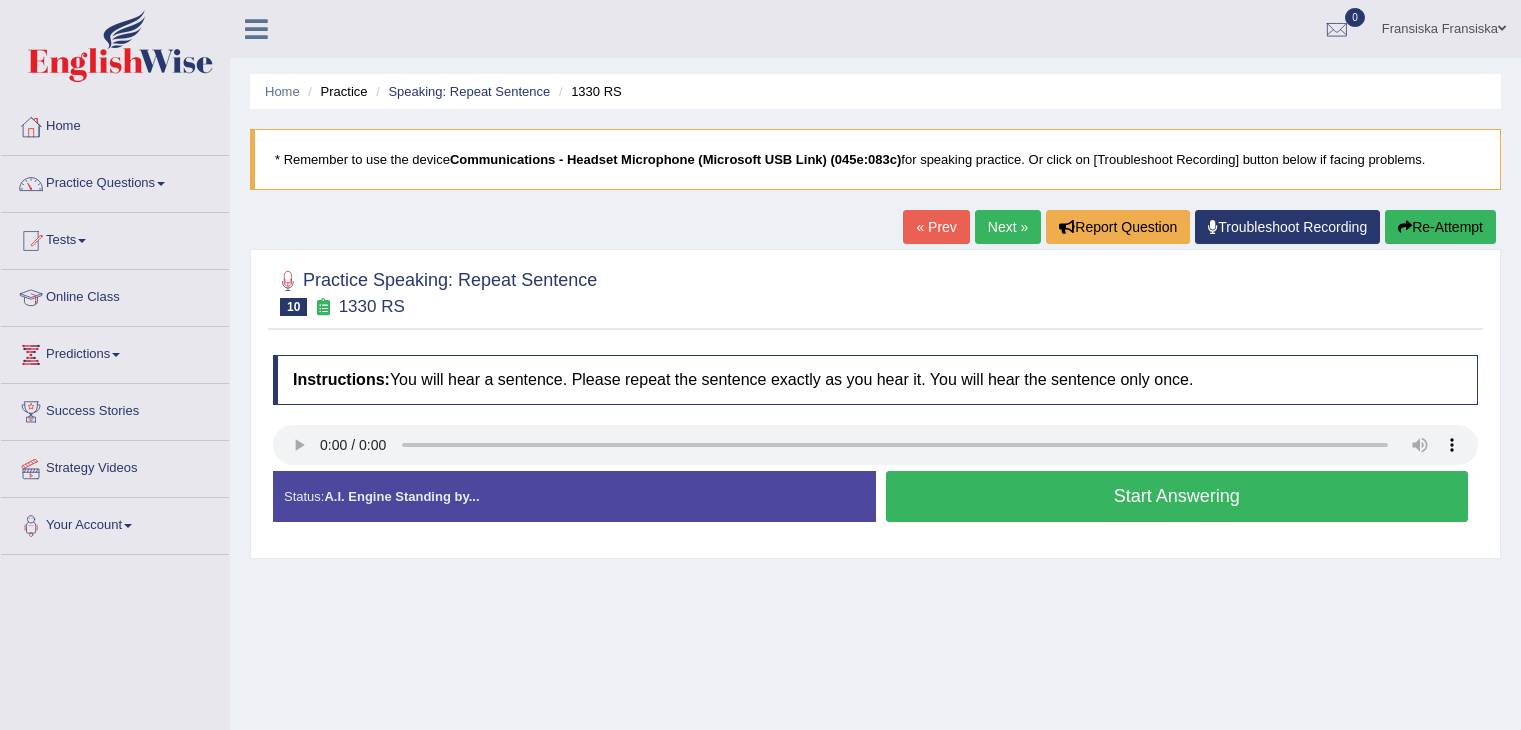 scroll, scrollTop: 0, scrollLeft: 0, axis: both 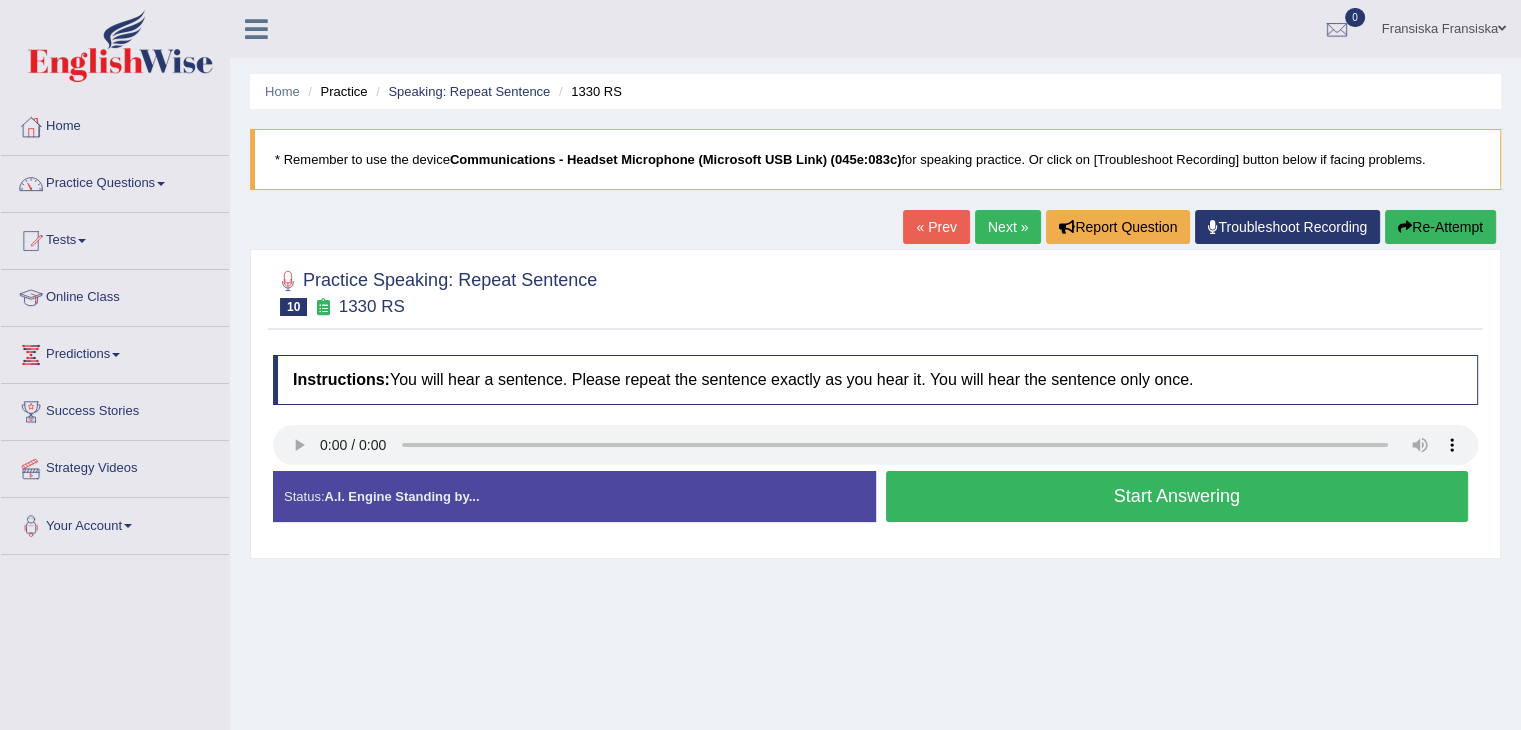 click on "Start Answering" at bounding box center (1177, 496) 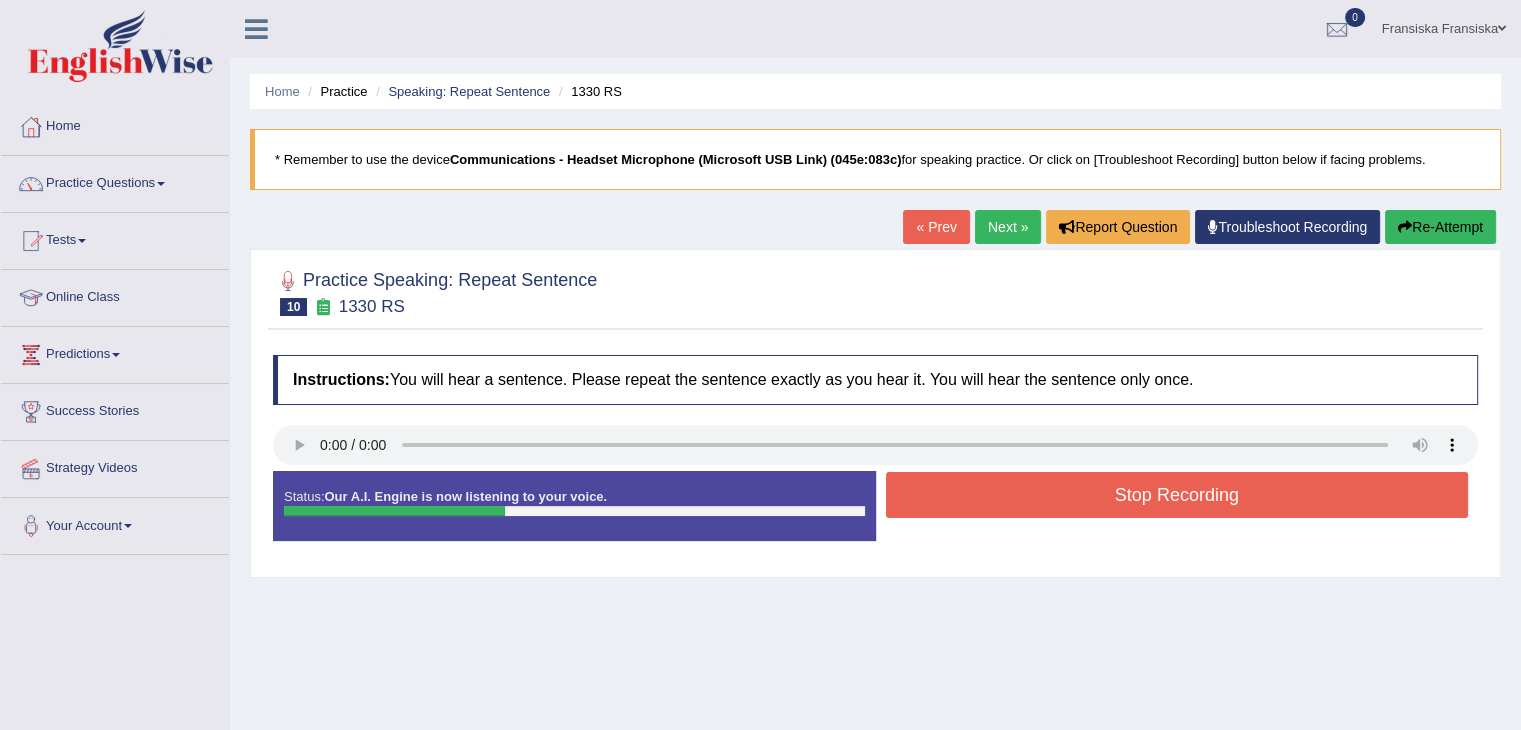 click on "Stop Recording" at bounding box center (1177, 495) 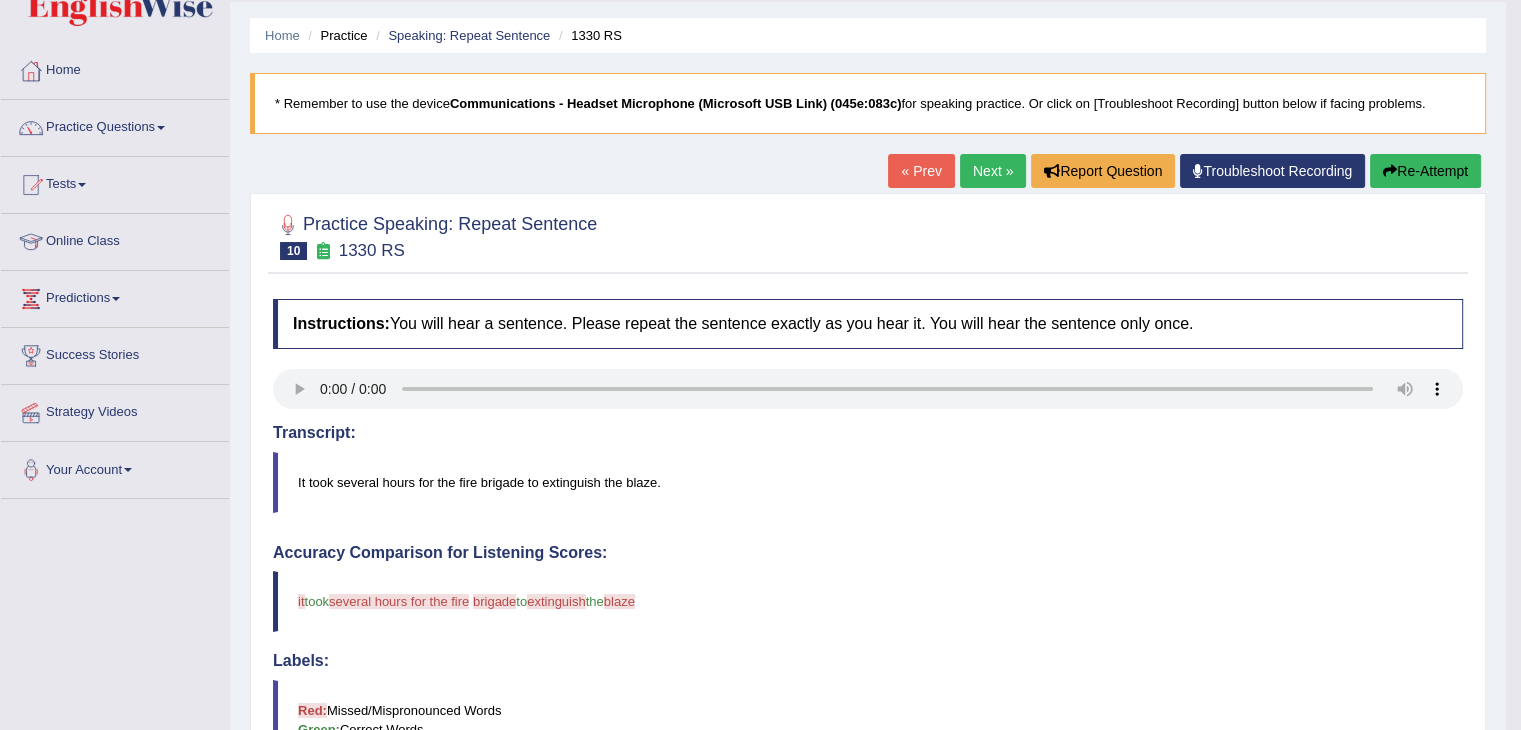 scroll, scrollTop: 54, scrollLeft: 0, axis: vertical 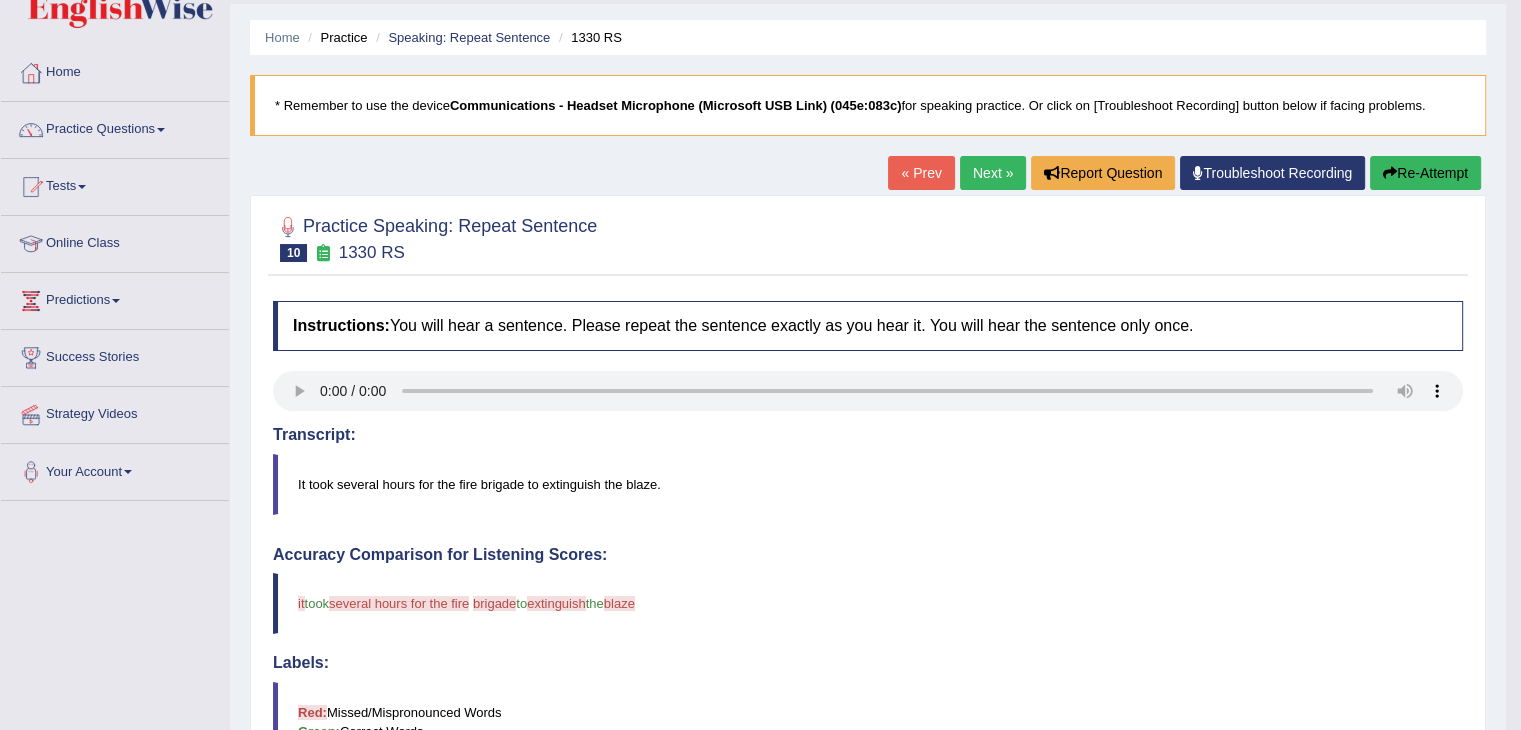 click on "Next »" at bounding box center [993, 173] 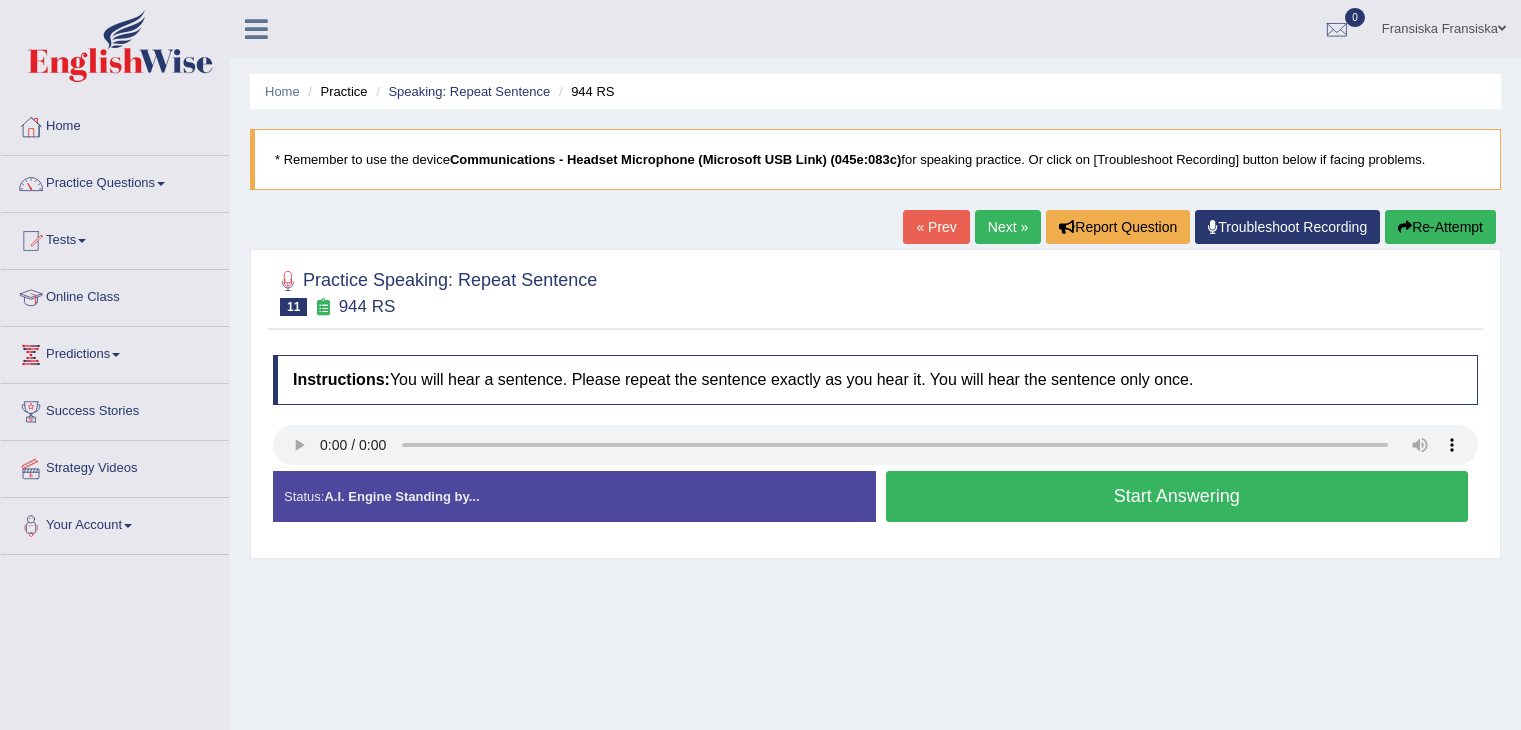 scroll, scrollTop: 0, scrollLeft: 0, axis: both 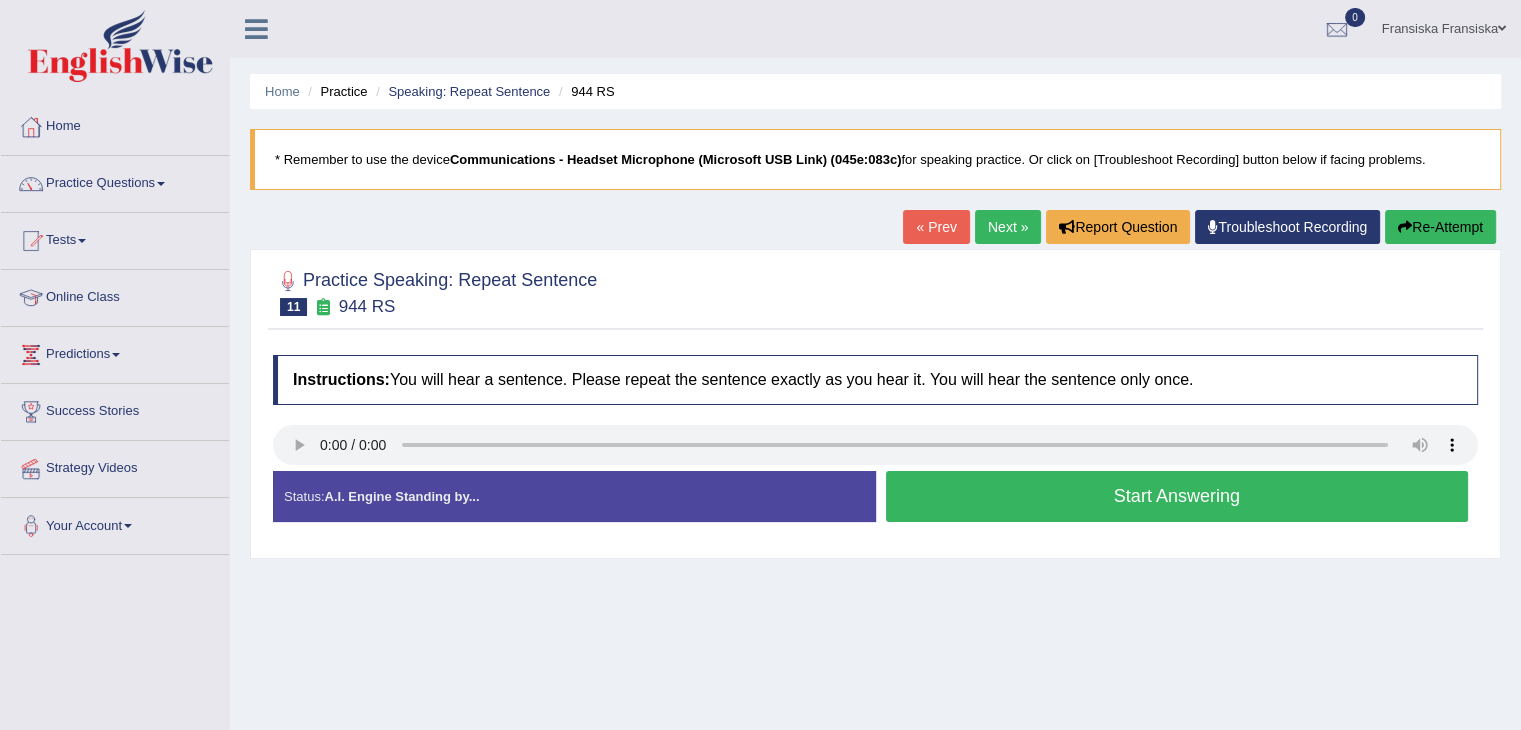 type 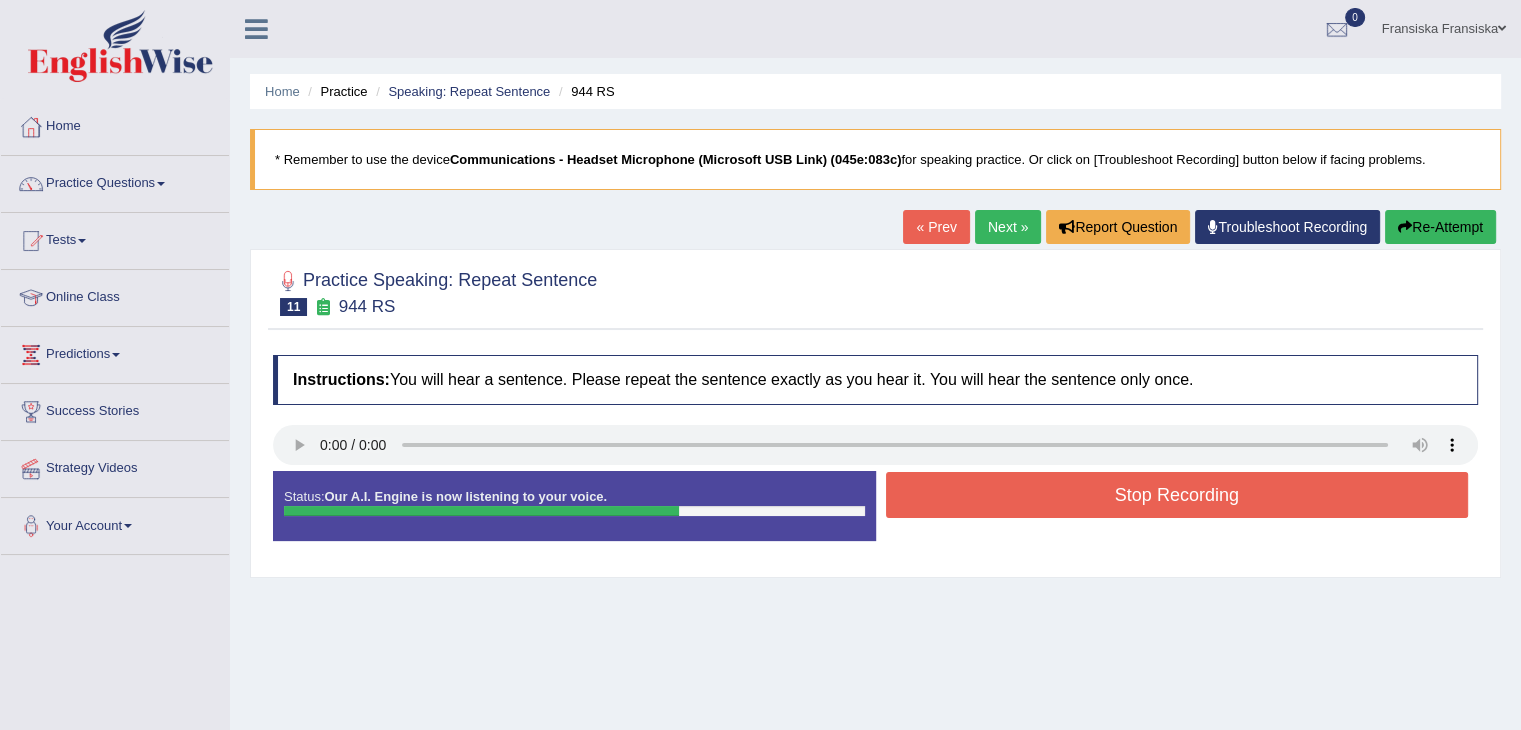 click on "Stop Recording" at bounding box center [1177, 495] 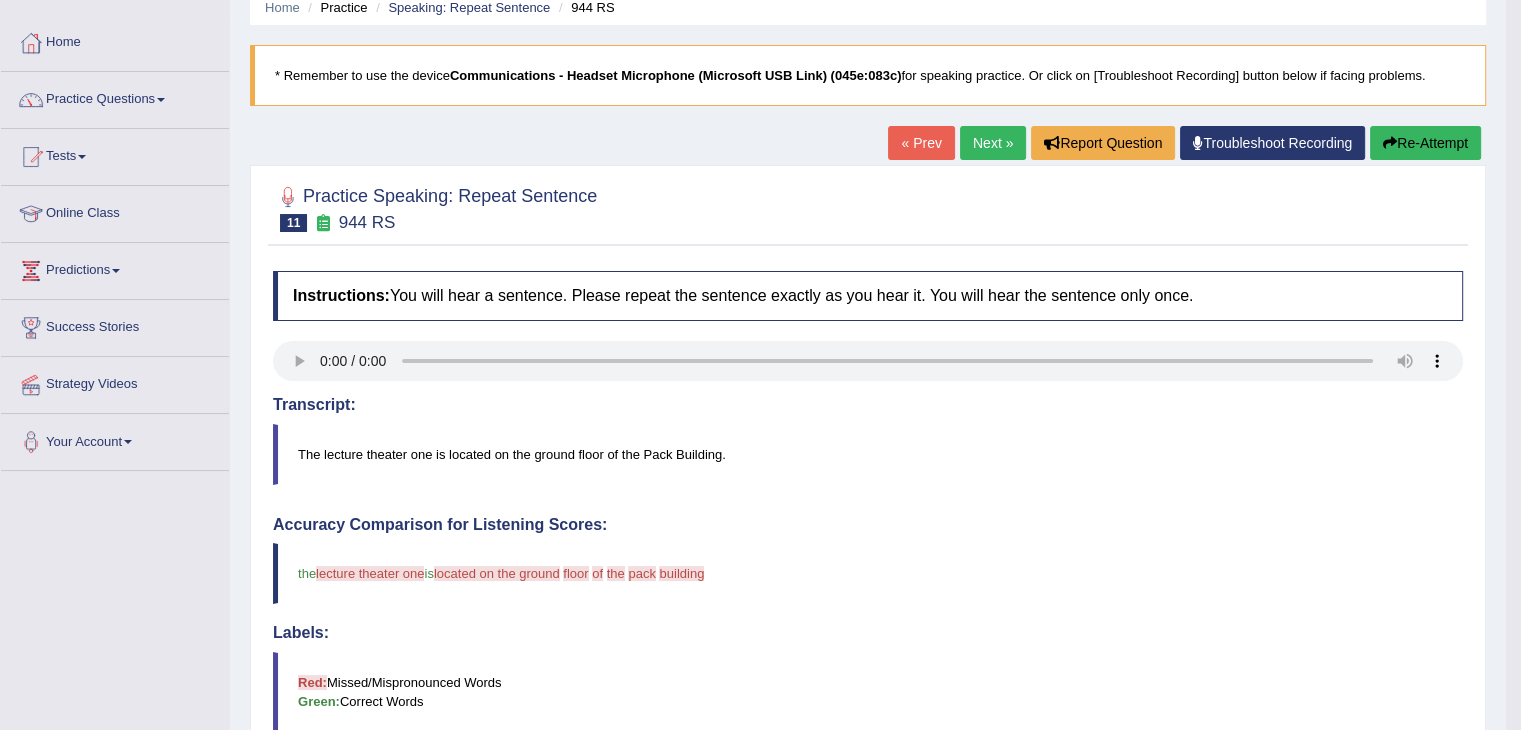 scroll, scrollTop: 71, scrollLeft: 0, axis: vertical 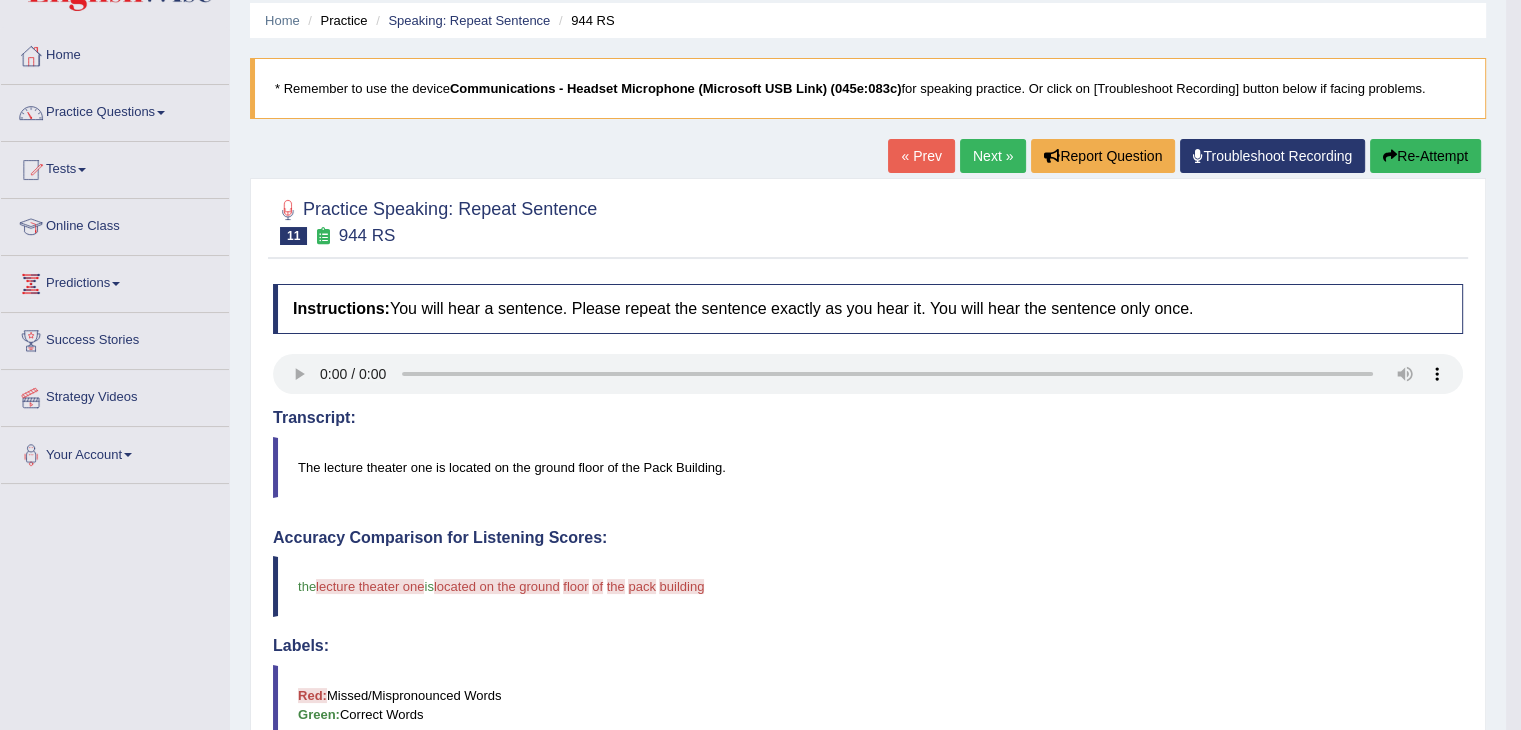 click on "Re-Attempt" at bounding box center [1425, 156] 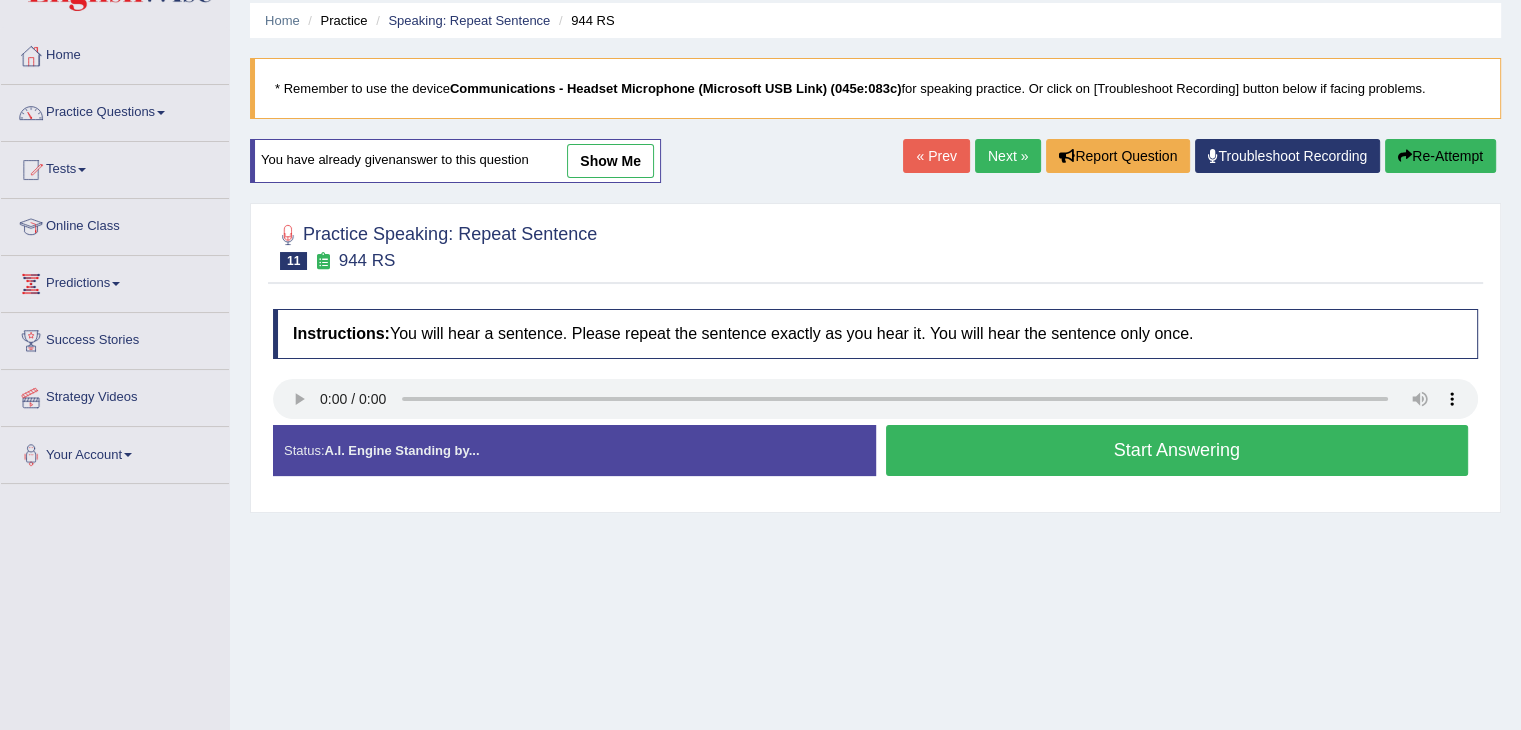scroll, scrollTop: 71, scrollLeft: 0, axis: vertical 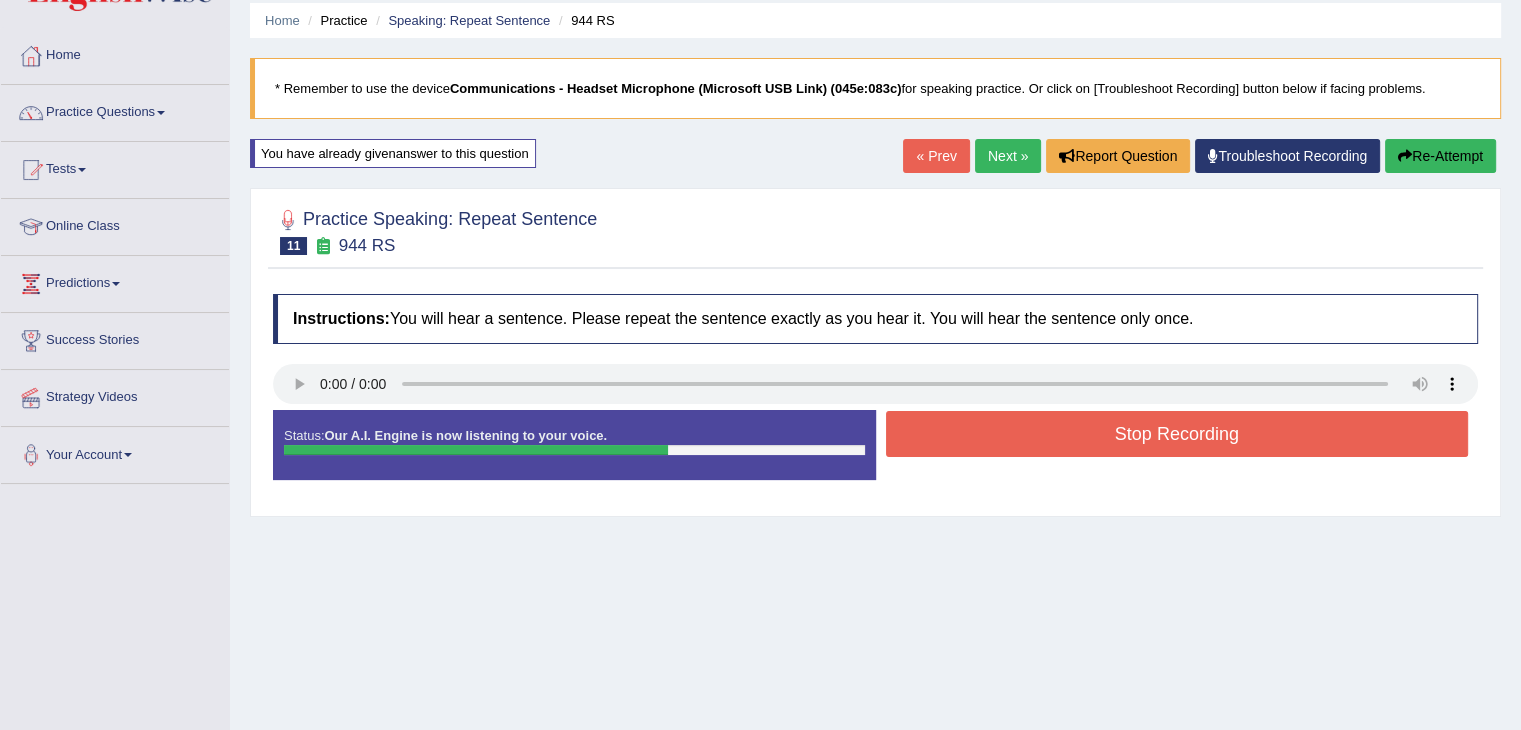 click on "Stop Recording" at bounding box center [1177, 434] 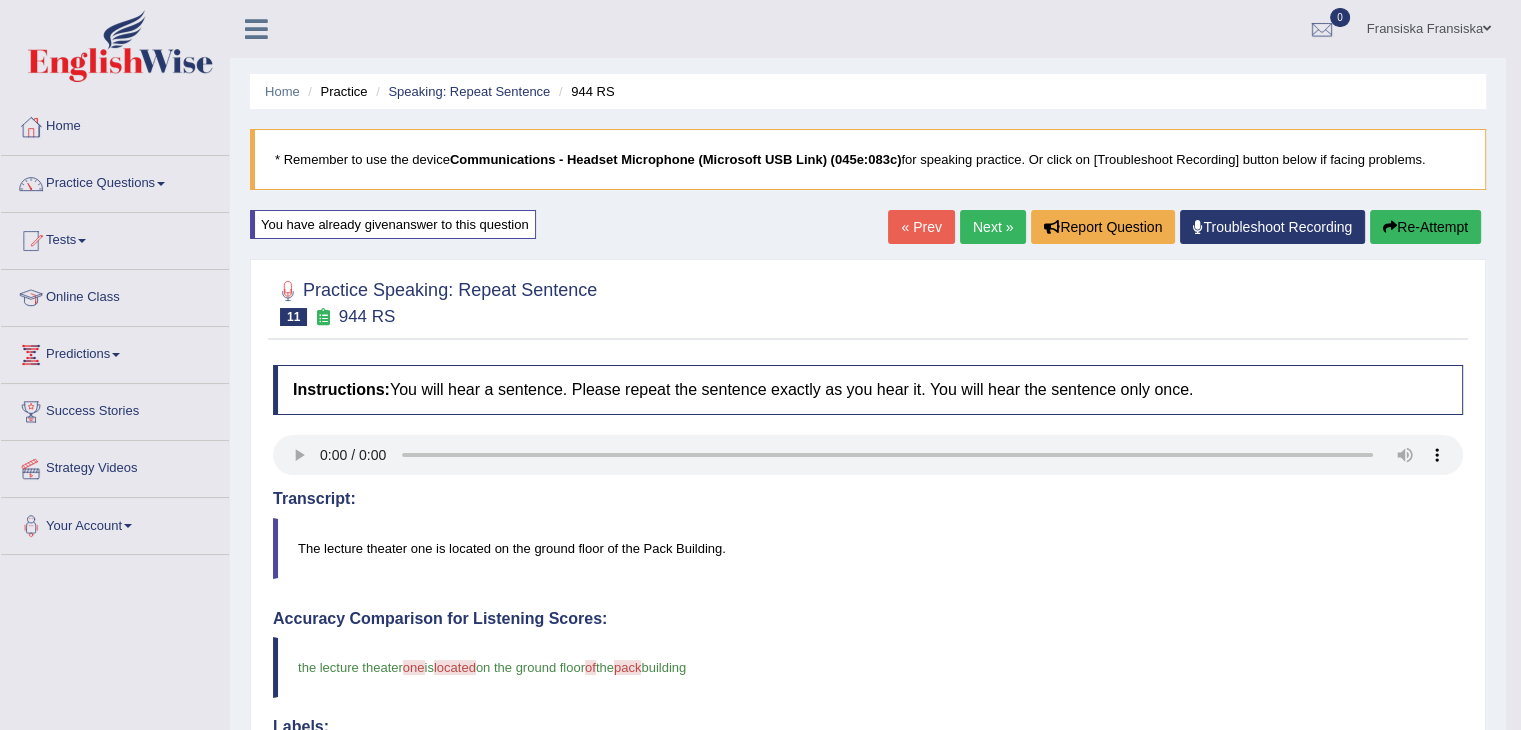 scroll, scrollTop: 2, scrollLeft: 0, axis: vertical 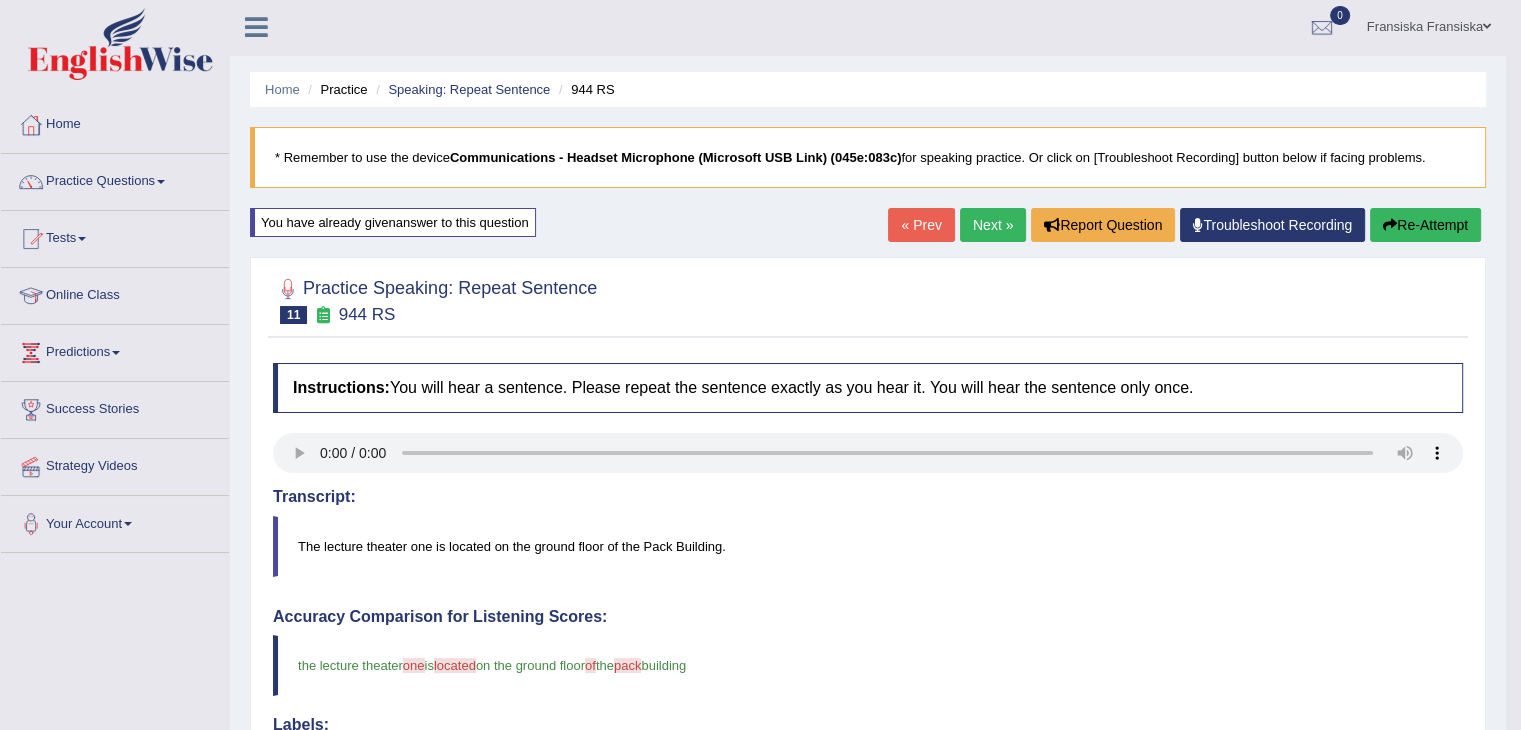 click on "Next »" at bounding box center [993, 225] 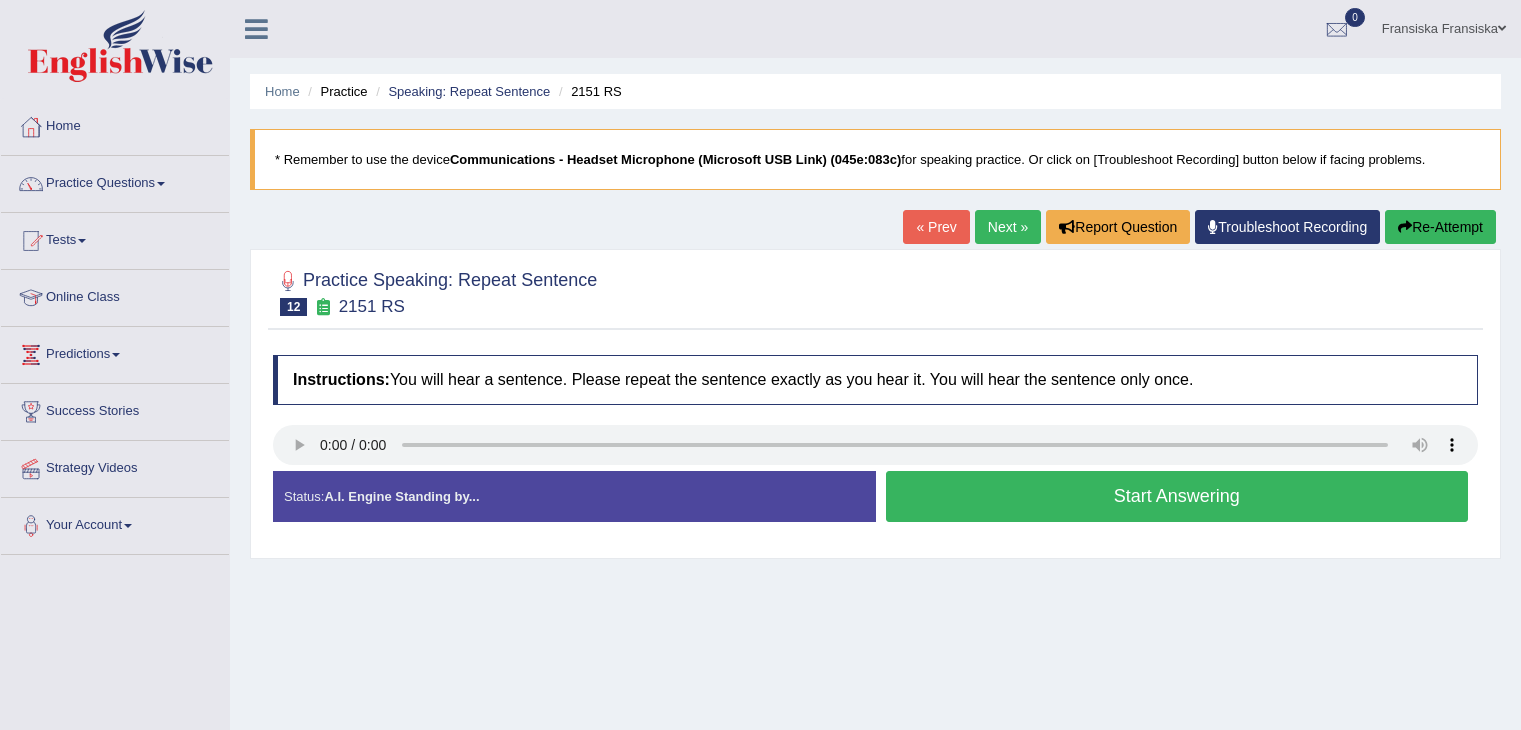scroll, scrollTop: 0, scrollLeft: 0, axis: both 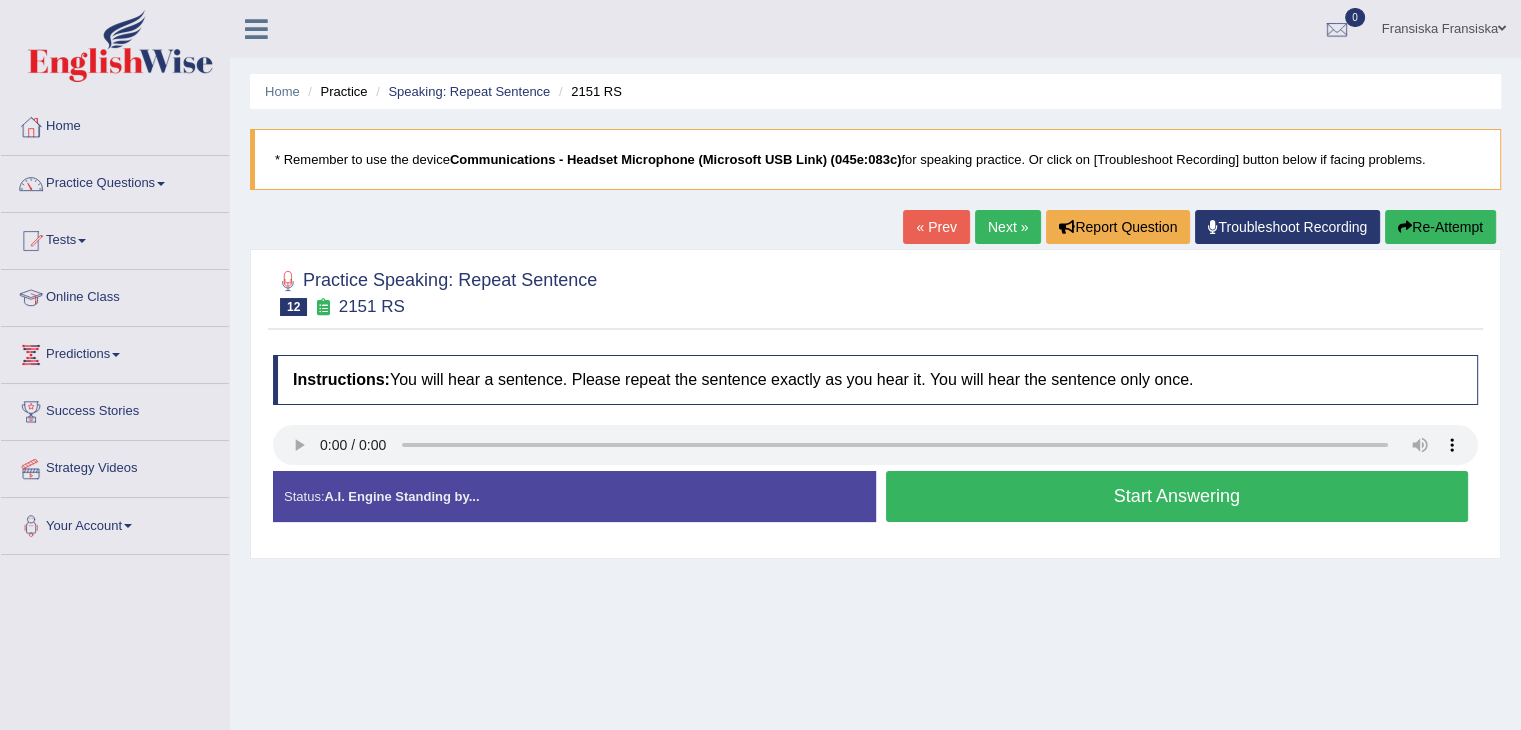 click on "Start Answering" at bounding box center (1177, 496) 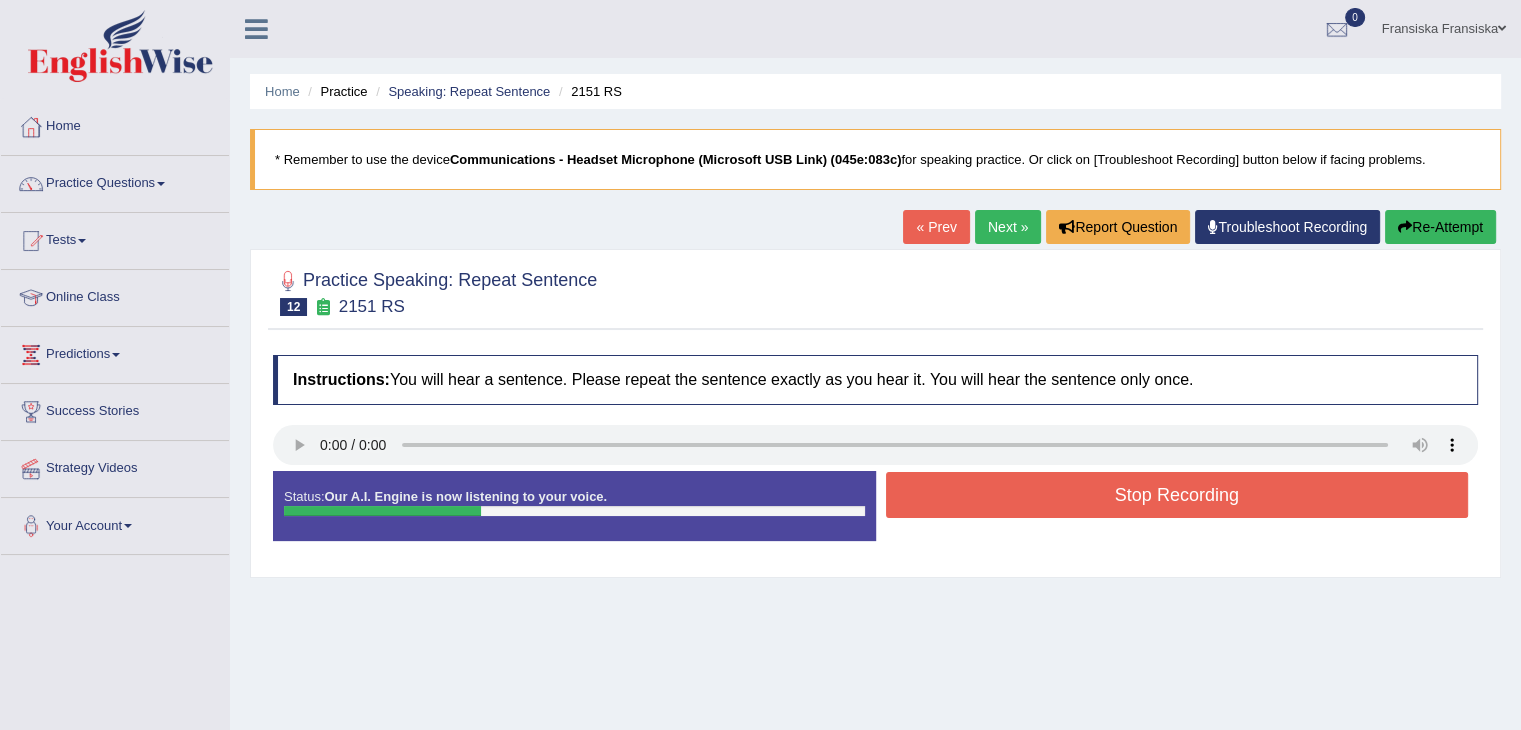 click on "Stop Recording" at bounding box center [1177, 495] 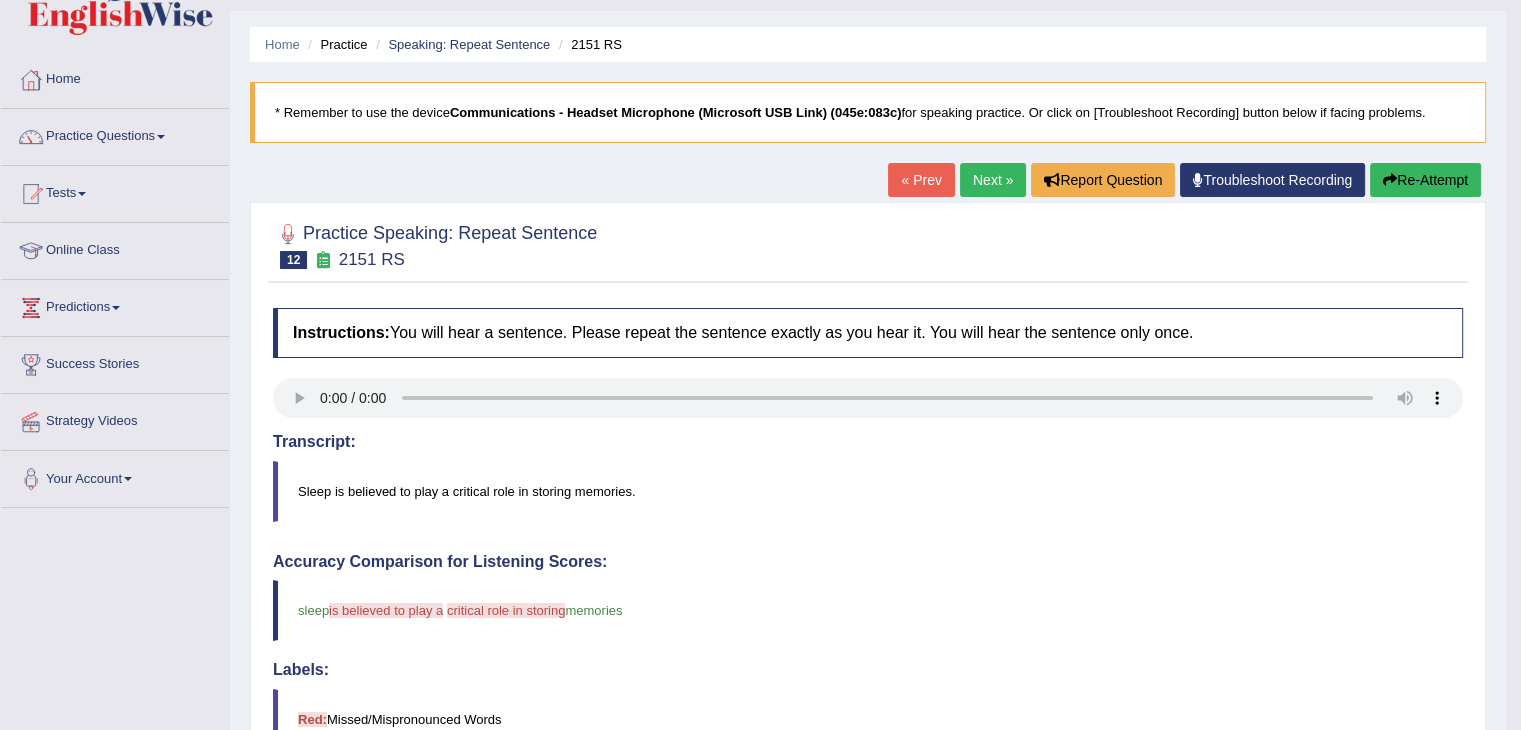 scroll, scrollTop: 48, scrollLeft: 0, axis: vertical 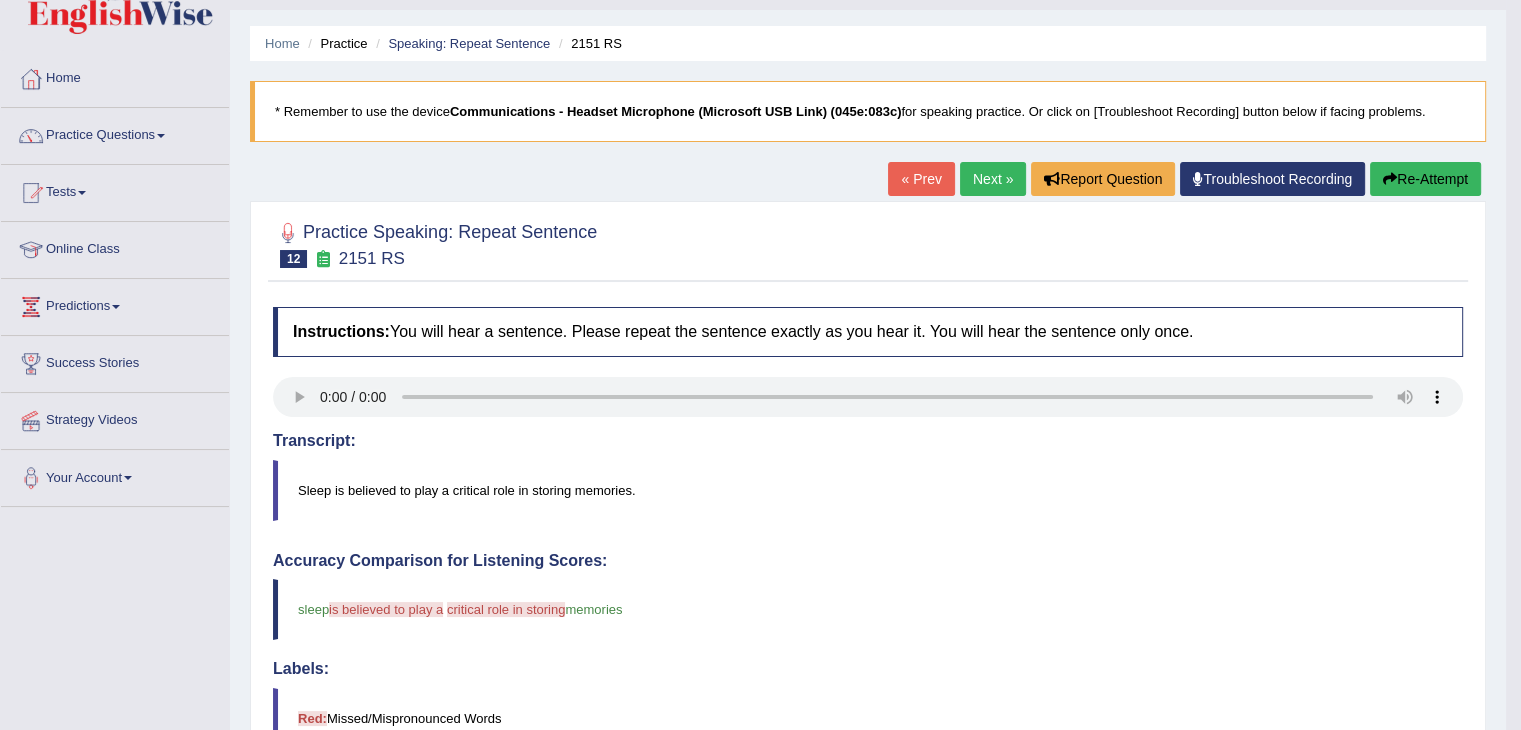 click on "Re-Attempt" at bounding box center (1425, 179) 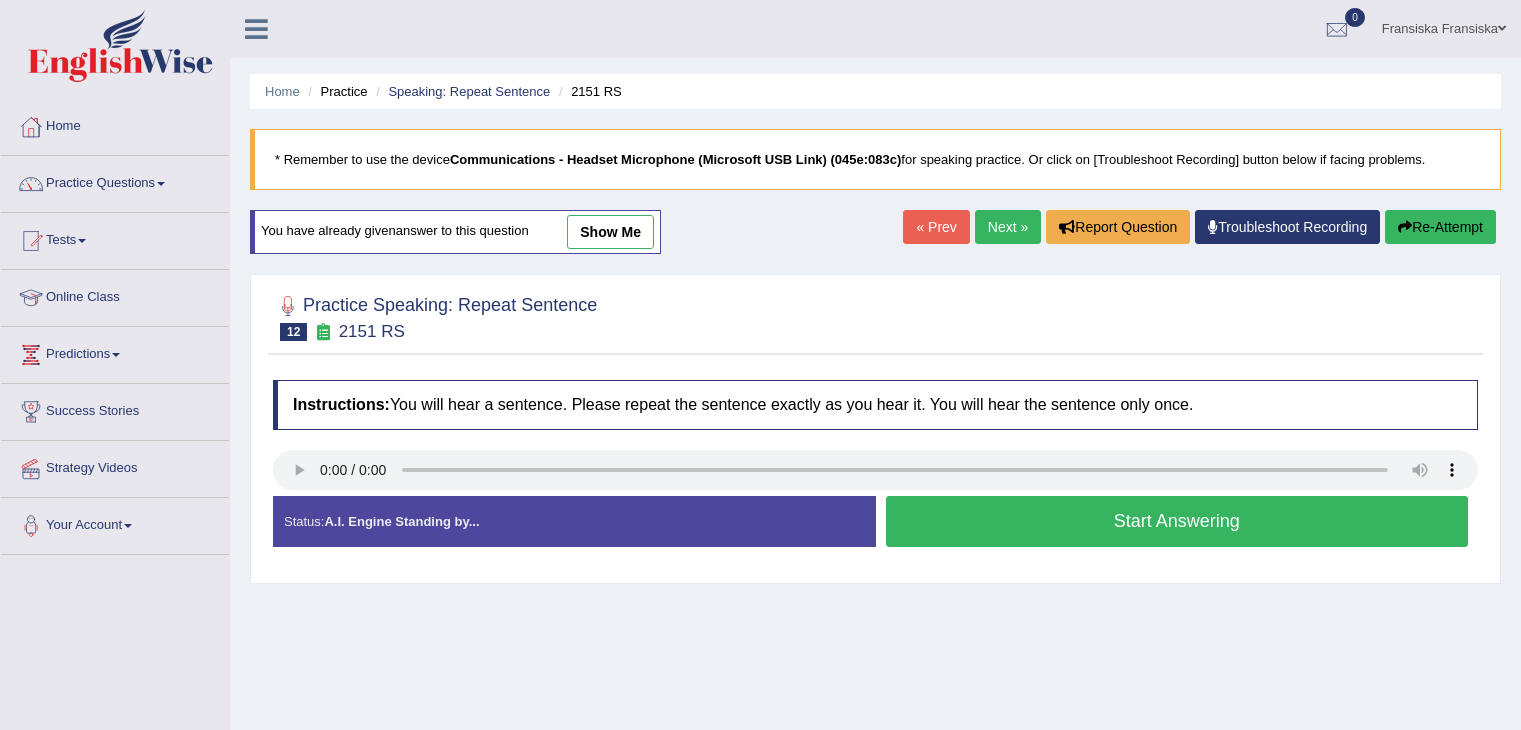 scroll, scrollTop: 48, scrollLeft: 0, axis: vertical 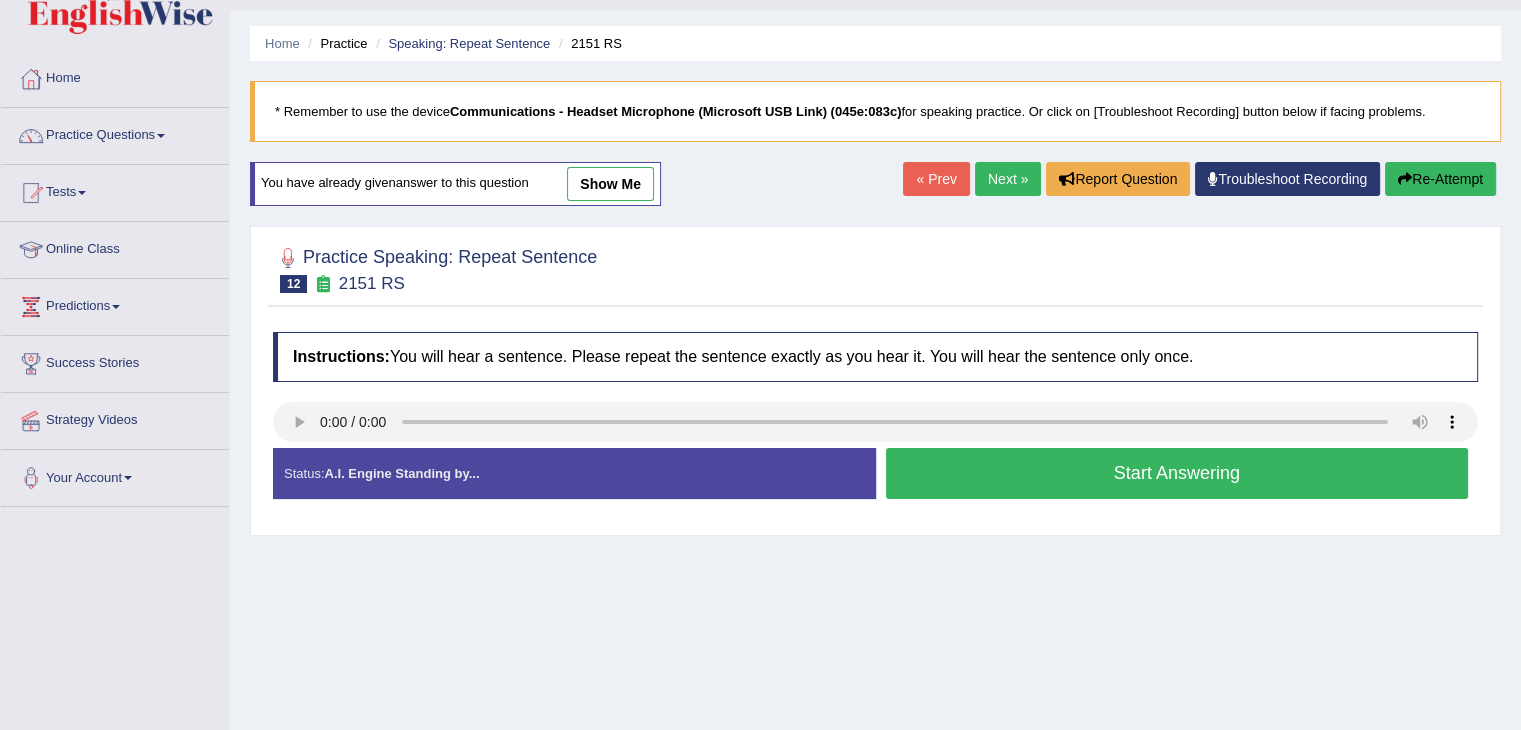 click on "Start Answering" at bounding box center (1177, 473) 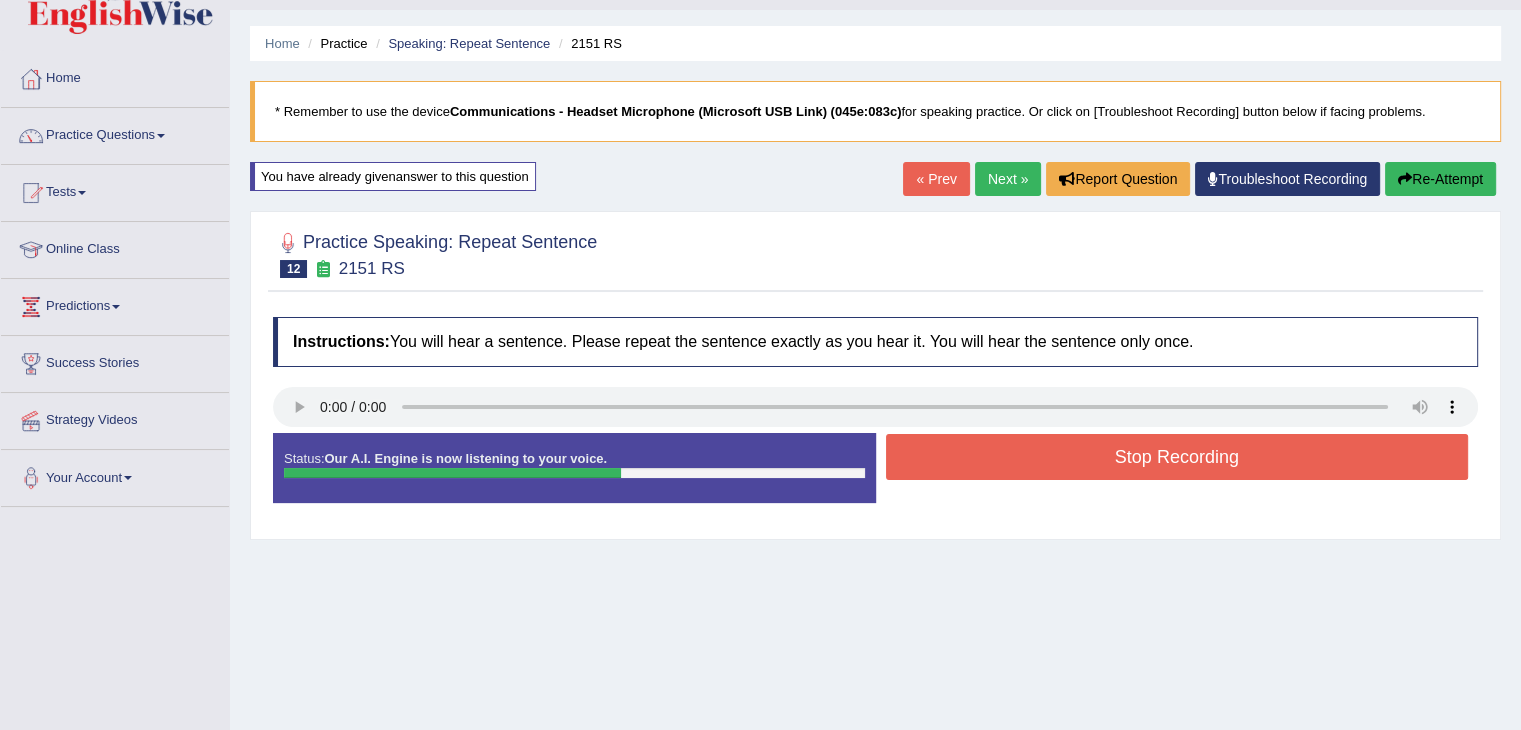 click on "Stop Recording" at bounding box center [1177, 457] 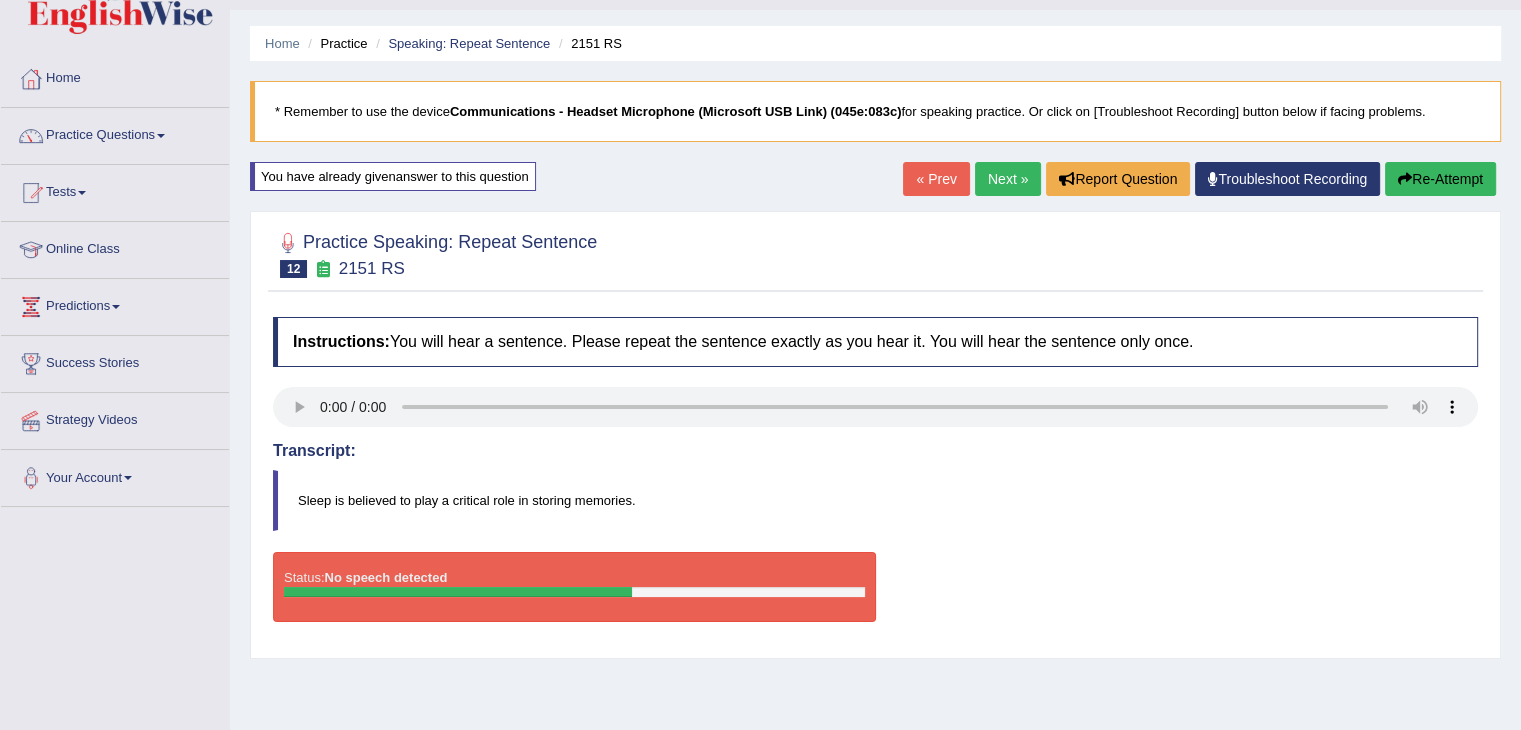 click on "Re-Attempt" at bounding box center [1440, 179] 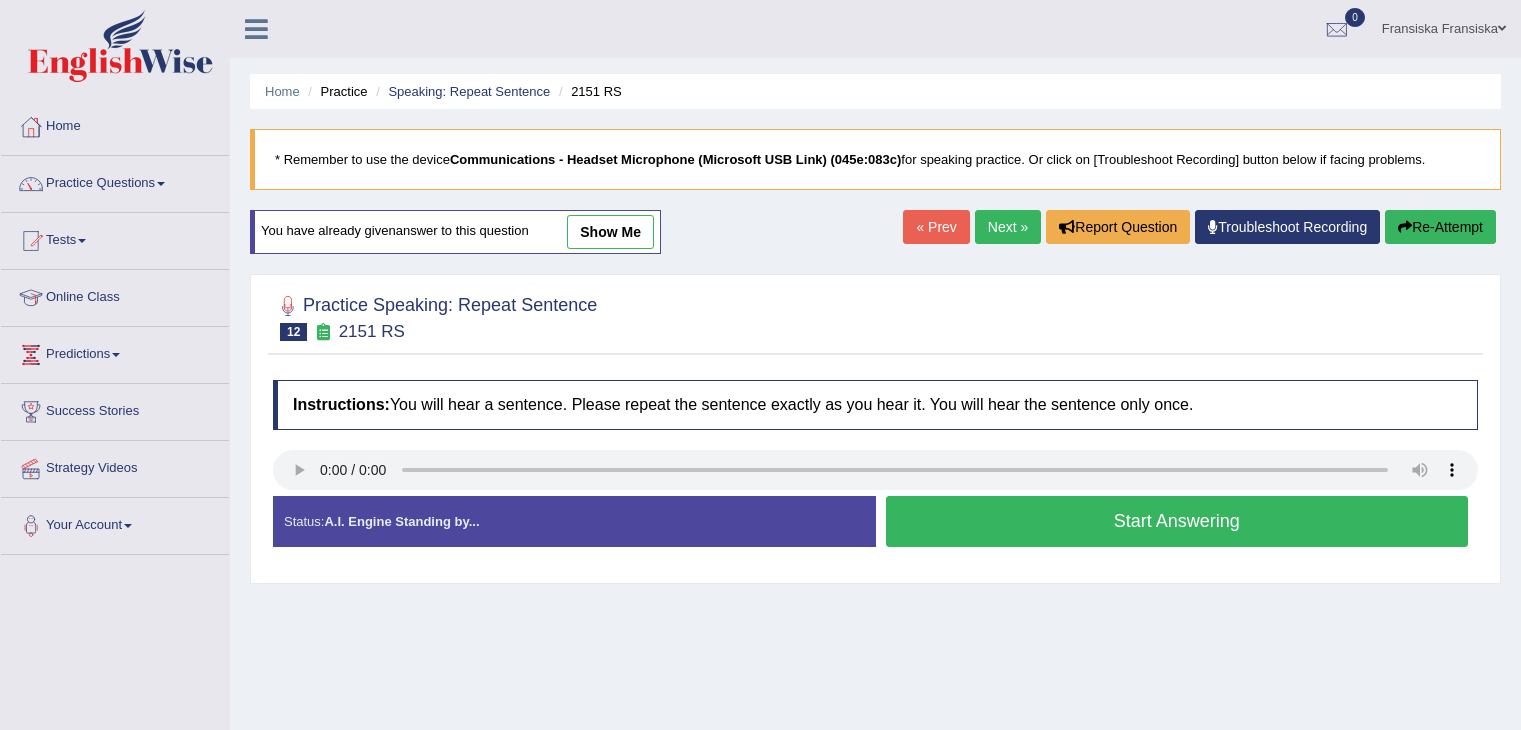 scroll, scrollTop: 48, scrollLeft: 0, axis: vertical 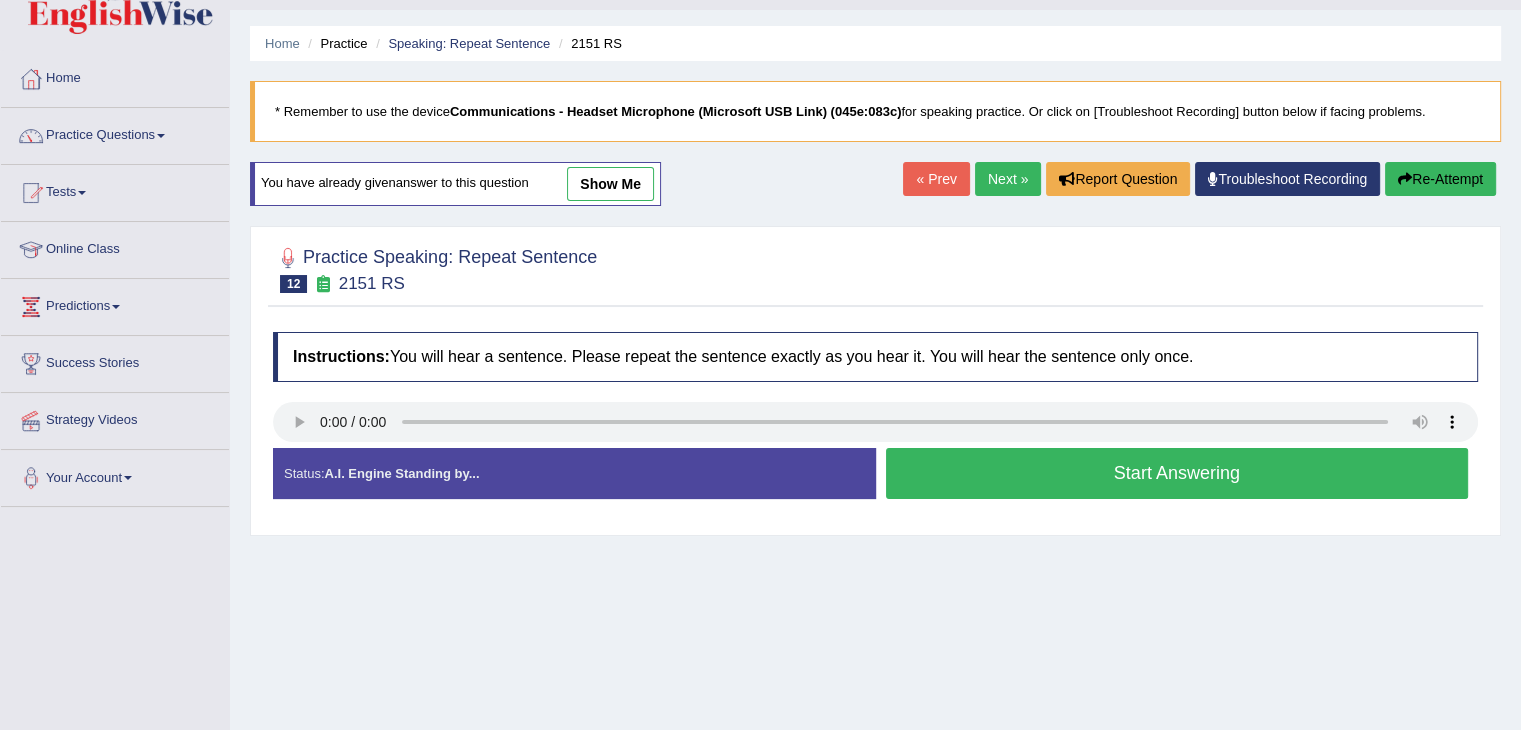 click on "Start Answering" at bounding box center (1177, 473) 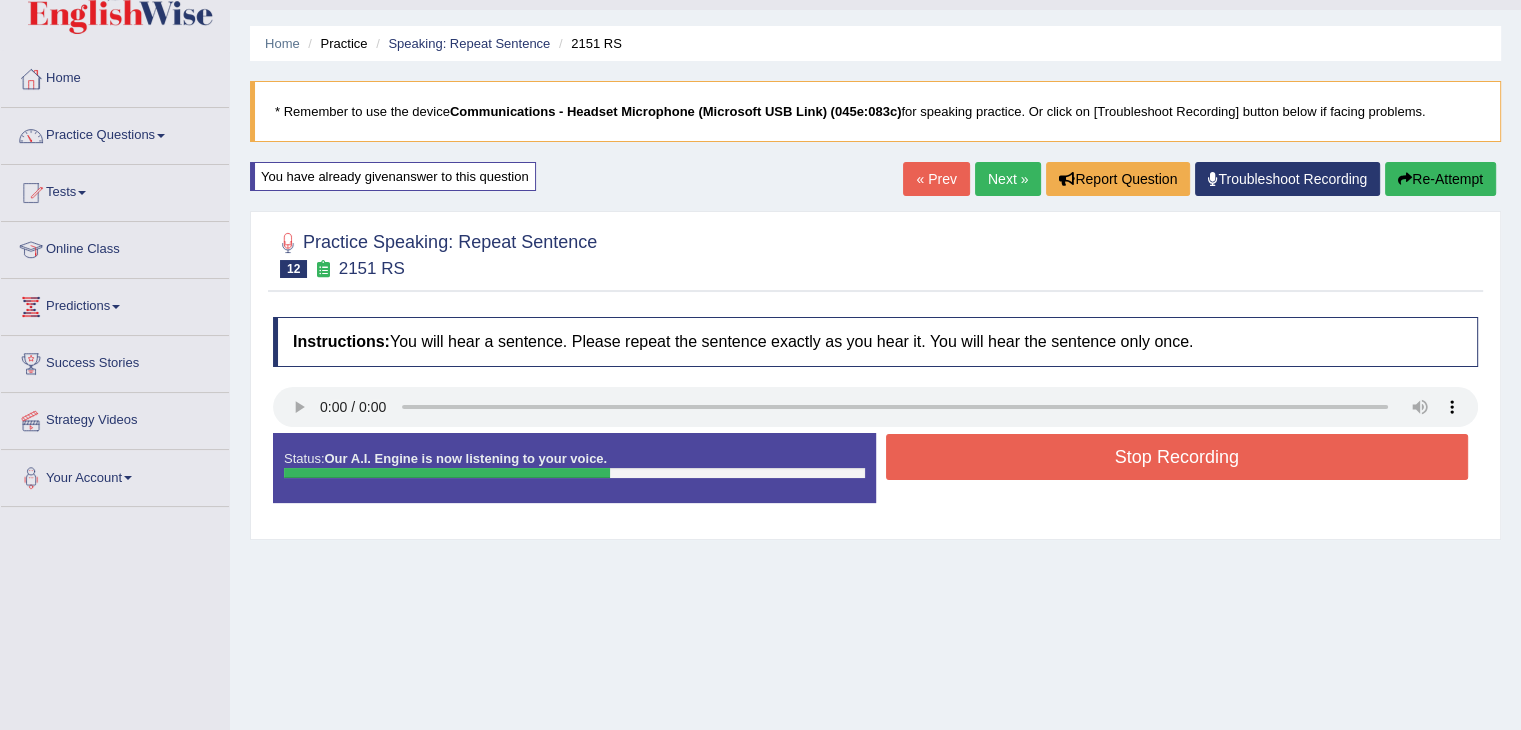 click on "Stop Recording" at bounding box center [1177, 457] 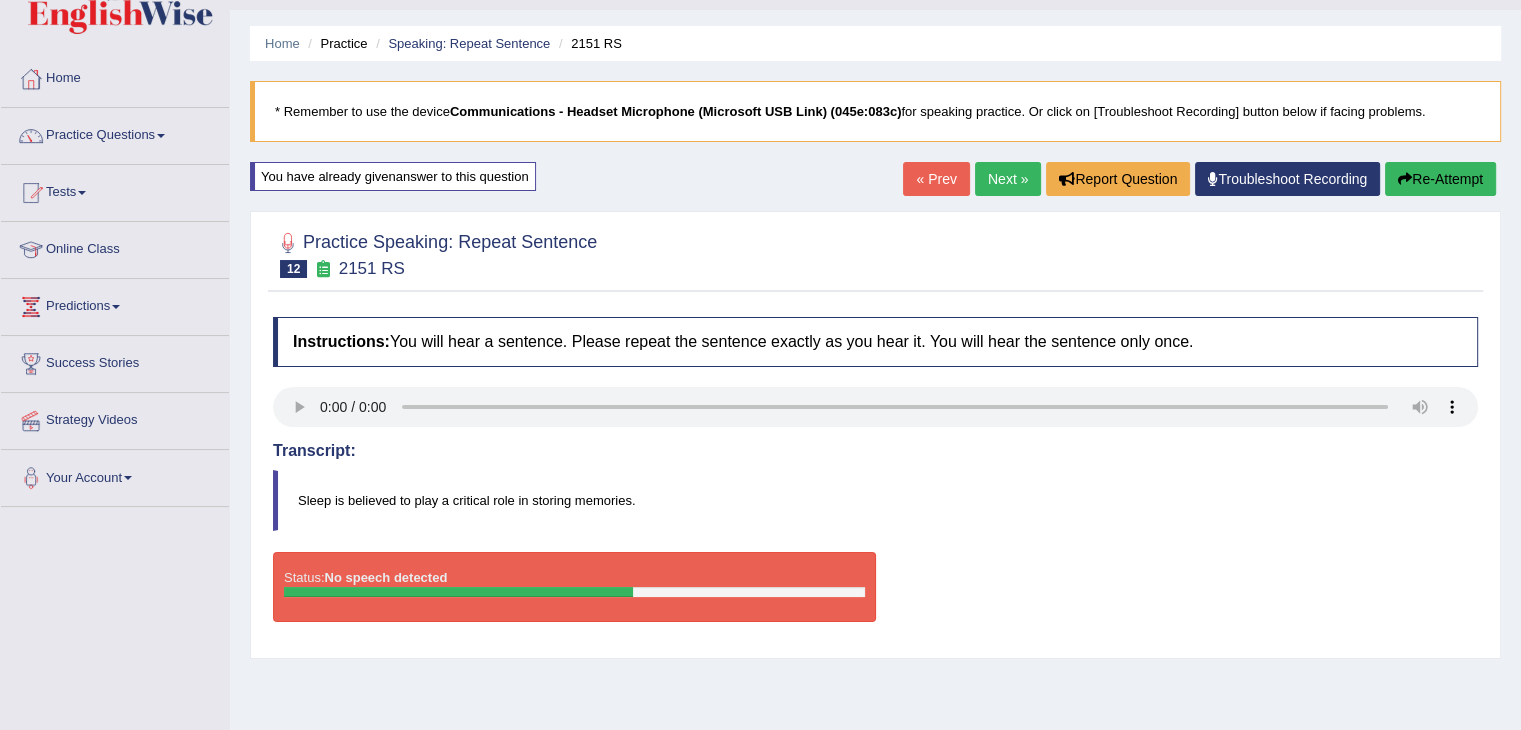 click on "Re-Attempt" at bounding box center (1440, 179) 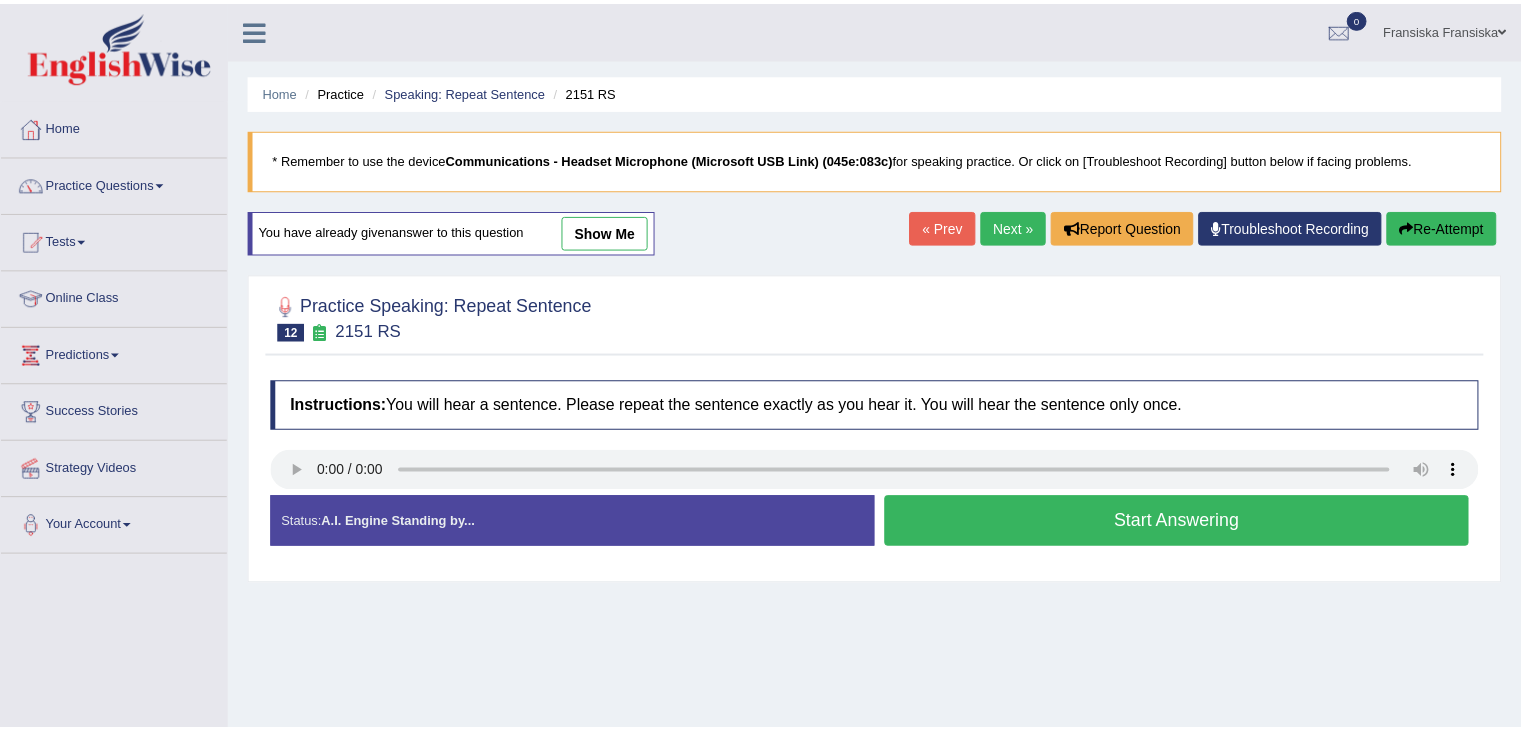 scroll, scrollTop: 48, scrollLeft: 0, axis: vertical 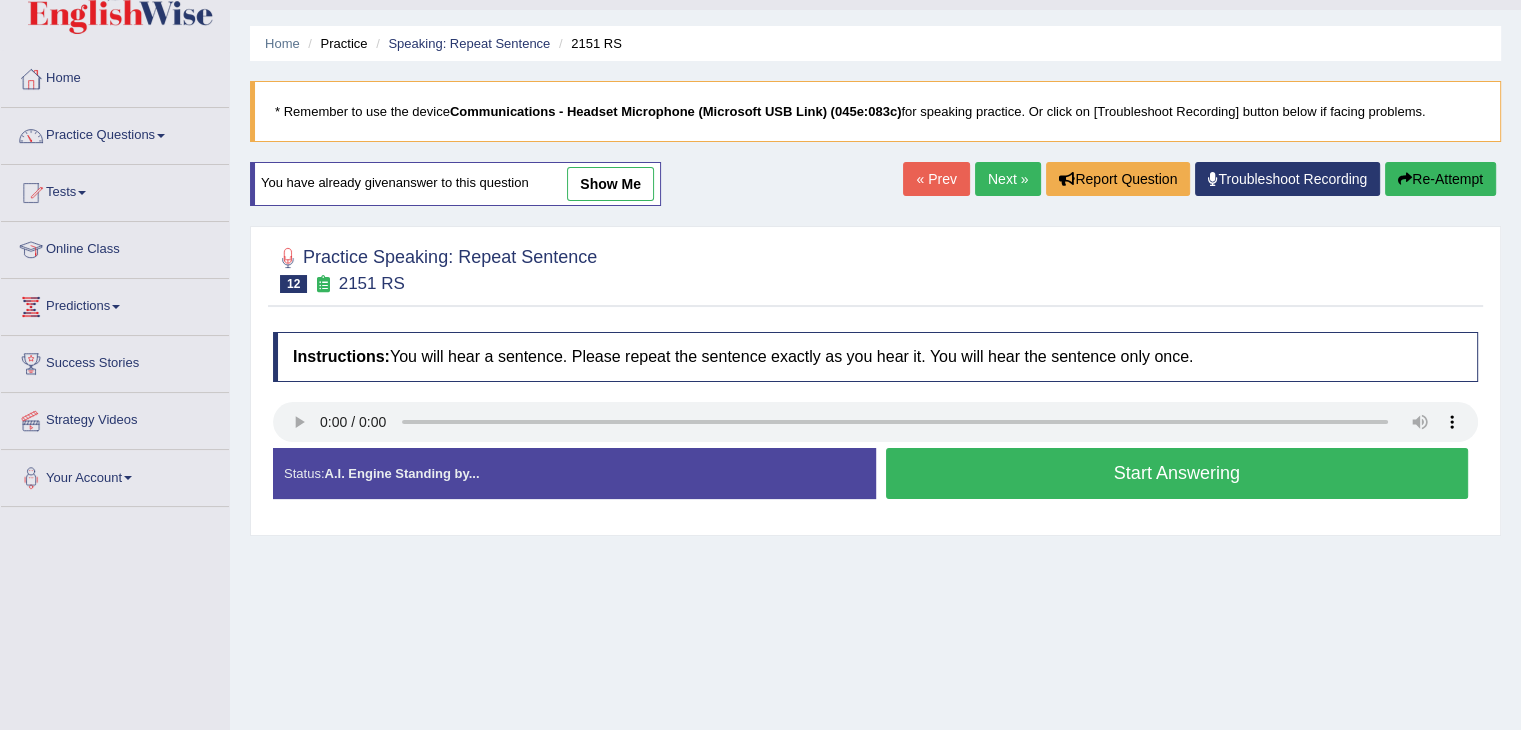 click on "Start Answering" at bounding box center (1177, 473) 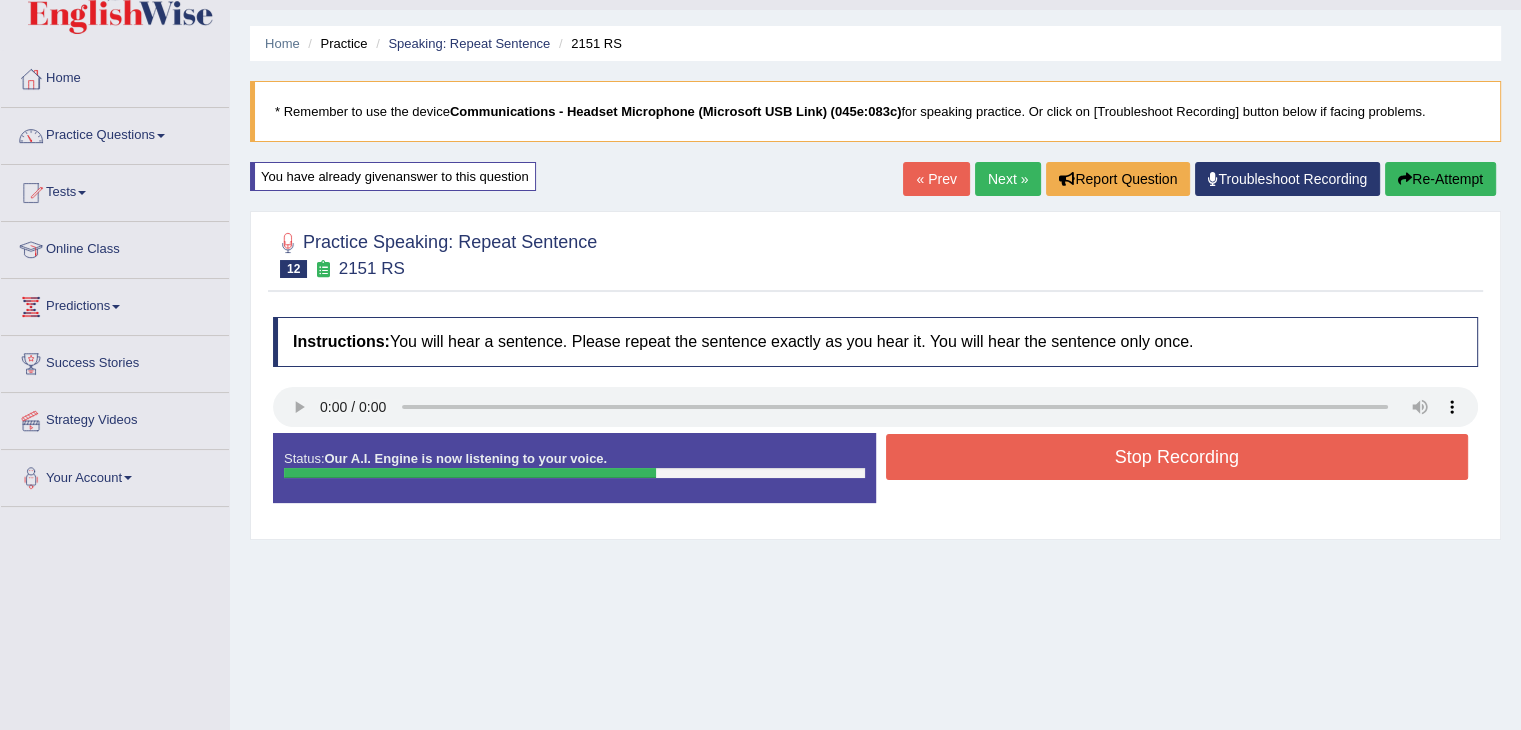 click on "Stop Recording" at bounding box center [1177, 457] 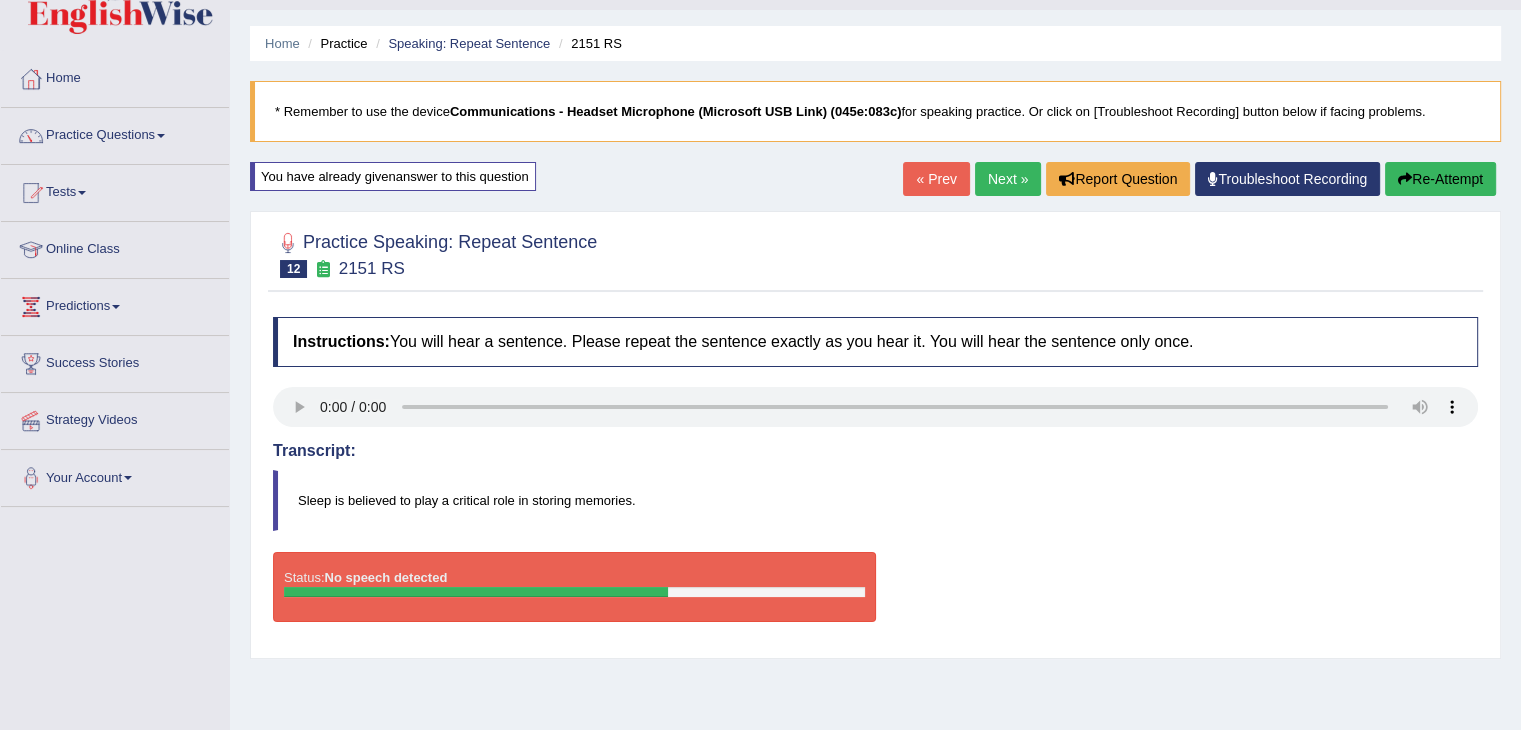 click on "« Prev" at bounding box center (936, 179) 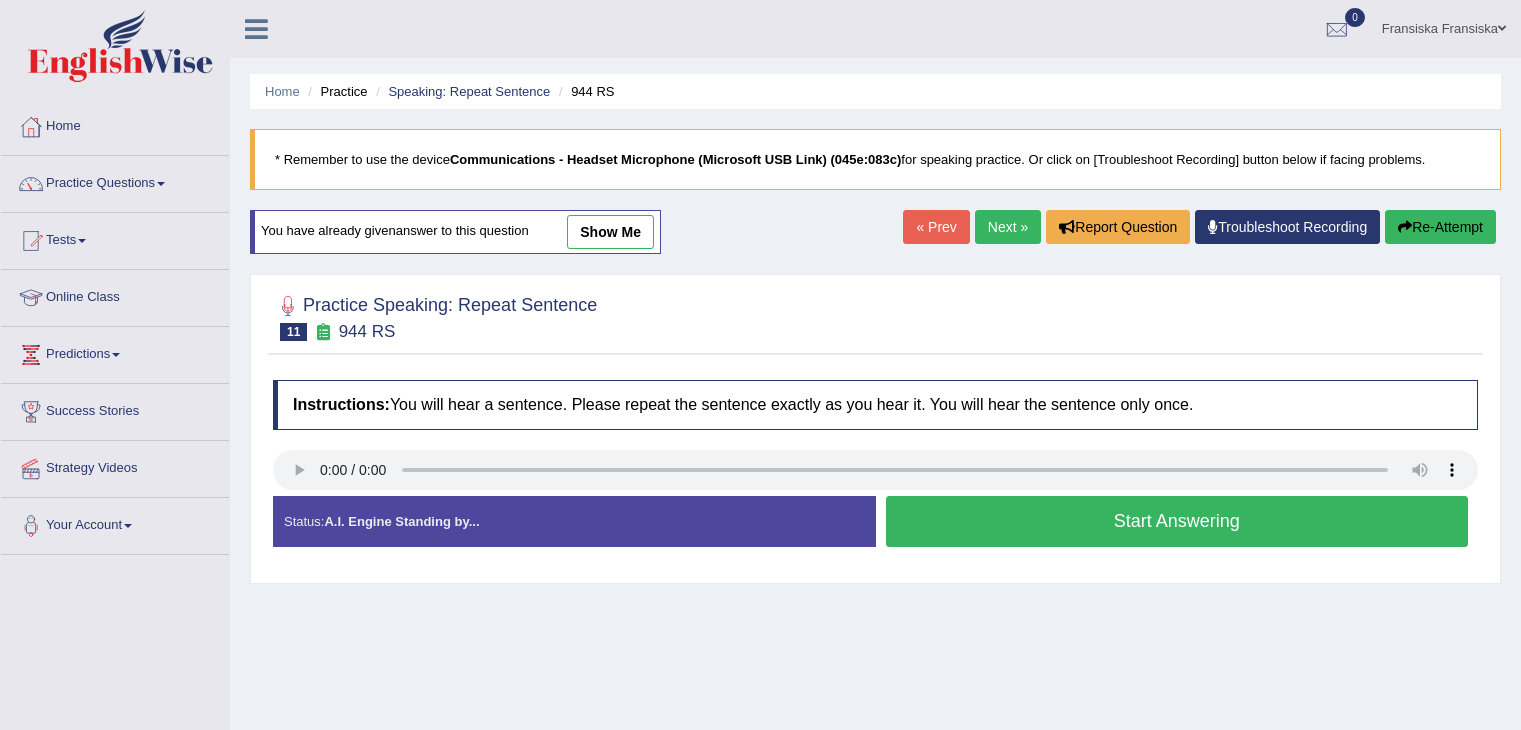 scroll, scrollTop: 0, scrollLeft: 0, axis: both 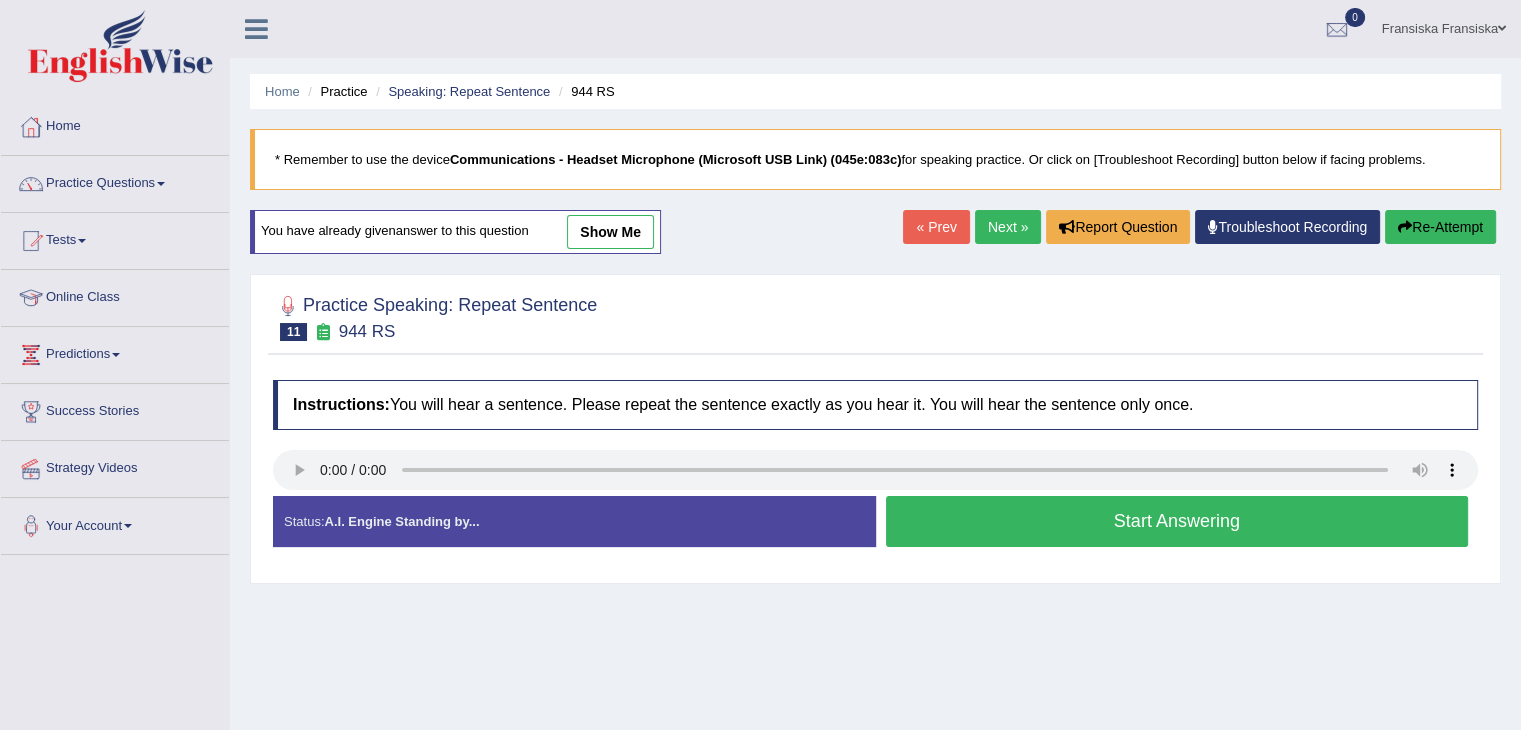 type 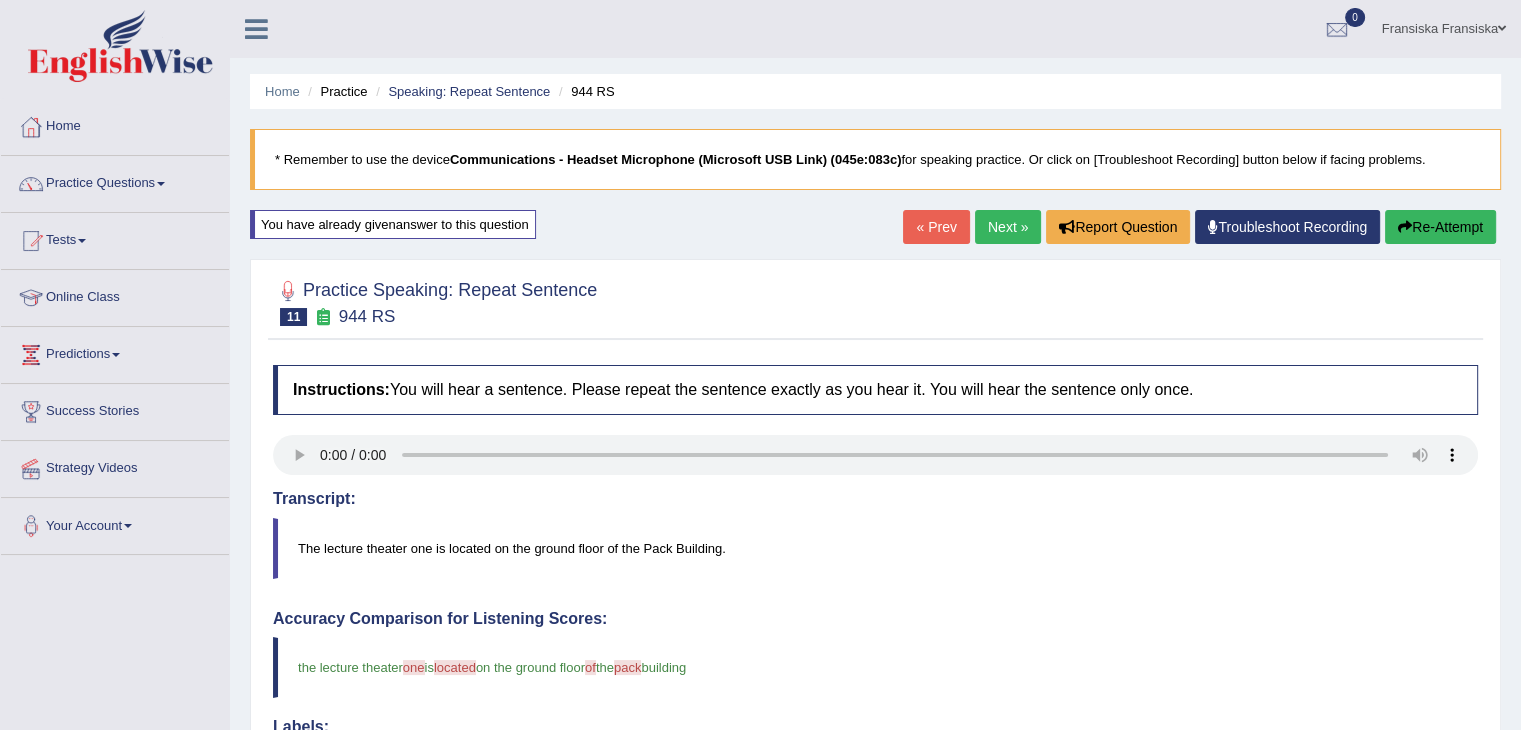 click on "« Prev Next »  Report Question  Troubleshoot Recording  Re-Attempt" at bounding box center [1202, 229] 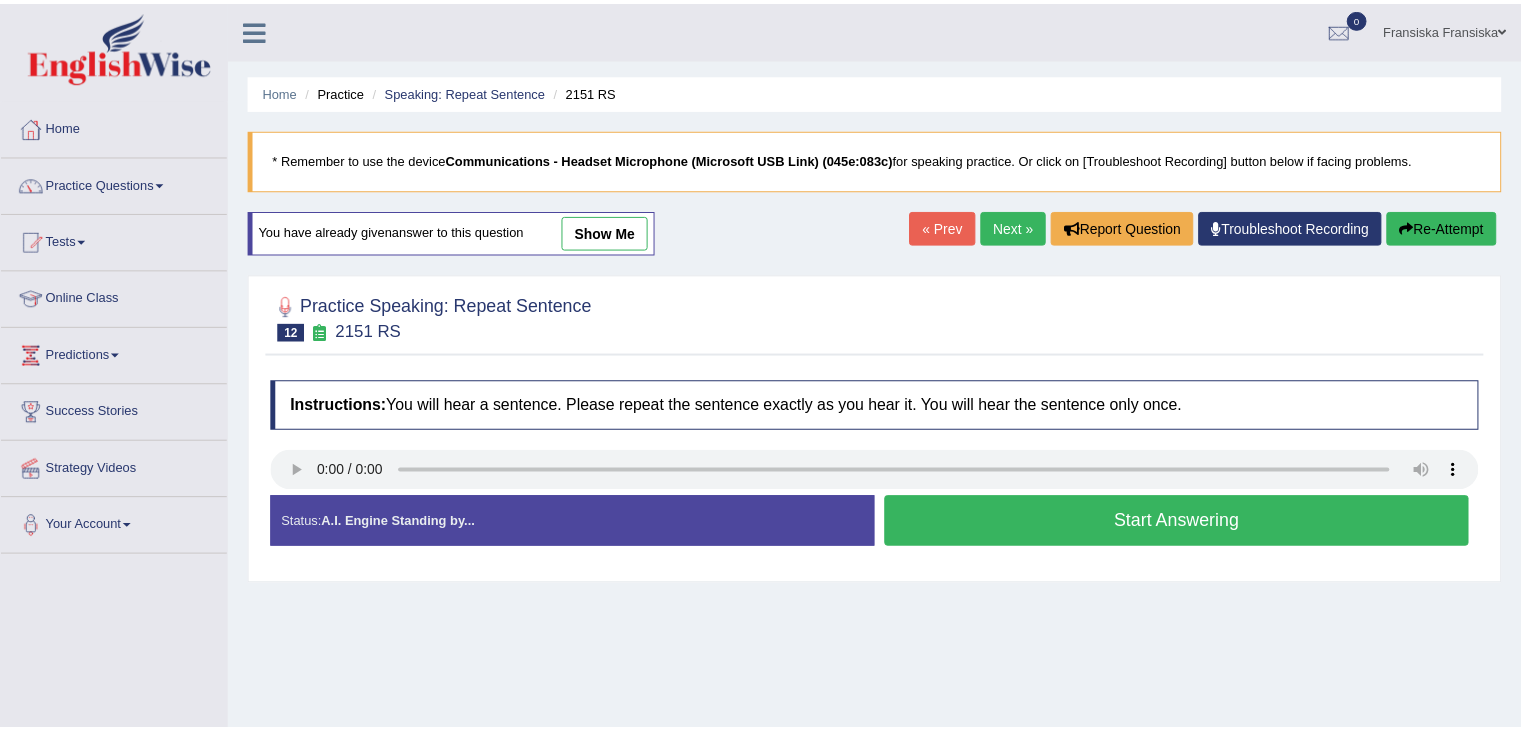 scroll, scrollTop: 0, scrollLeft: 0, axis: both 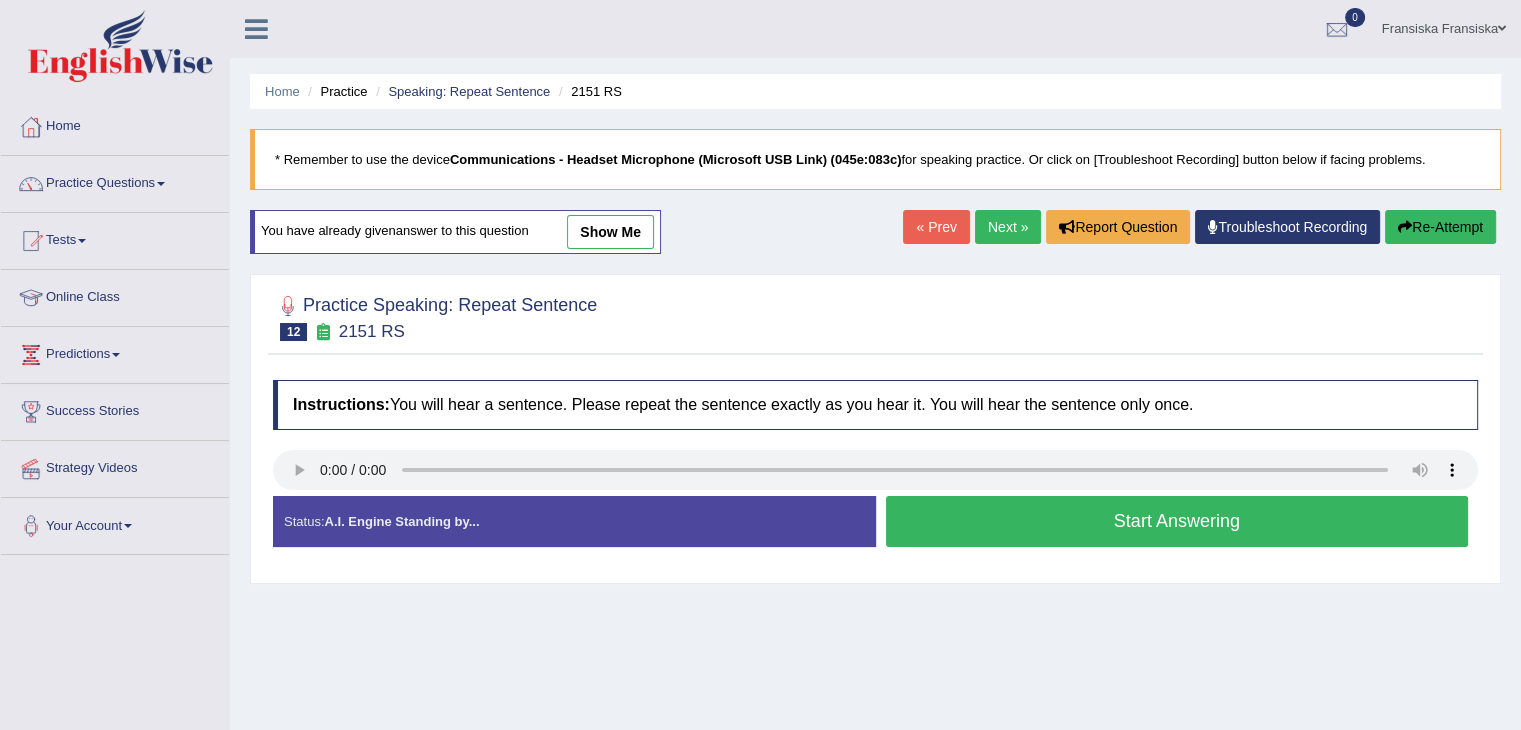 click on "show me" at bounding box center [610, 232] 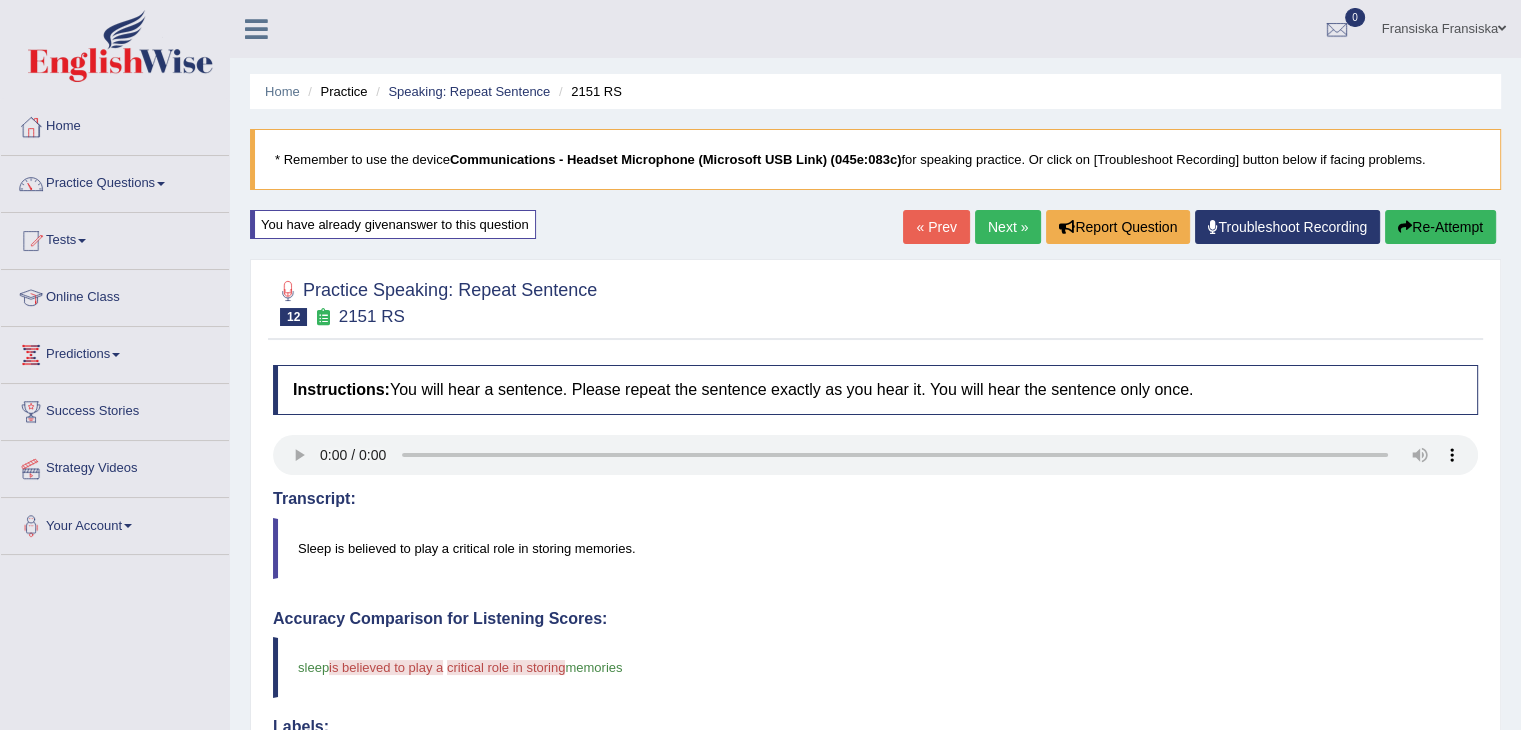 click on "Re-Attempt" at bounding box center (1440, 227) 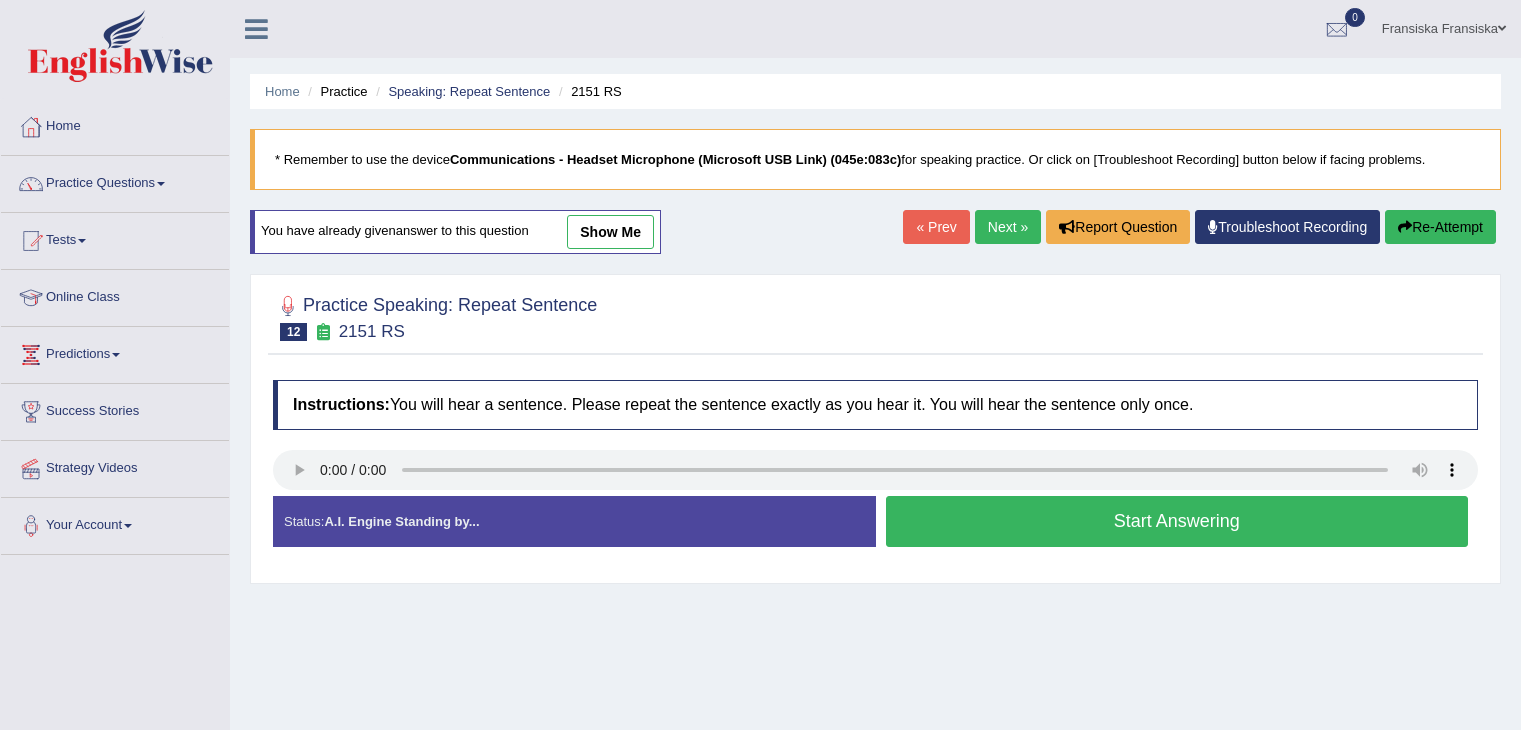 scroll, scrollTop: 46, scrollLeft: 0, axis: vertical 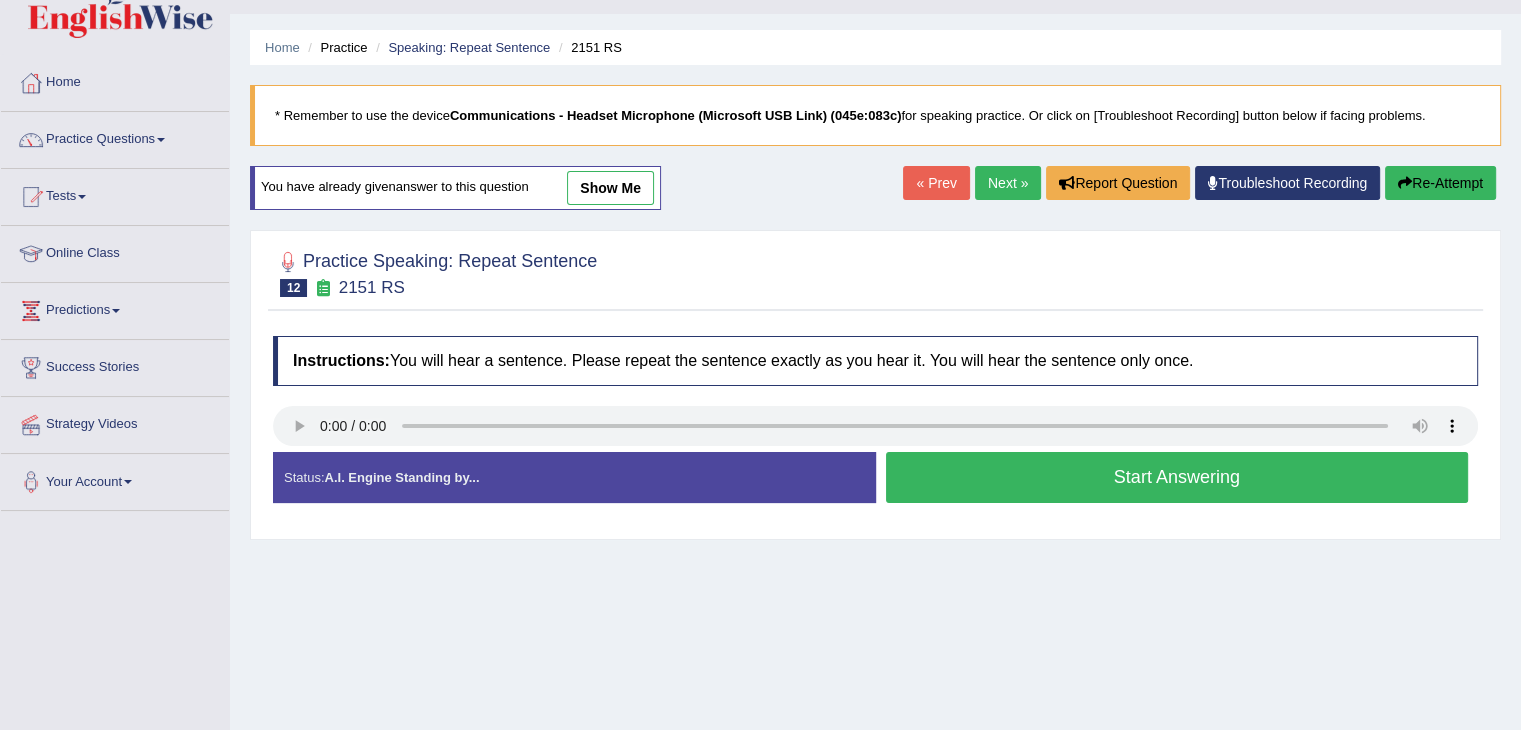 click on "Start Answering" at bounding box center [1177, 477] 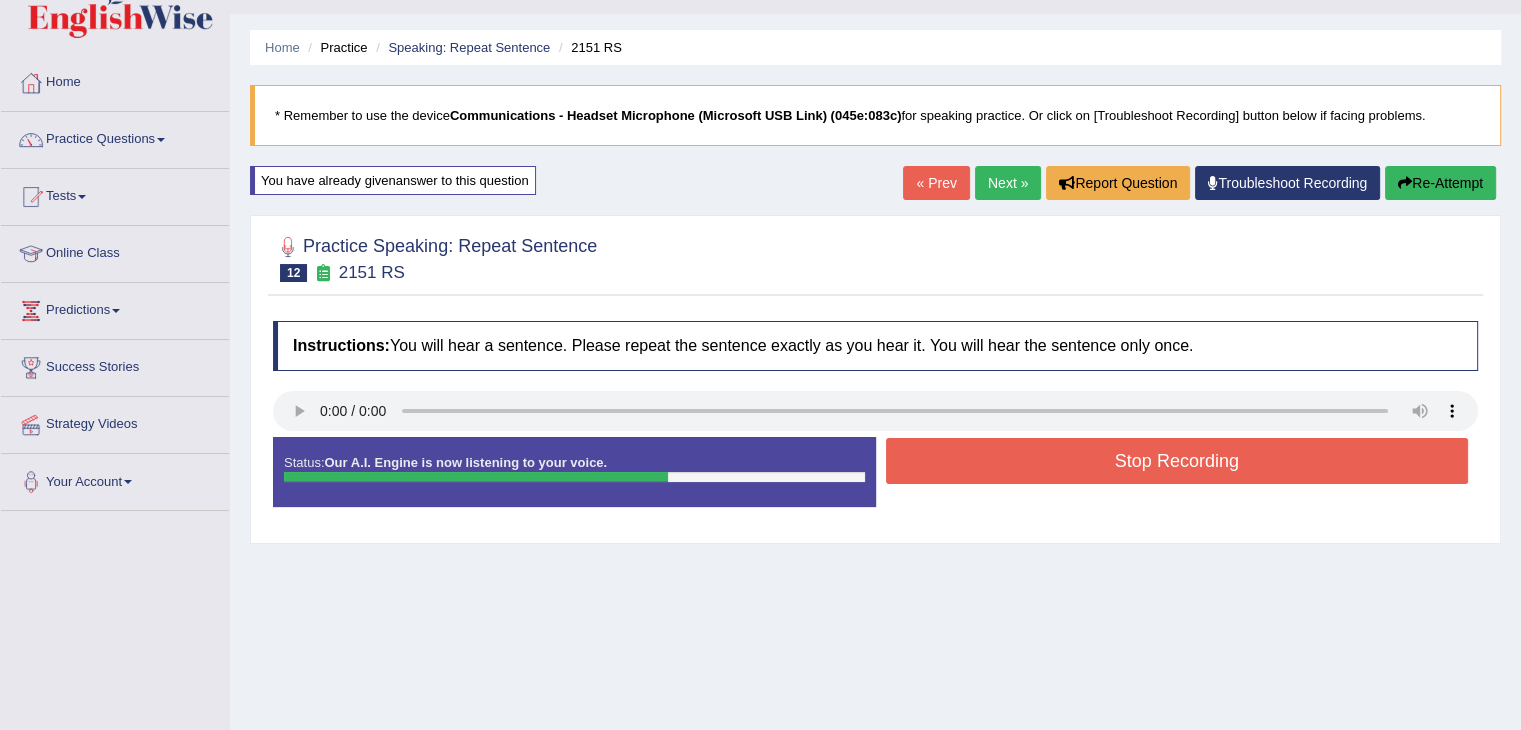 click on "Stop Recording" at bounding box center [1177, 461] 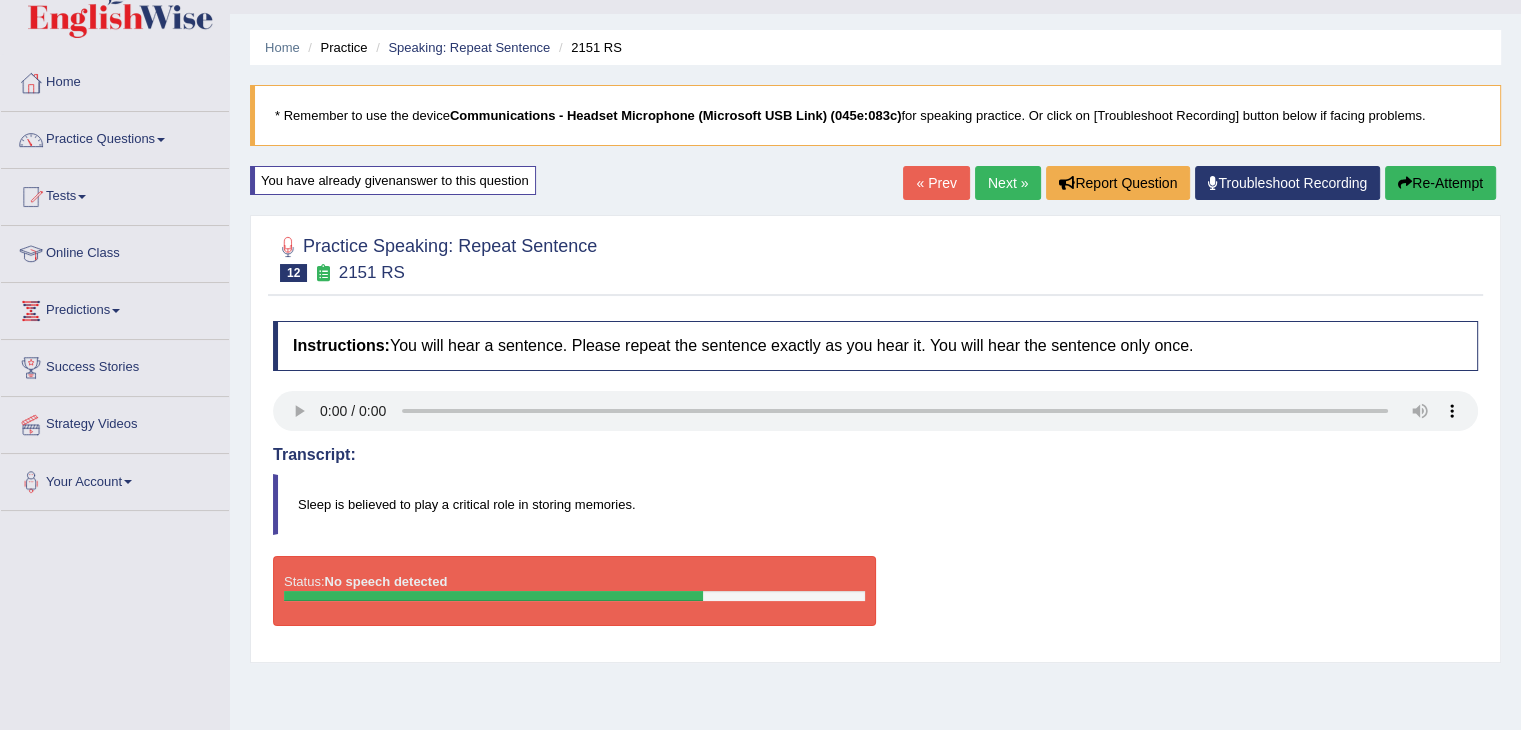 click on "Re-Attempt" at bounding box center [1440, 183] 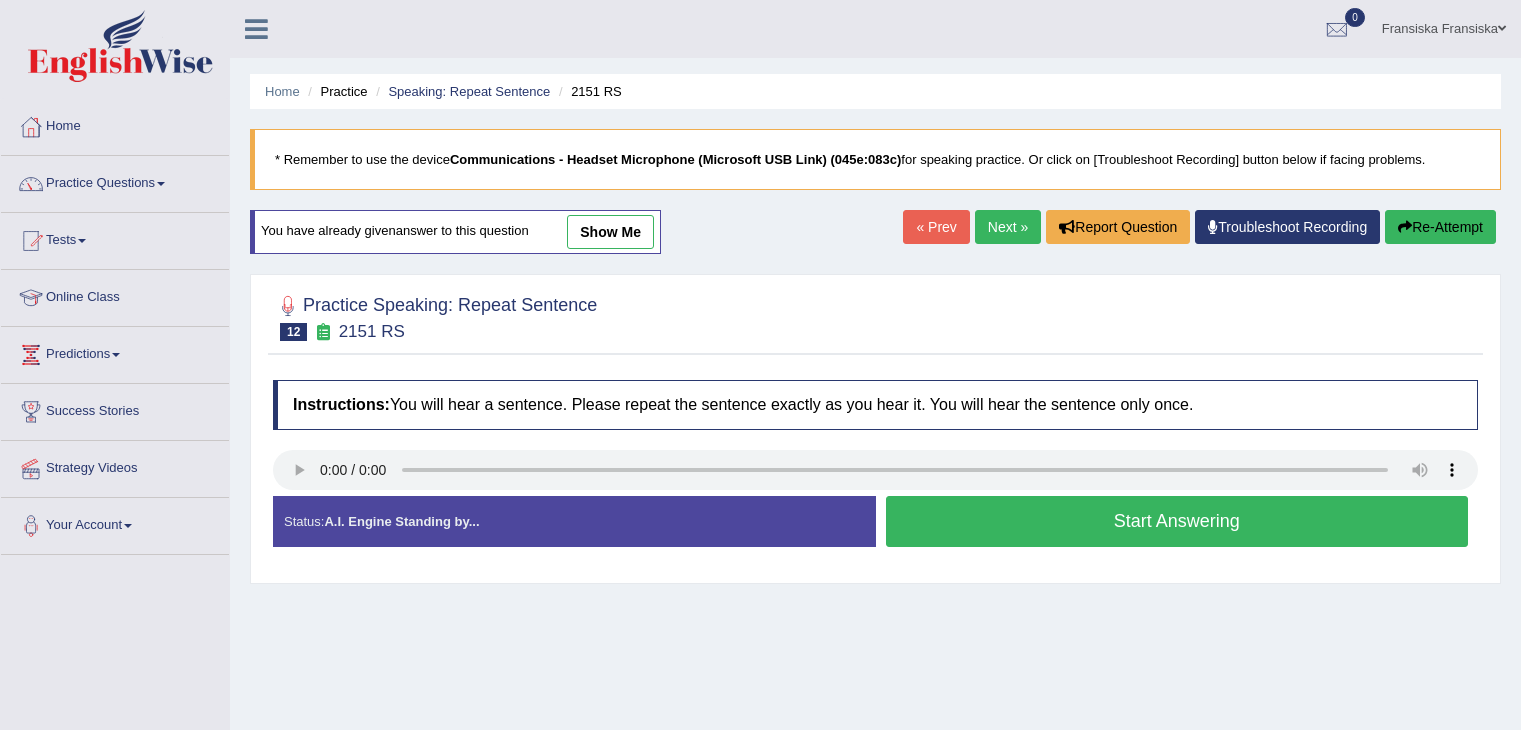 scroll, scrollTop: 44, scrollLeft: 0, axis: vertical 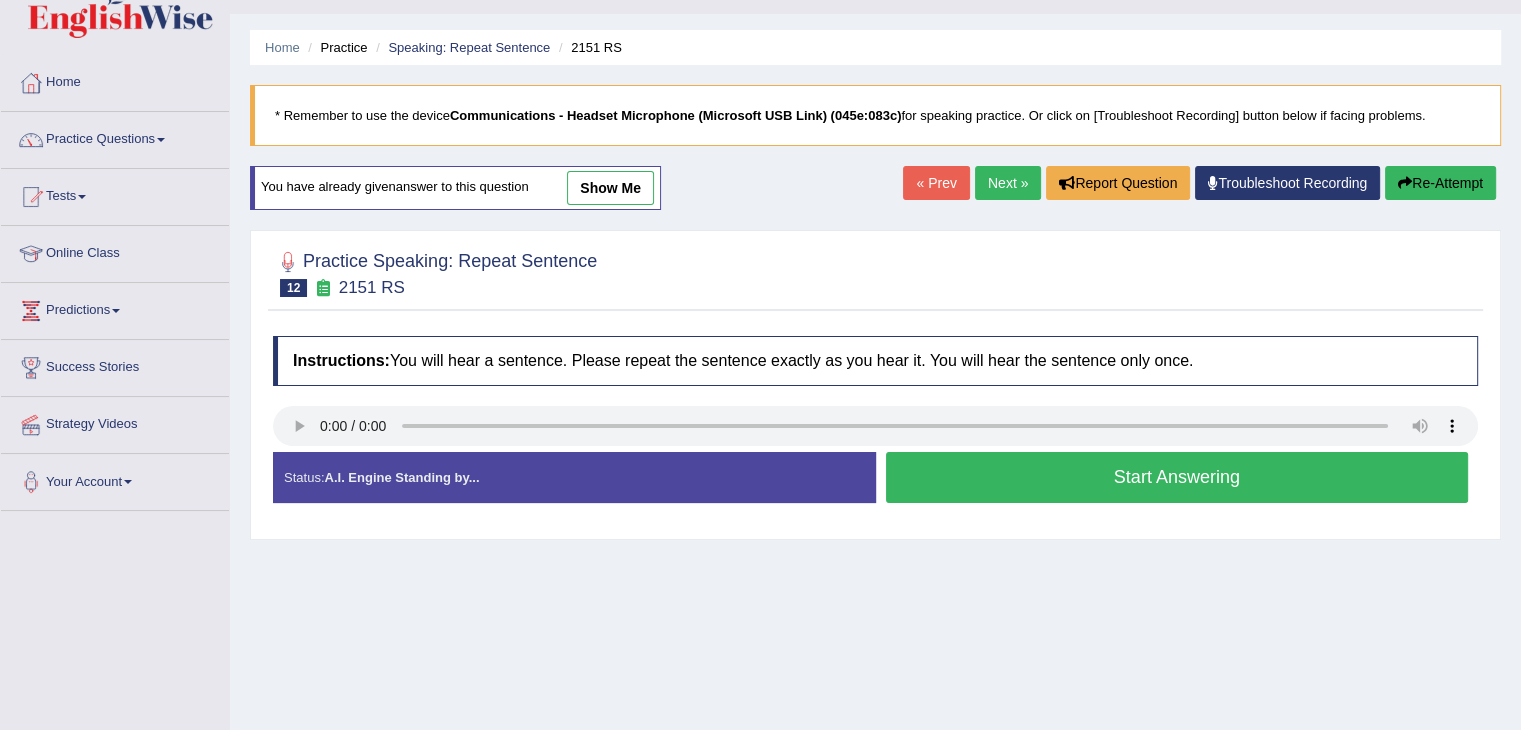 click on "Start Answering" at bounding box center [1177, 477] 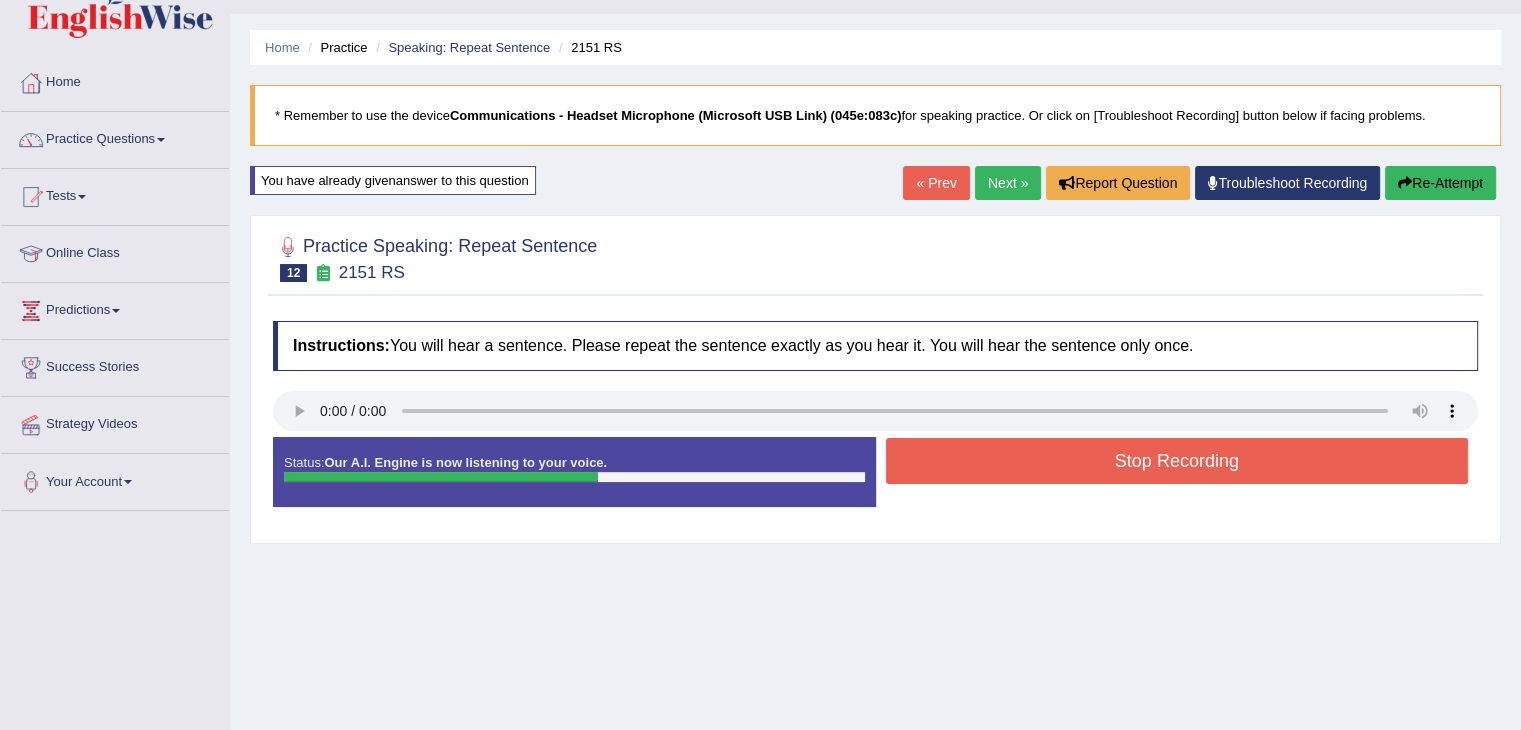 click on "Stop Recording" at bounding box center (1177, 461) 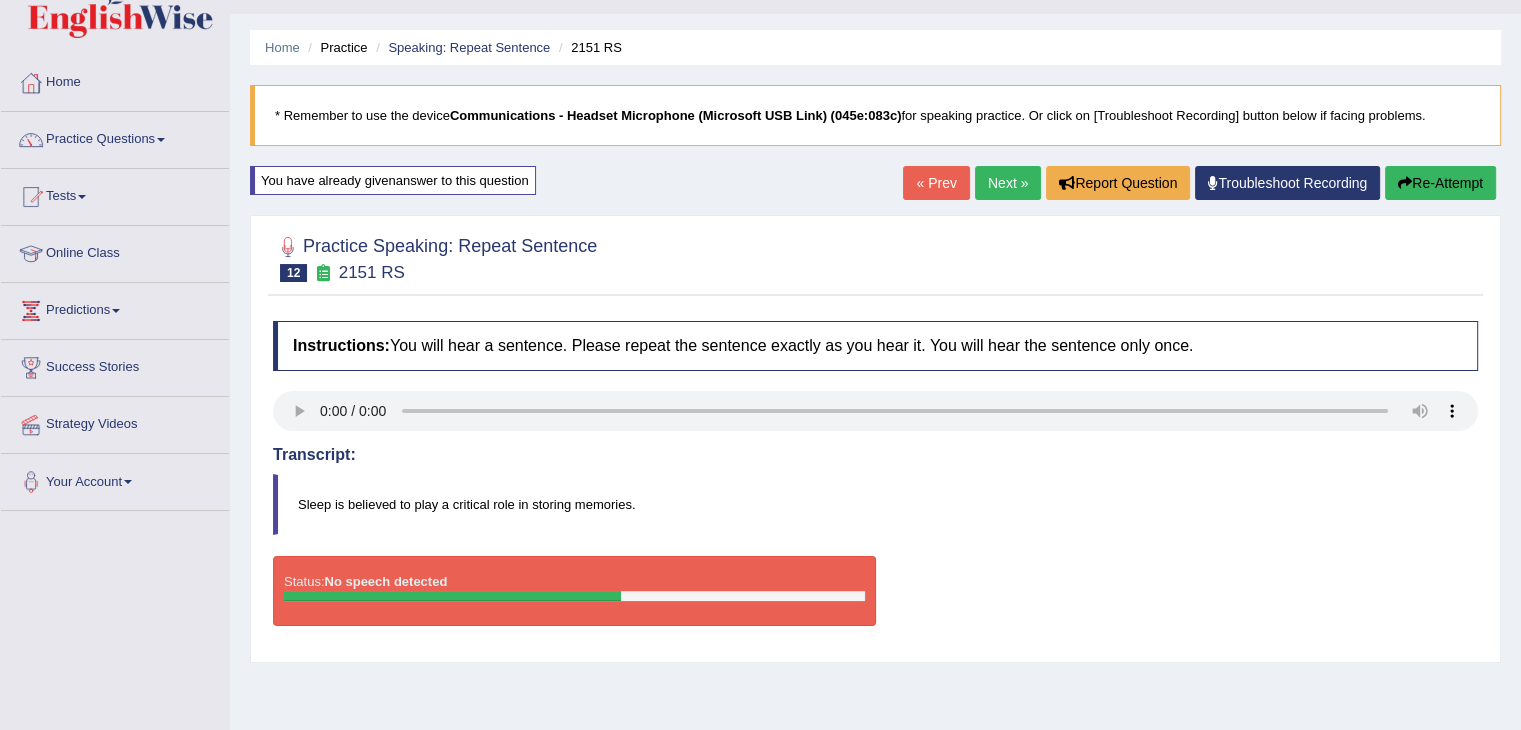 click on "Next »" at bounding box center [1008, 183] 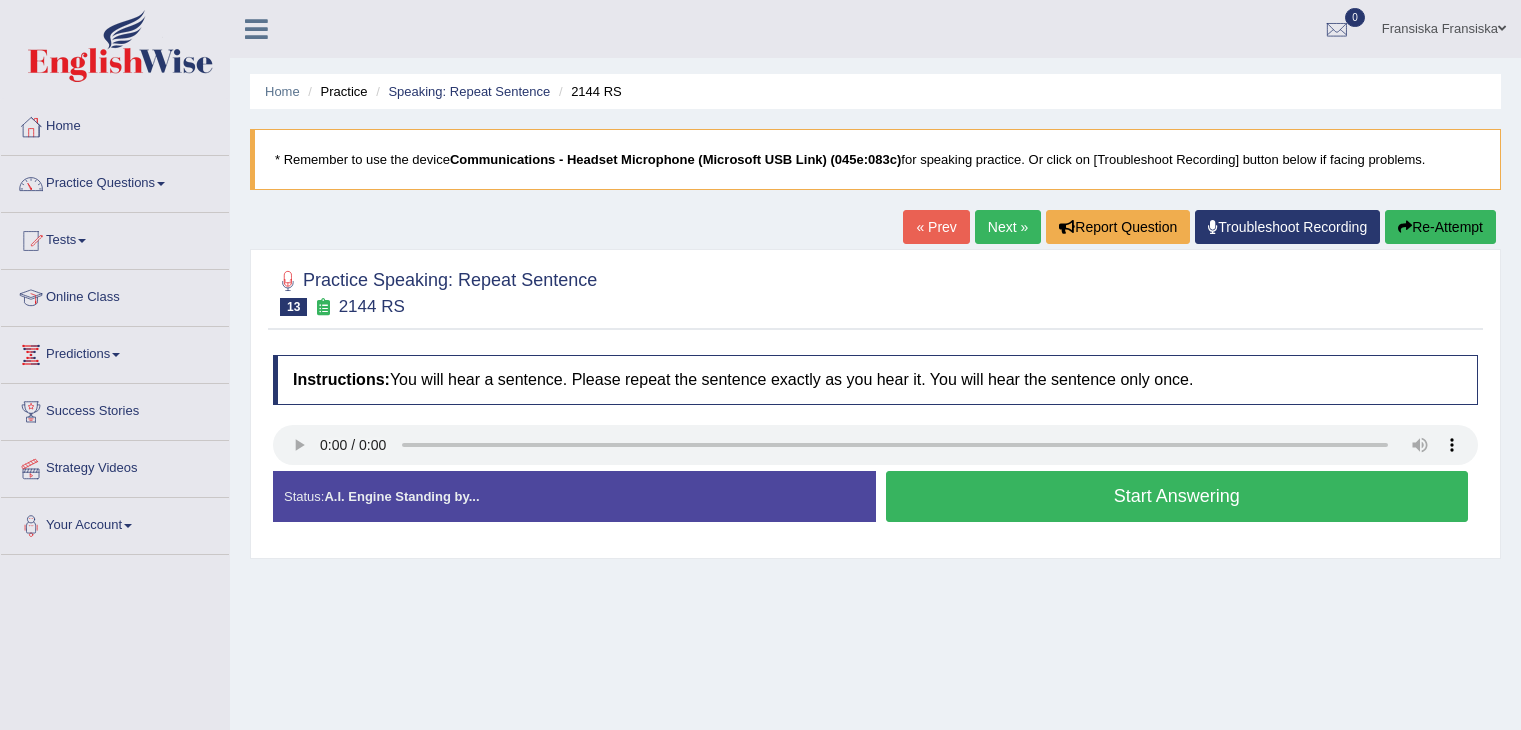 scroll, scrollTop: 0, scrollLeft: 0, axis: both 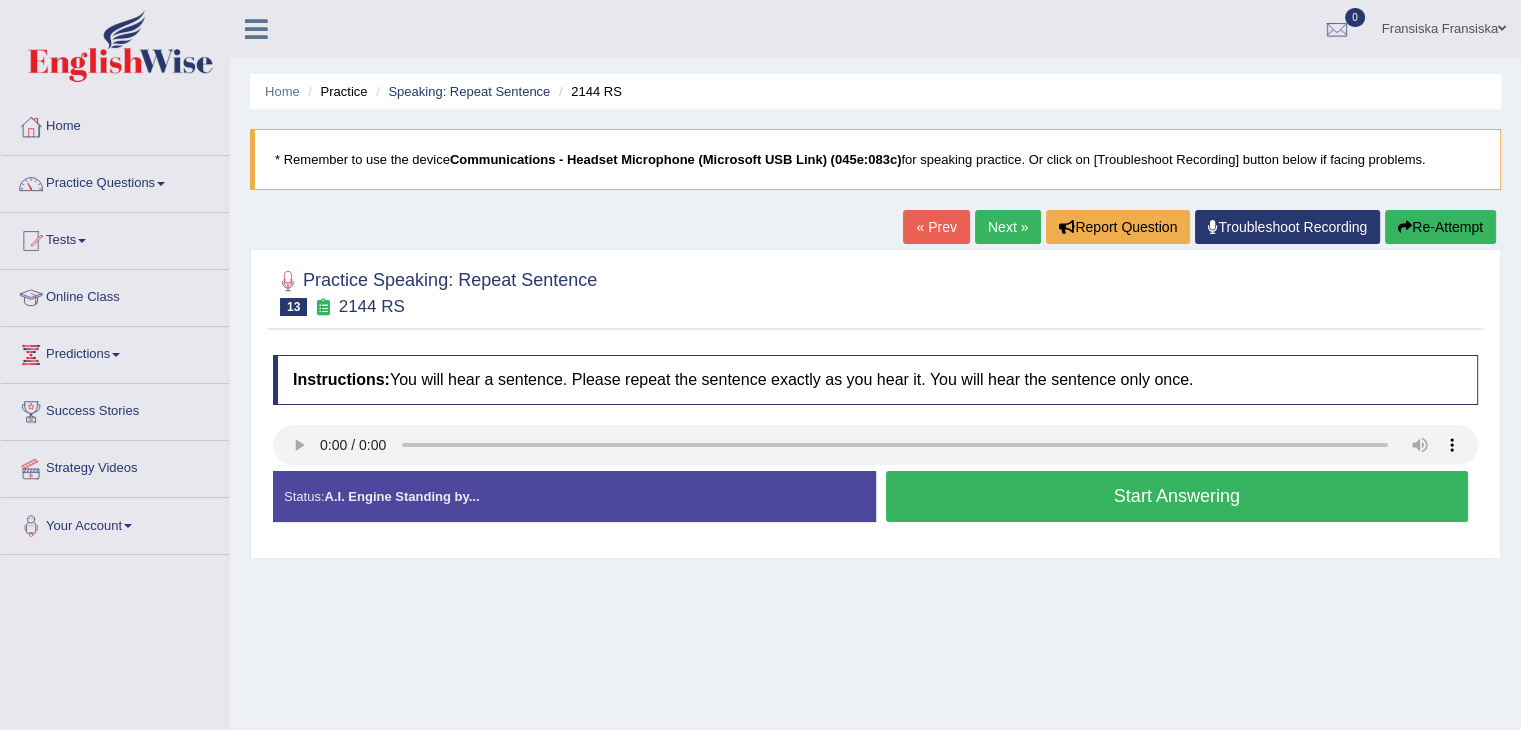 click on "Start Answering" at bounding box center (1177, 496) 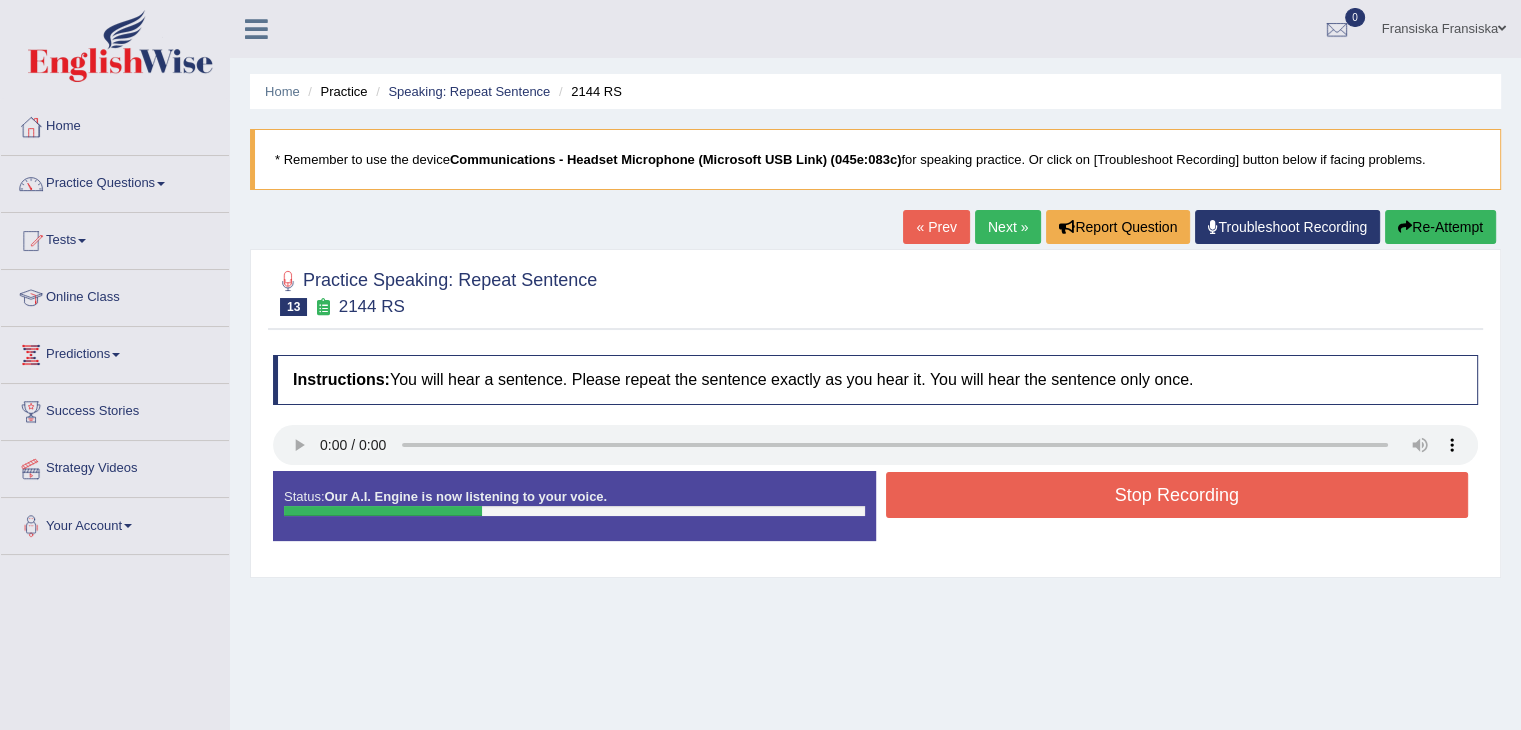 click on "Stop Recording" at bounding box center [1177, 495] 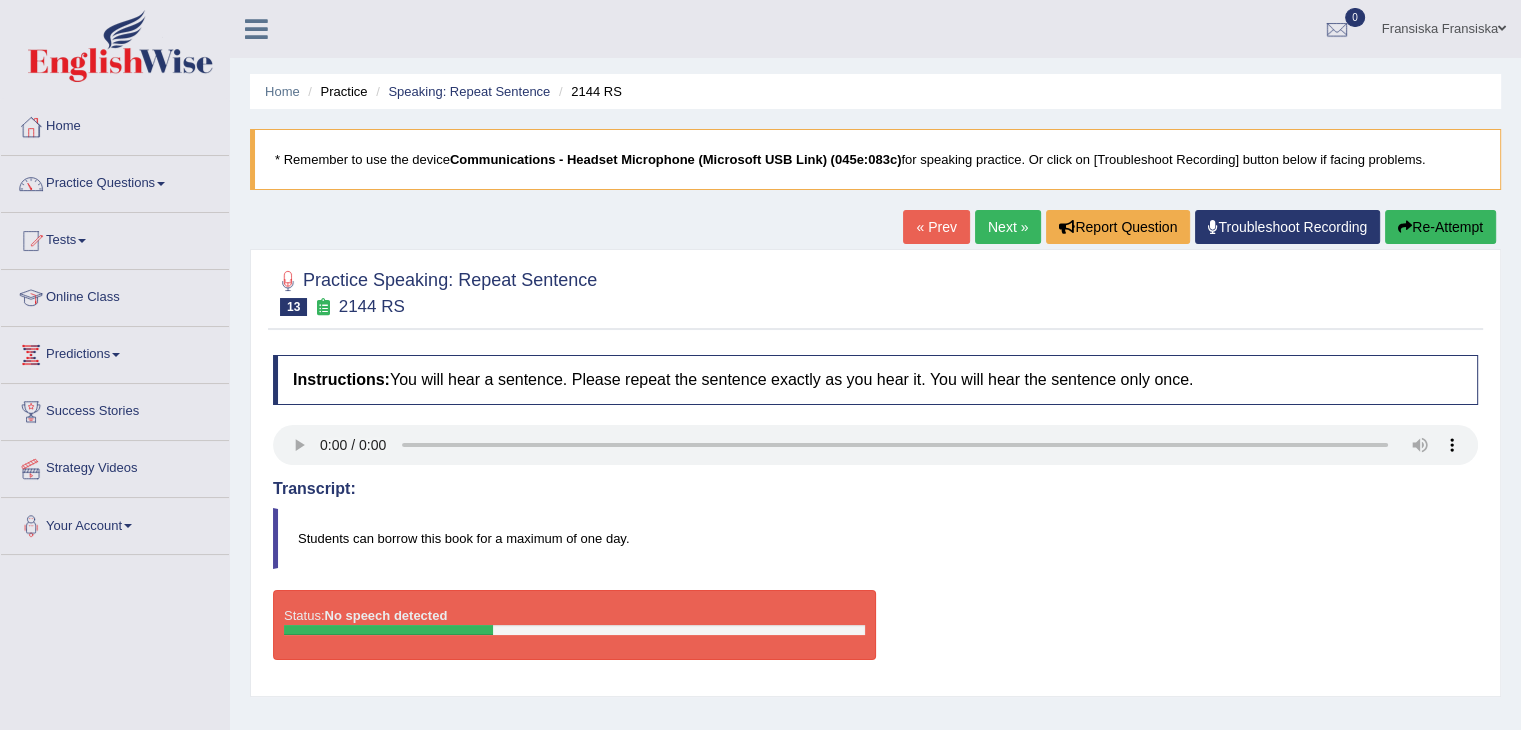 click on "Re-Attempt" at bounding box center (1440, 227) 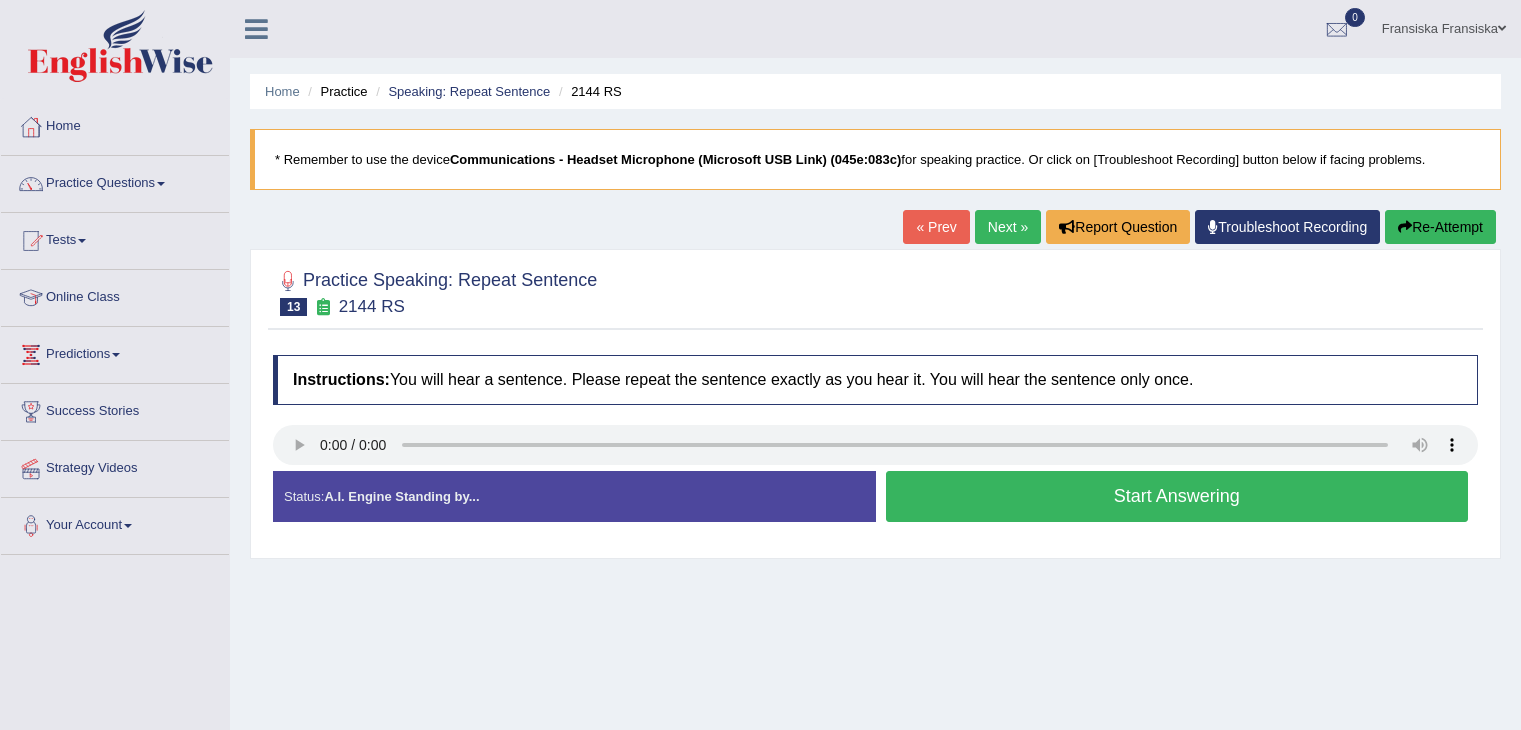 scroll, scrollTop: 0, scrollLeft: 0, axis: both 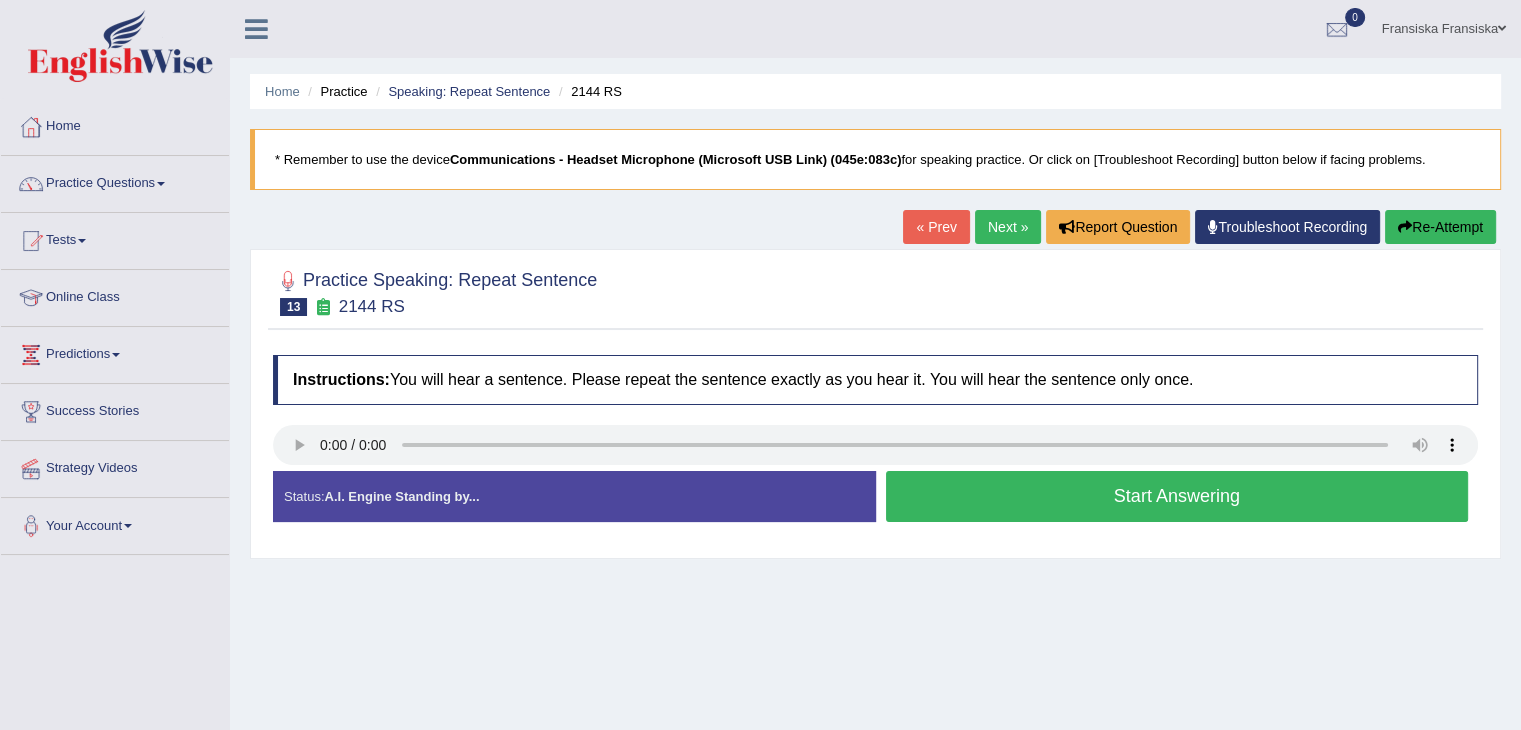 click on "Start Answering" at bounding box center [1177, 496] 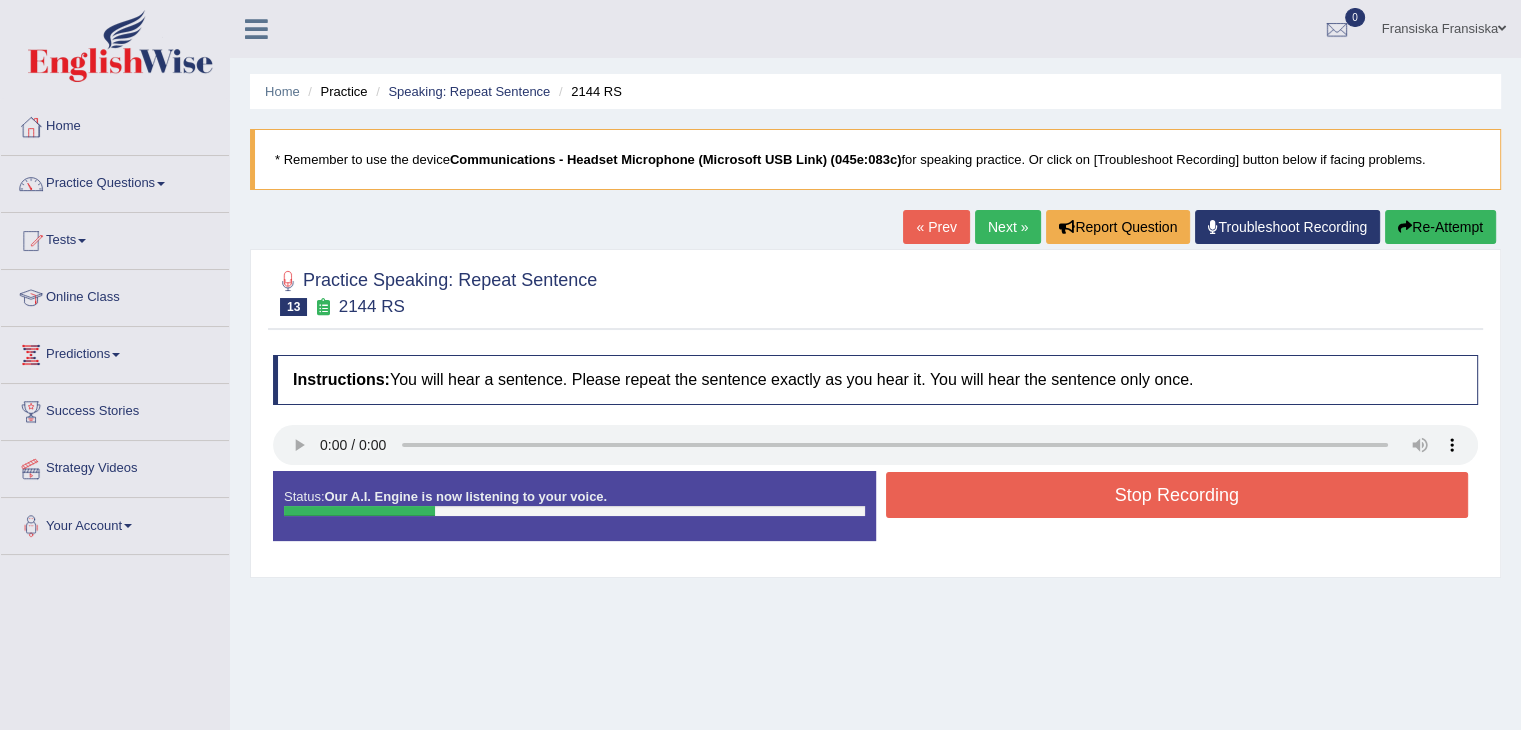 click on "Stop Recording" at bounding box center (1177, 495) 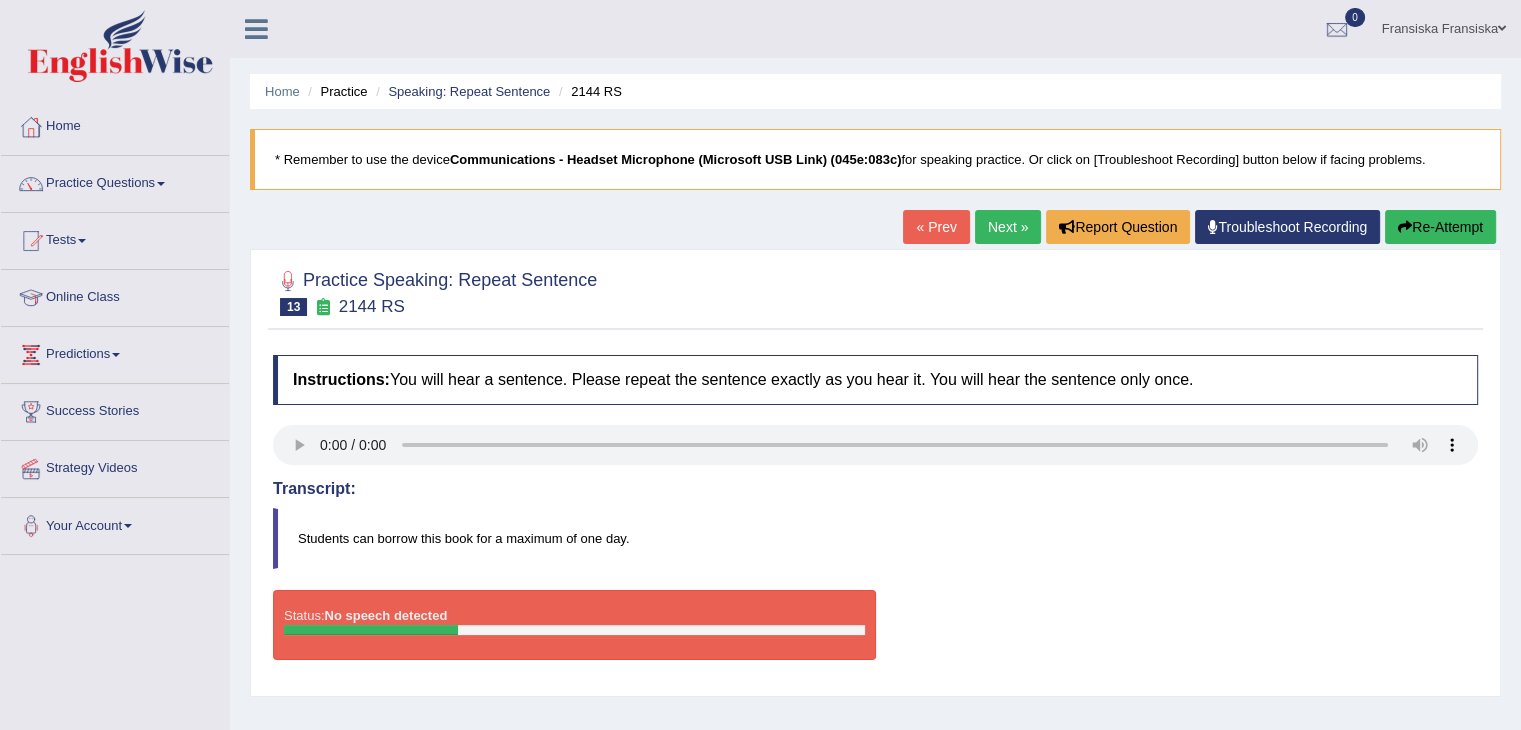 click on "Re-Attempt" at bounding box center (1440, 227) 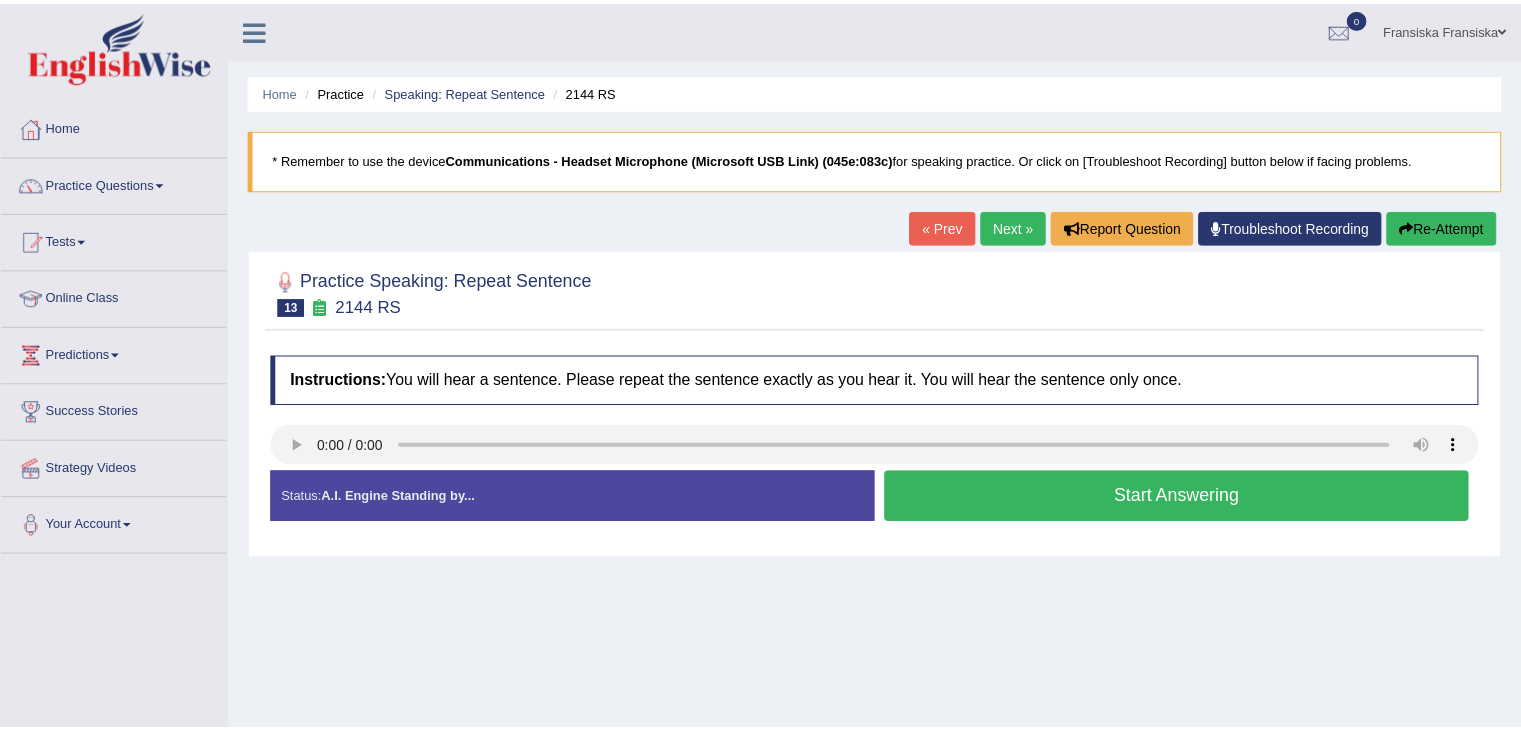scroll, scrollTop: 0, scrollLeft: 0, axis: both 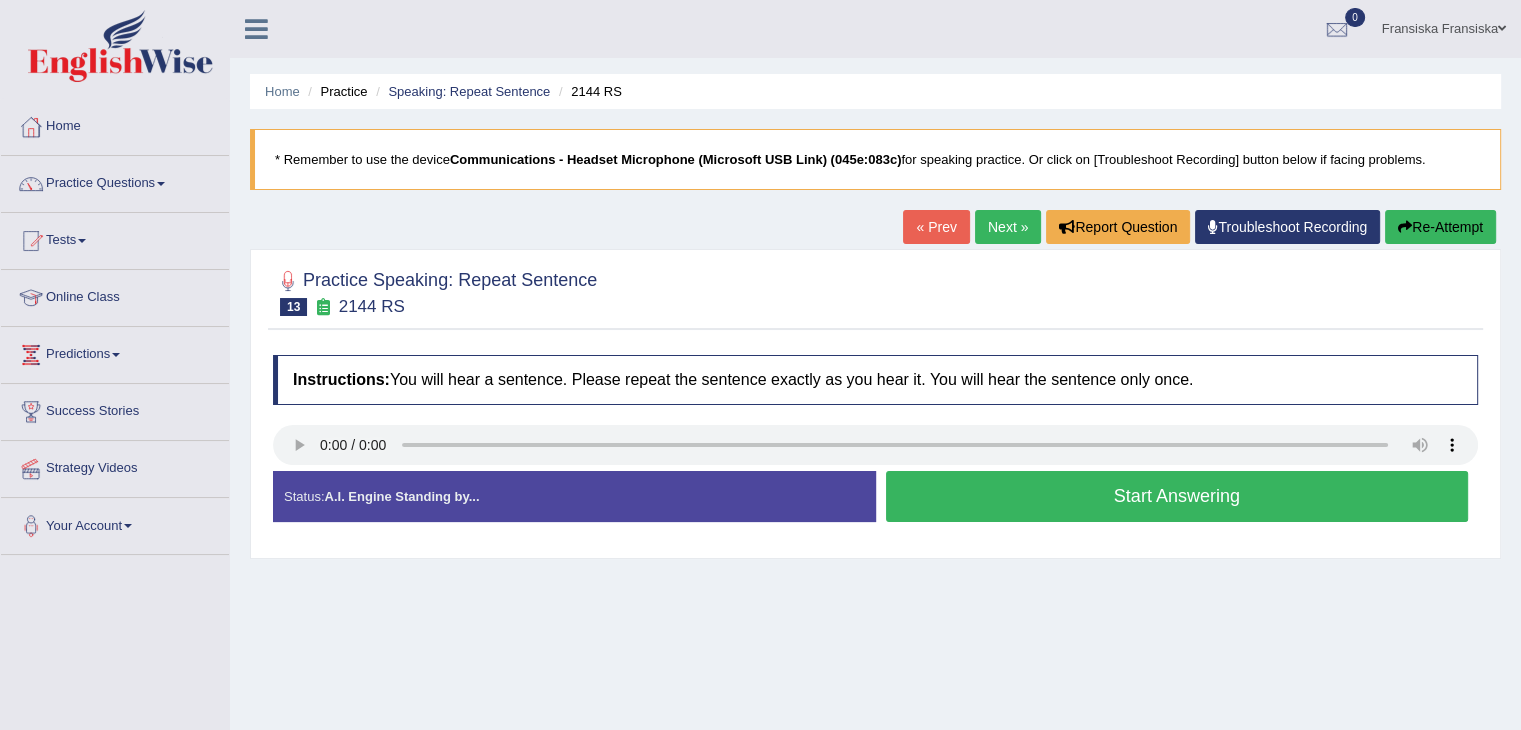 click on "Start Answering" at bounding box center [1177, 496] 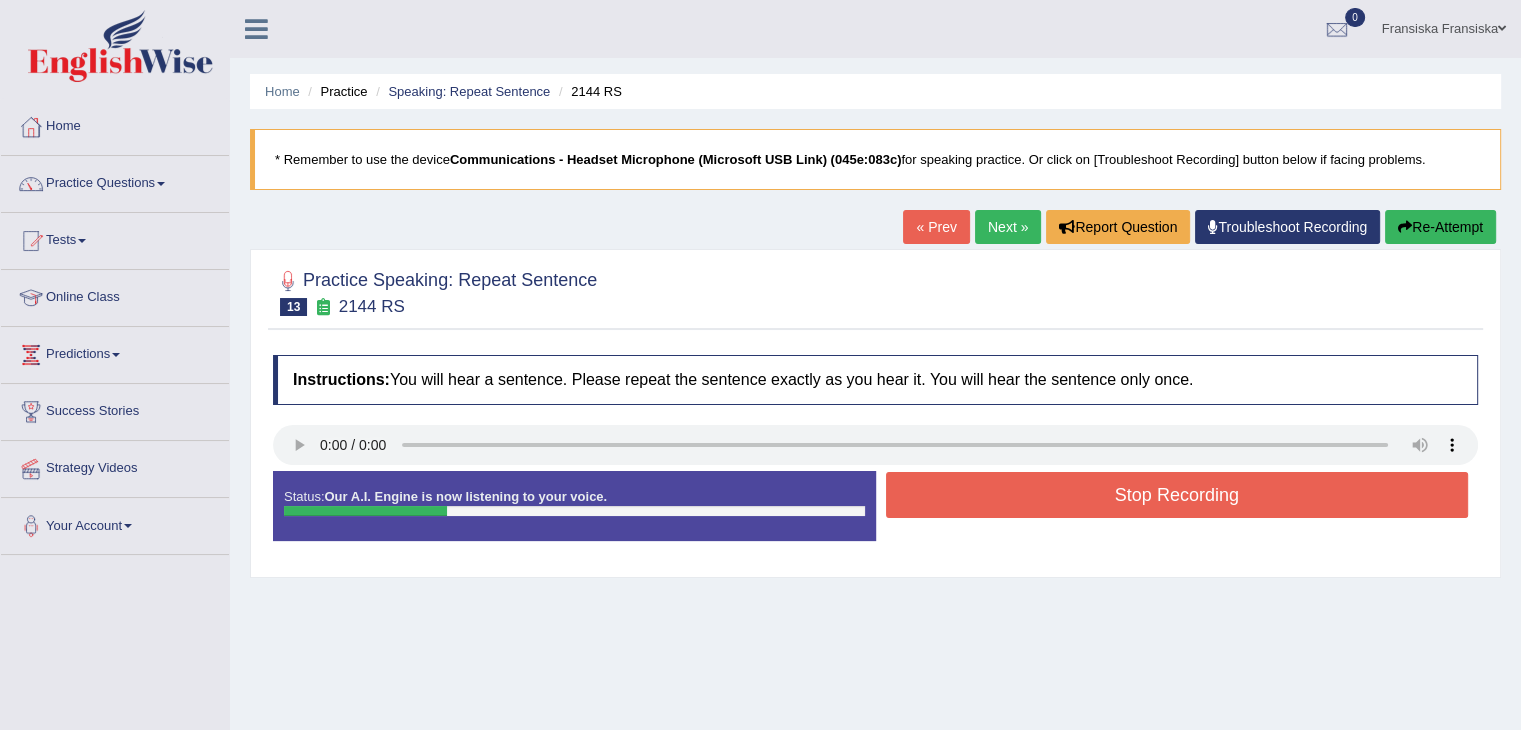 click on "Stop Recording" at bounding box center [1177, 495] 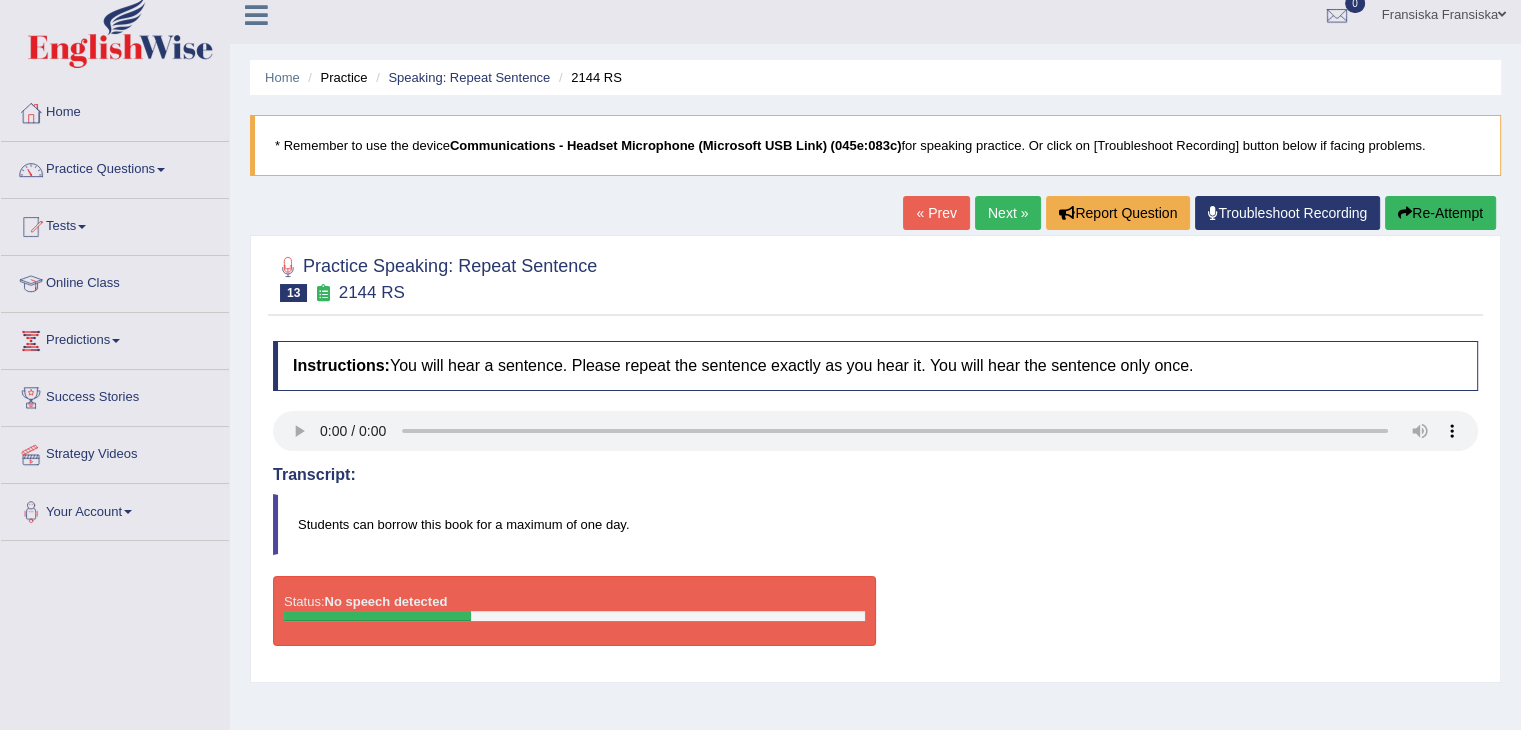 scroll, scrollTop: 0, scrollLeft: 0, axis: both 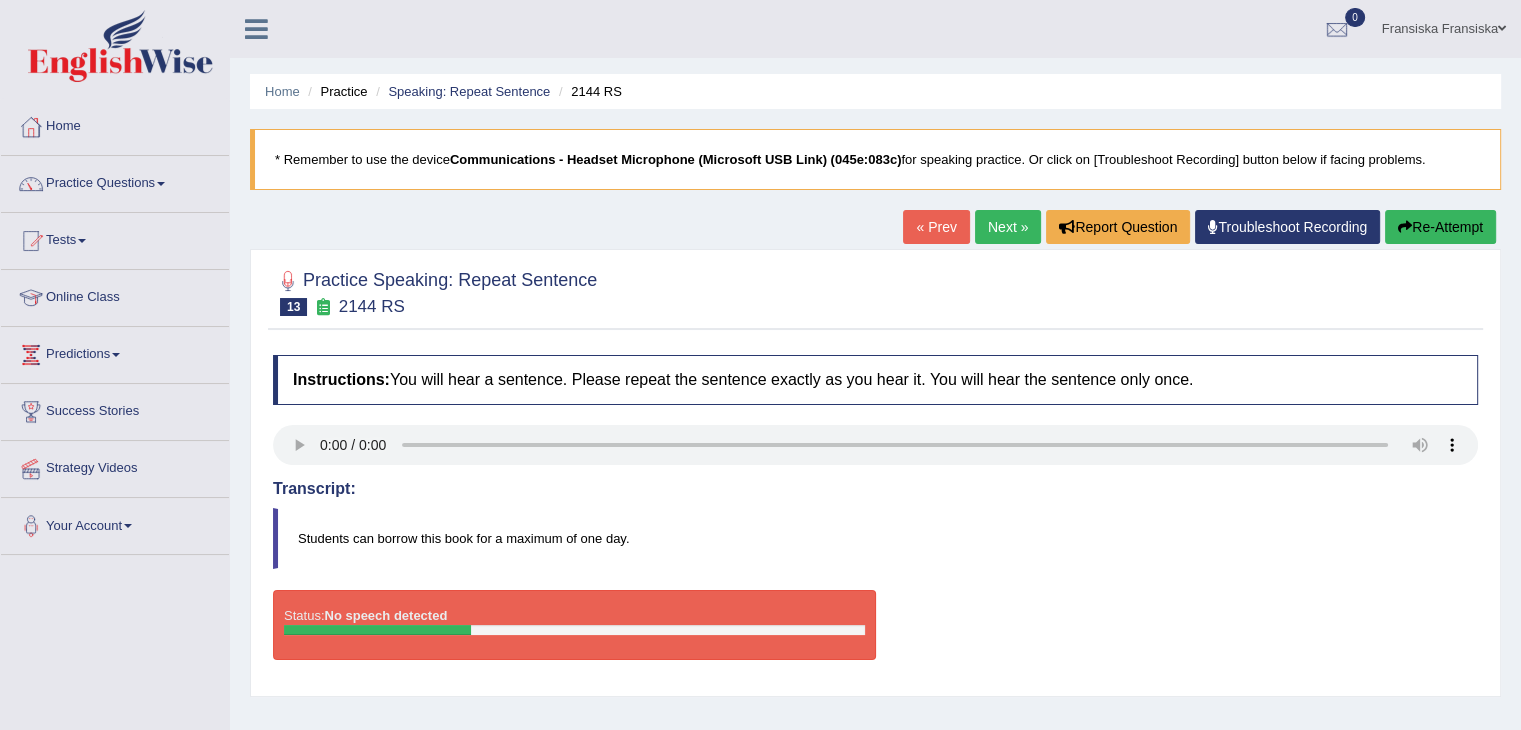 click on "Fransiska Fransiska" at bounding box center (1444, 26) 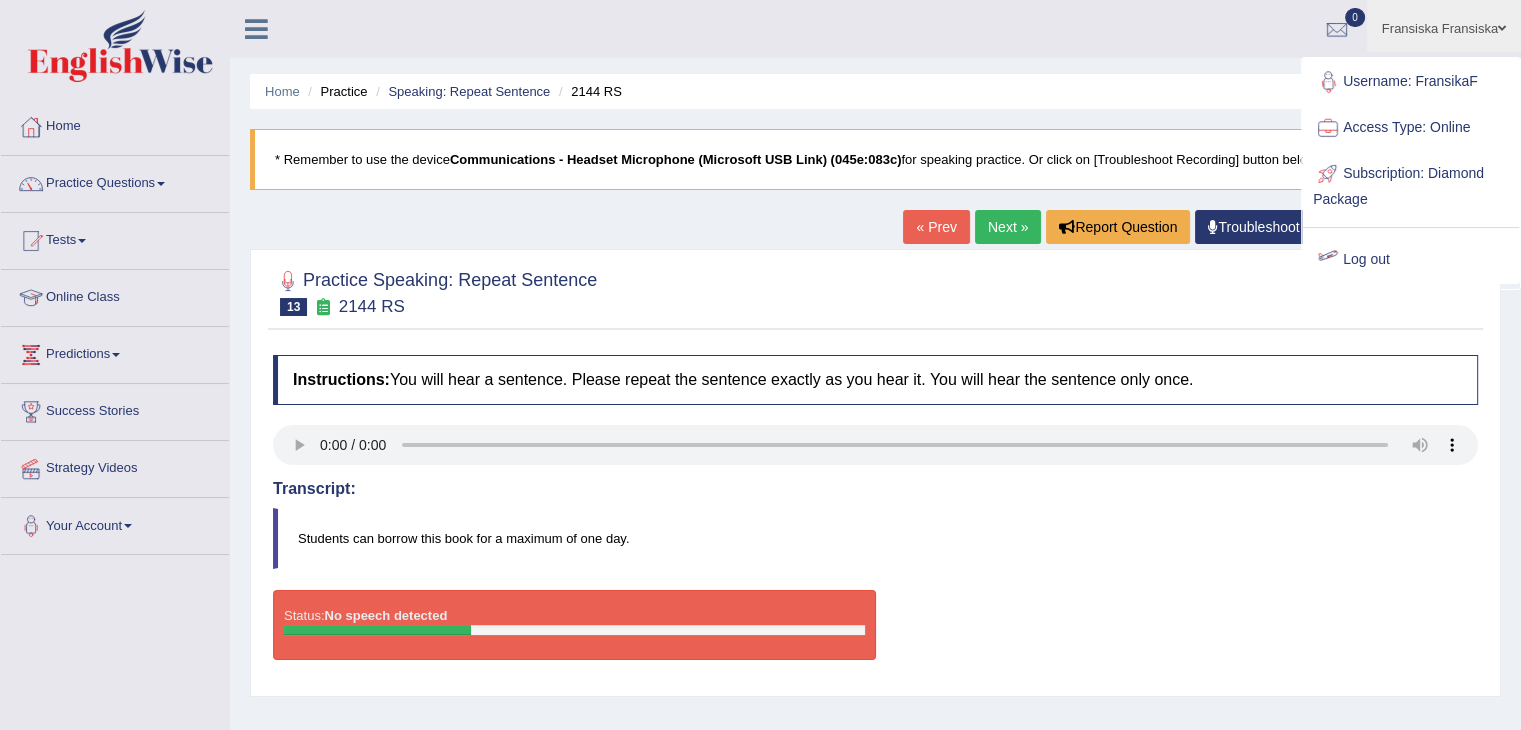 click on "Log out" at bounding box center [1411, 260] 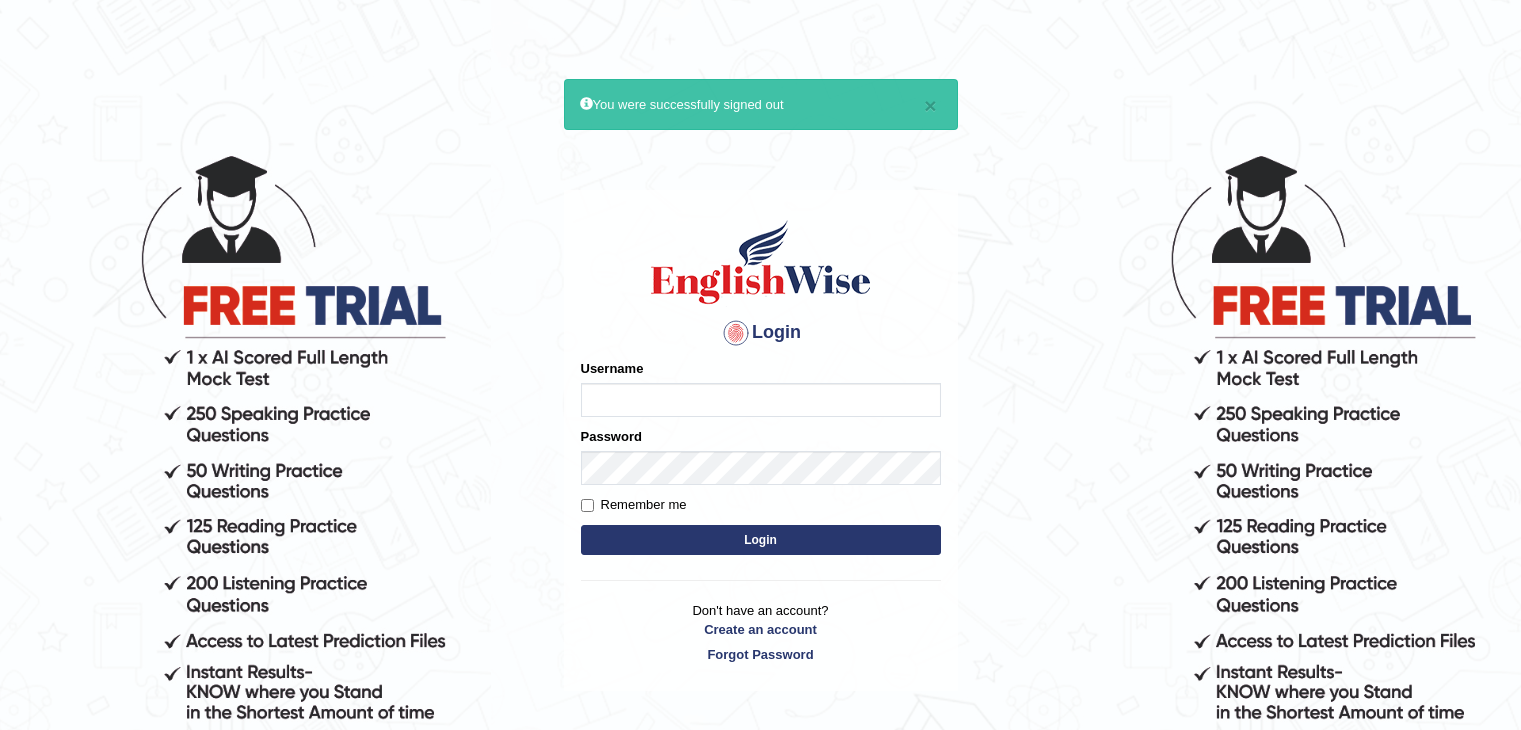 scroll, scrollTop: 0, scrollLeft: 0, axis: both 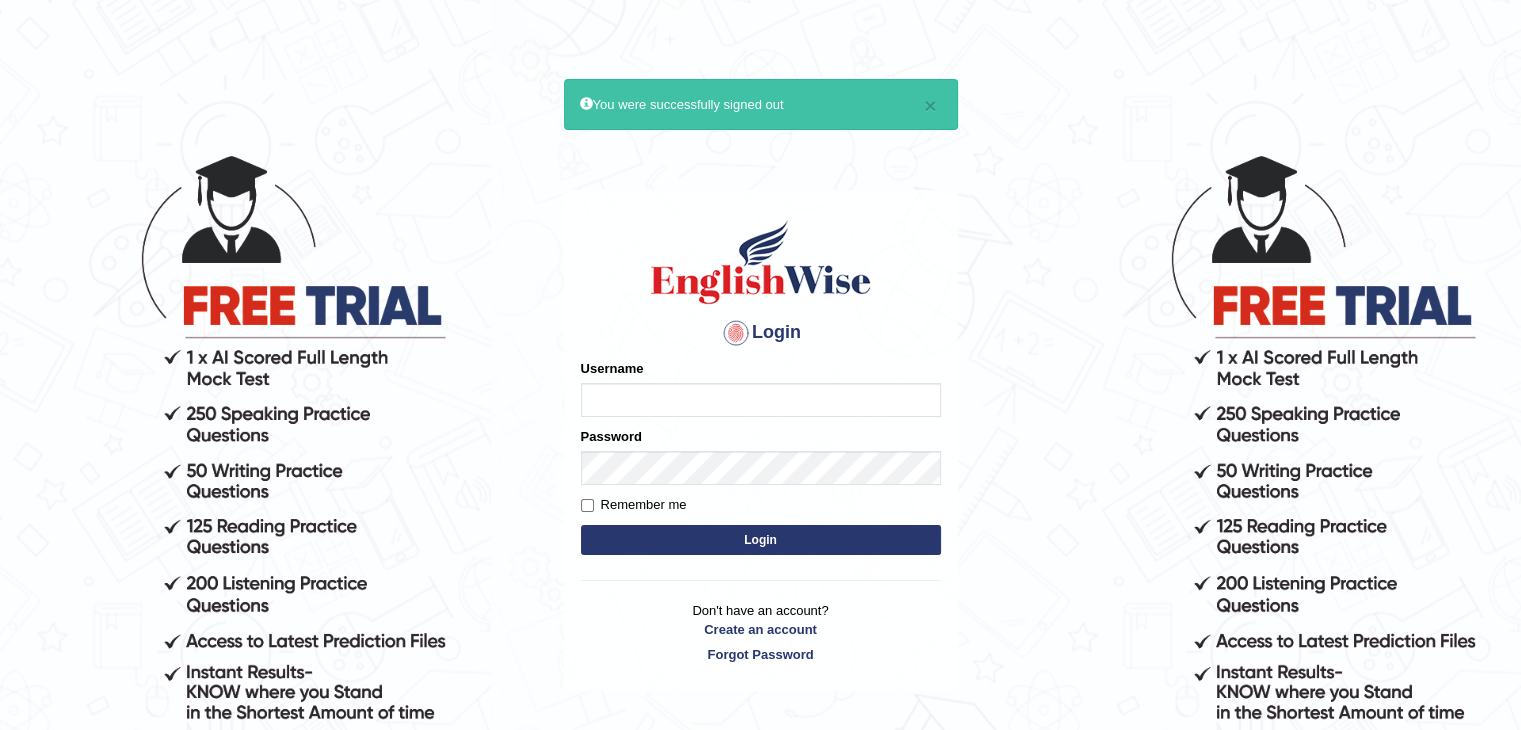 type on "[LAST]" 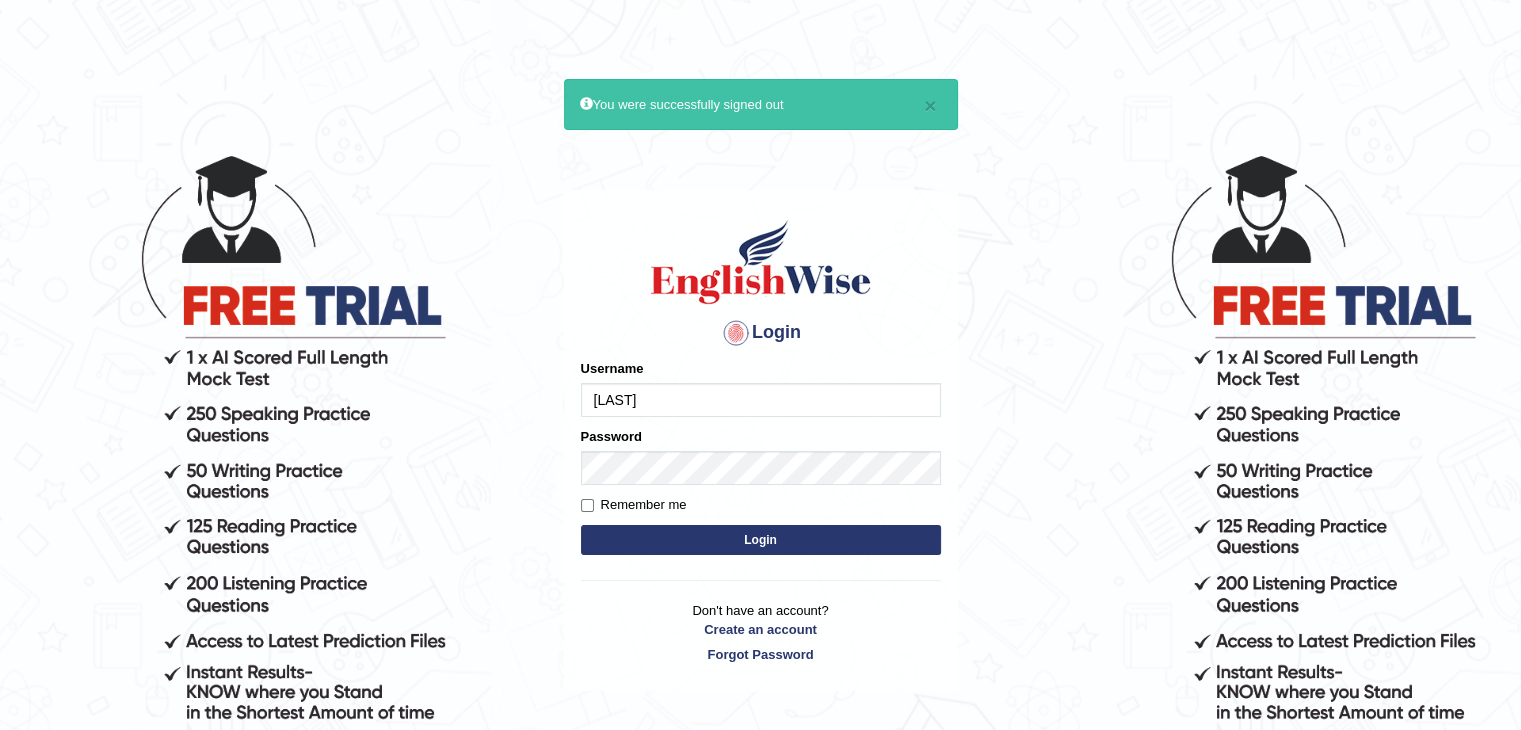 click on "Login" at bounding box center [761, 540] 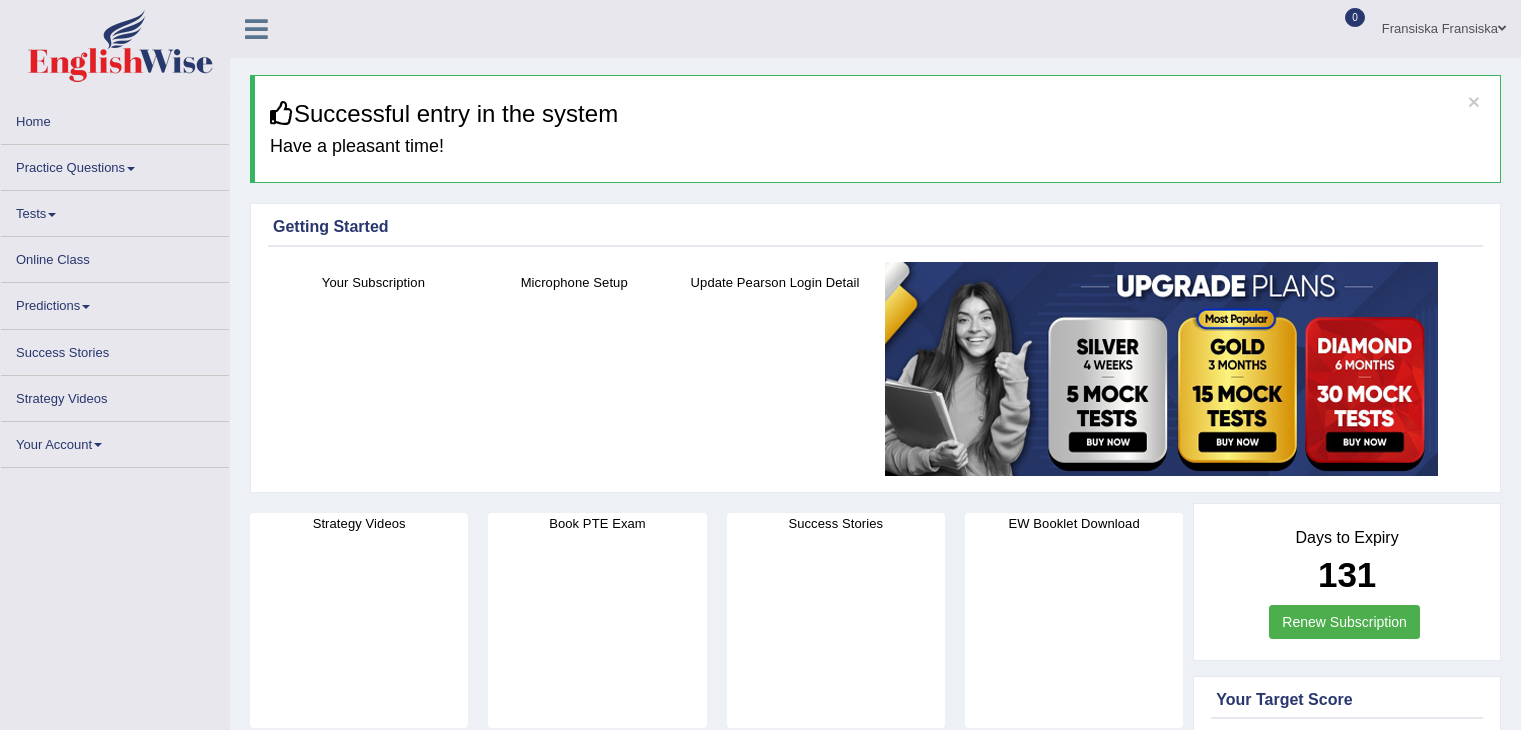 scroll, scrollTop: 0, scrollLeft: 0, axis: both 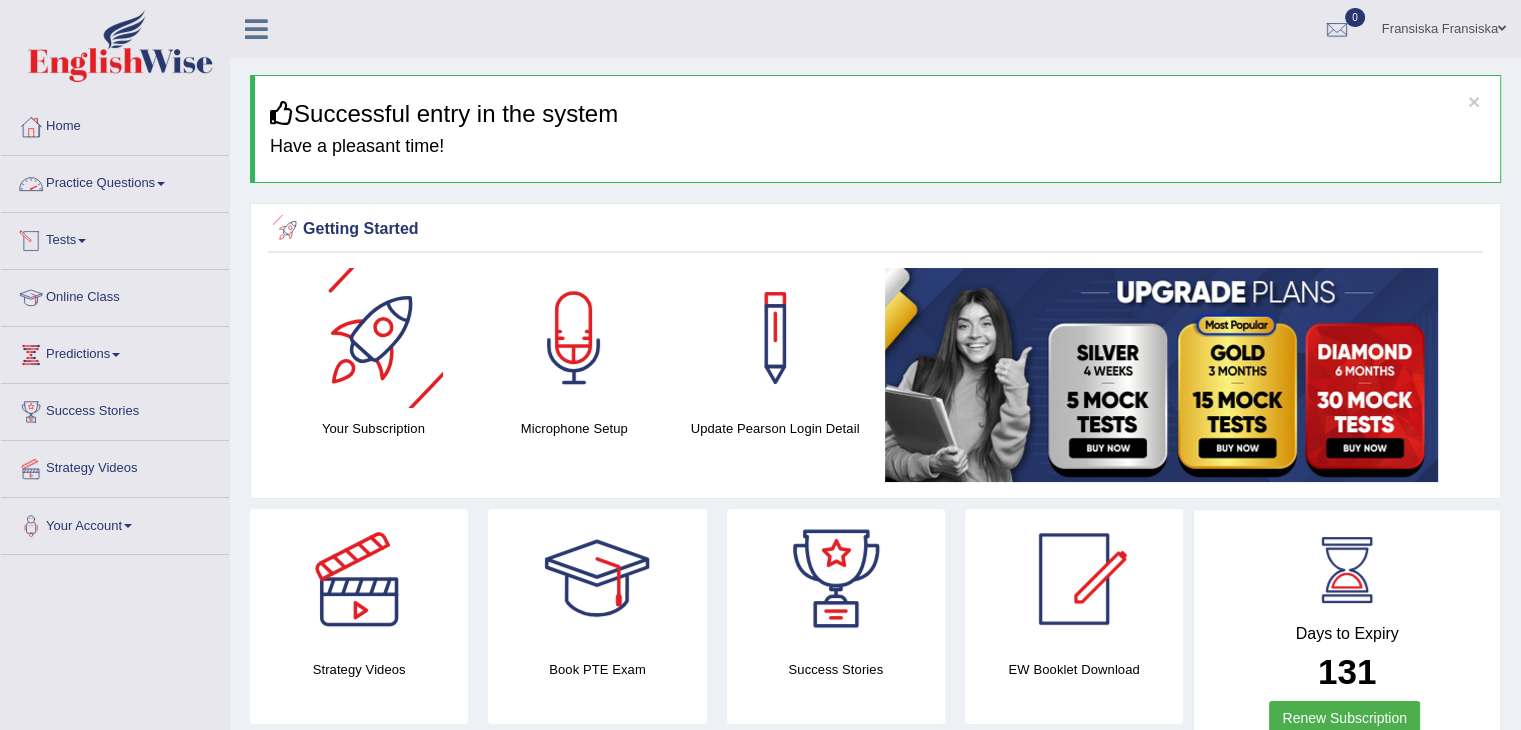 click on "Practice Questions" at bounding box center [115, 181] 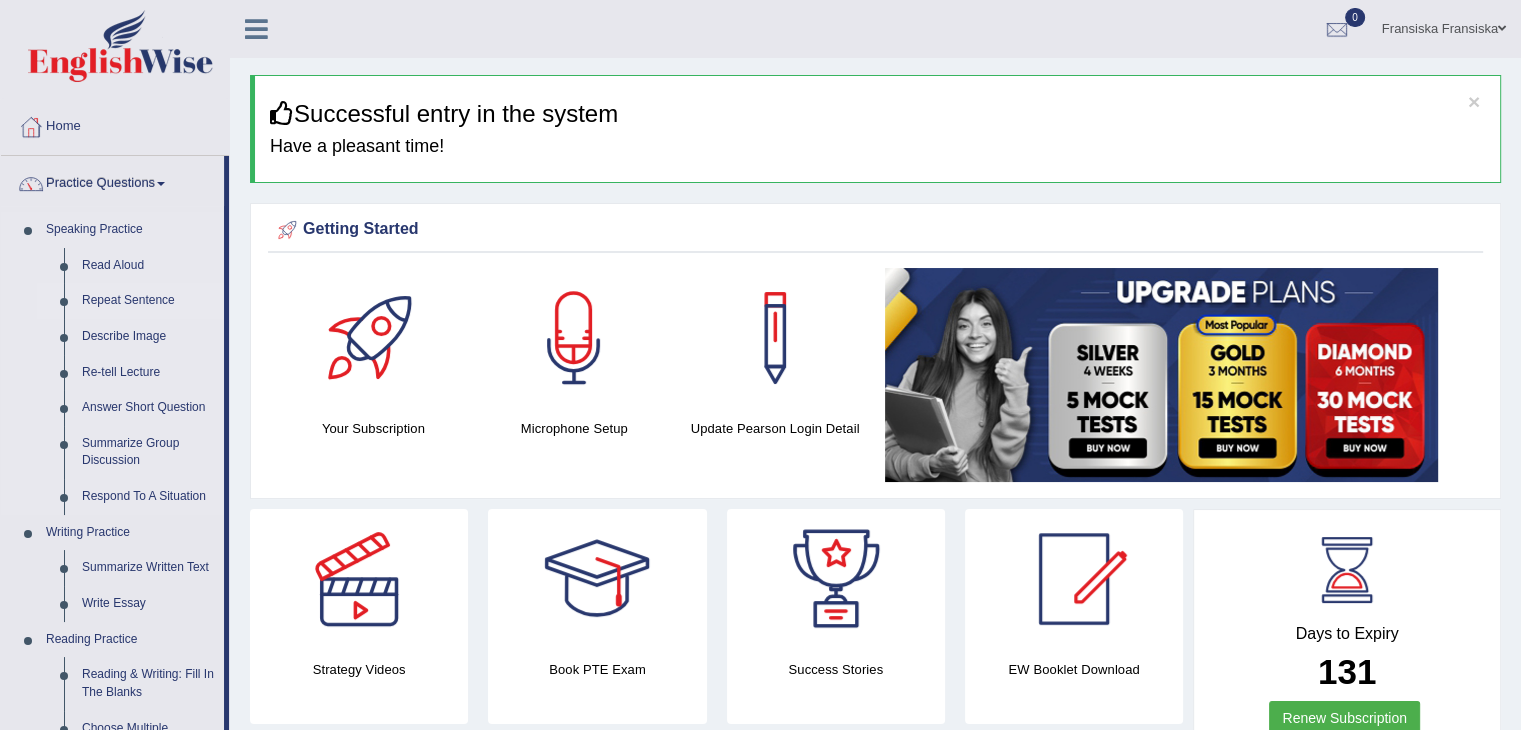click on "Repeat Sentence" at bounding box center (148, 301) 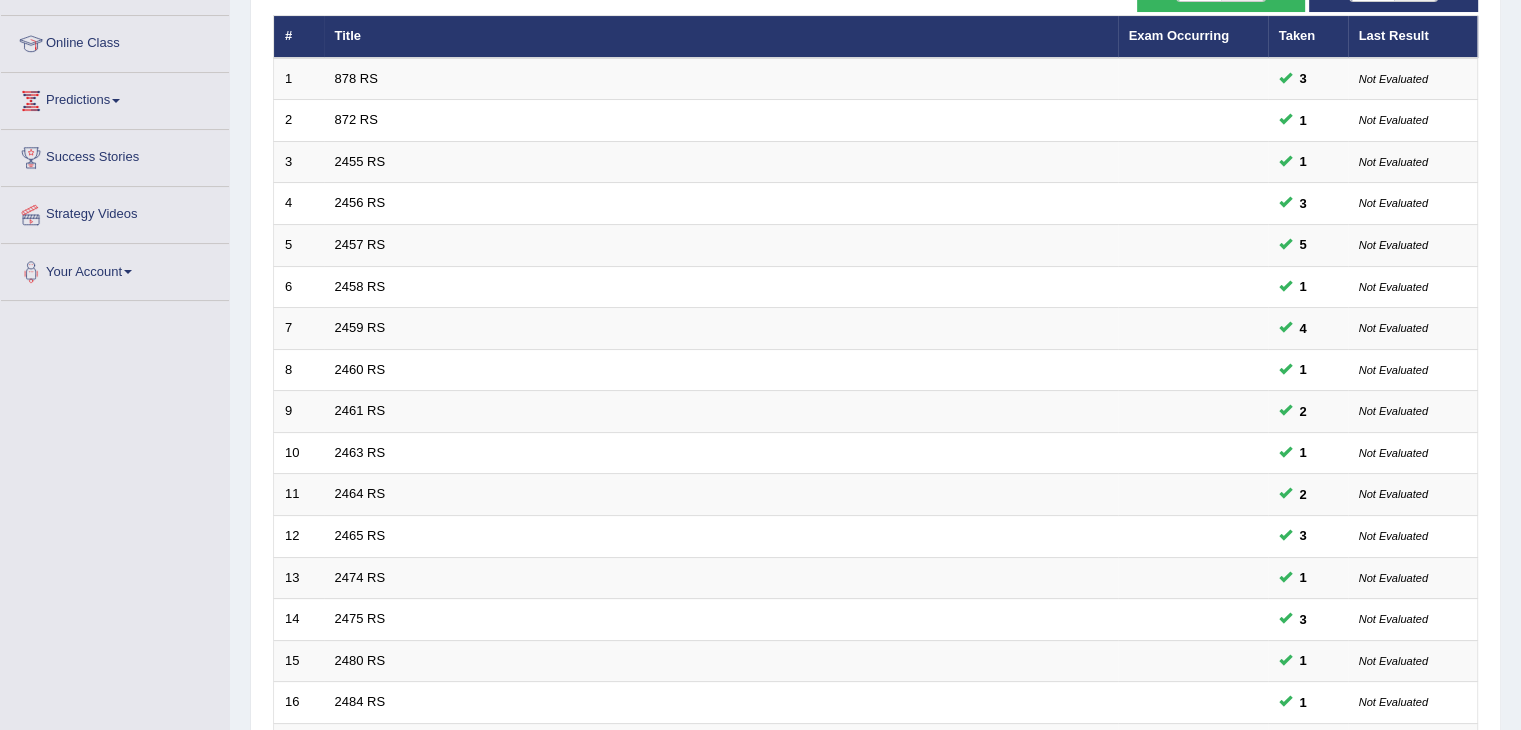 scroll, scrollTop: 0, scrollLeft: 0, axis: both 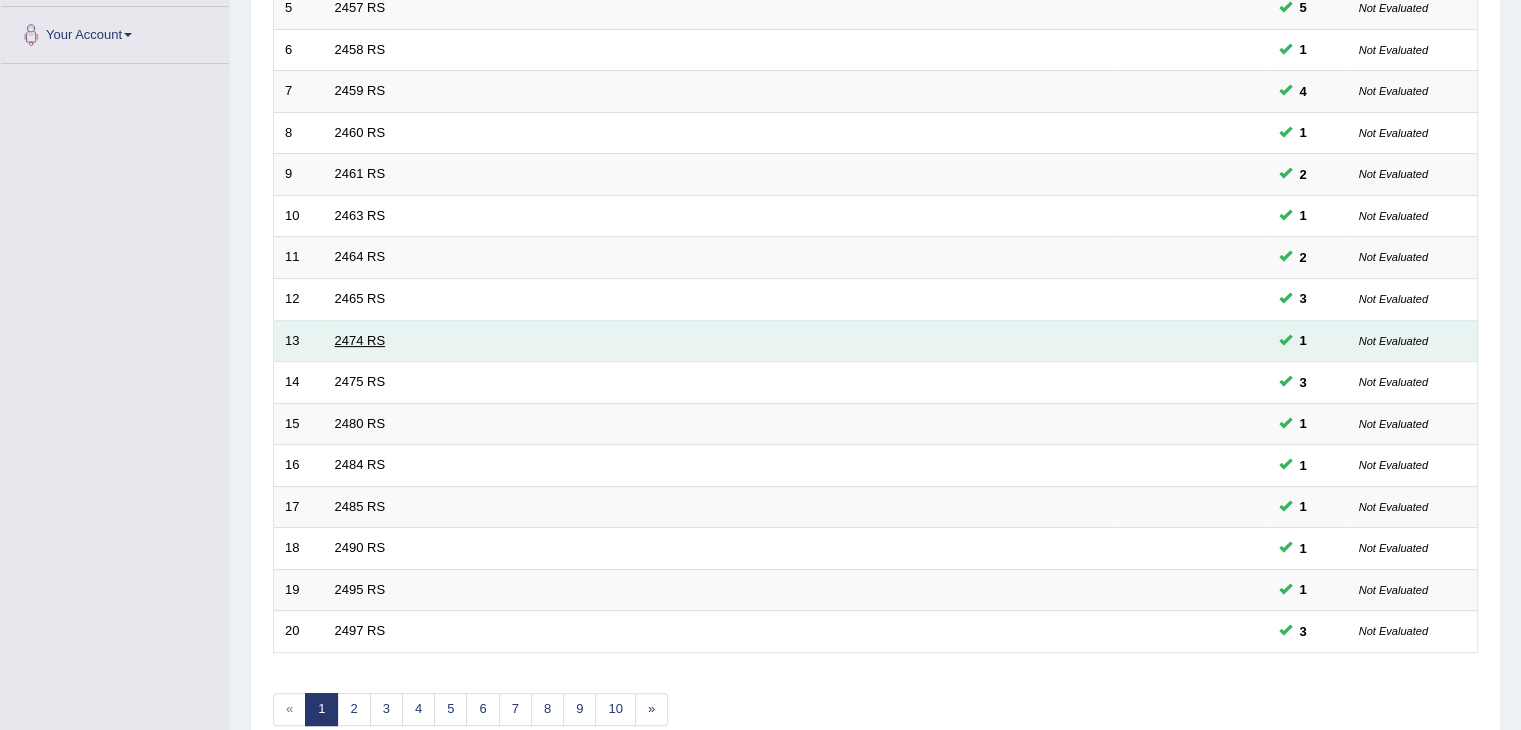 click on "2474 RS" at bounding box center (360, 340) 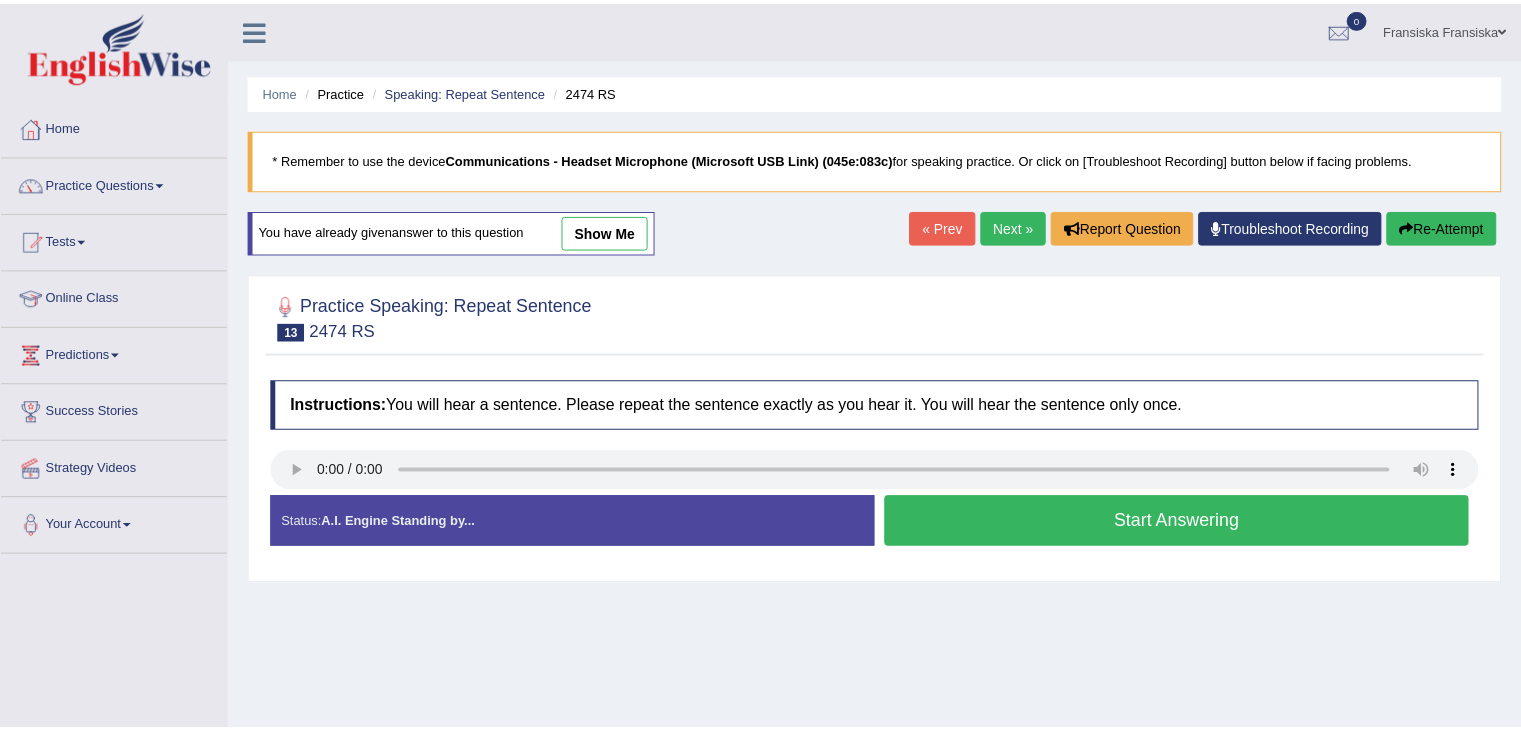 scroll, scrollTop: 0, scrollLeft: 0, axis: both 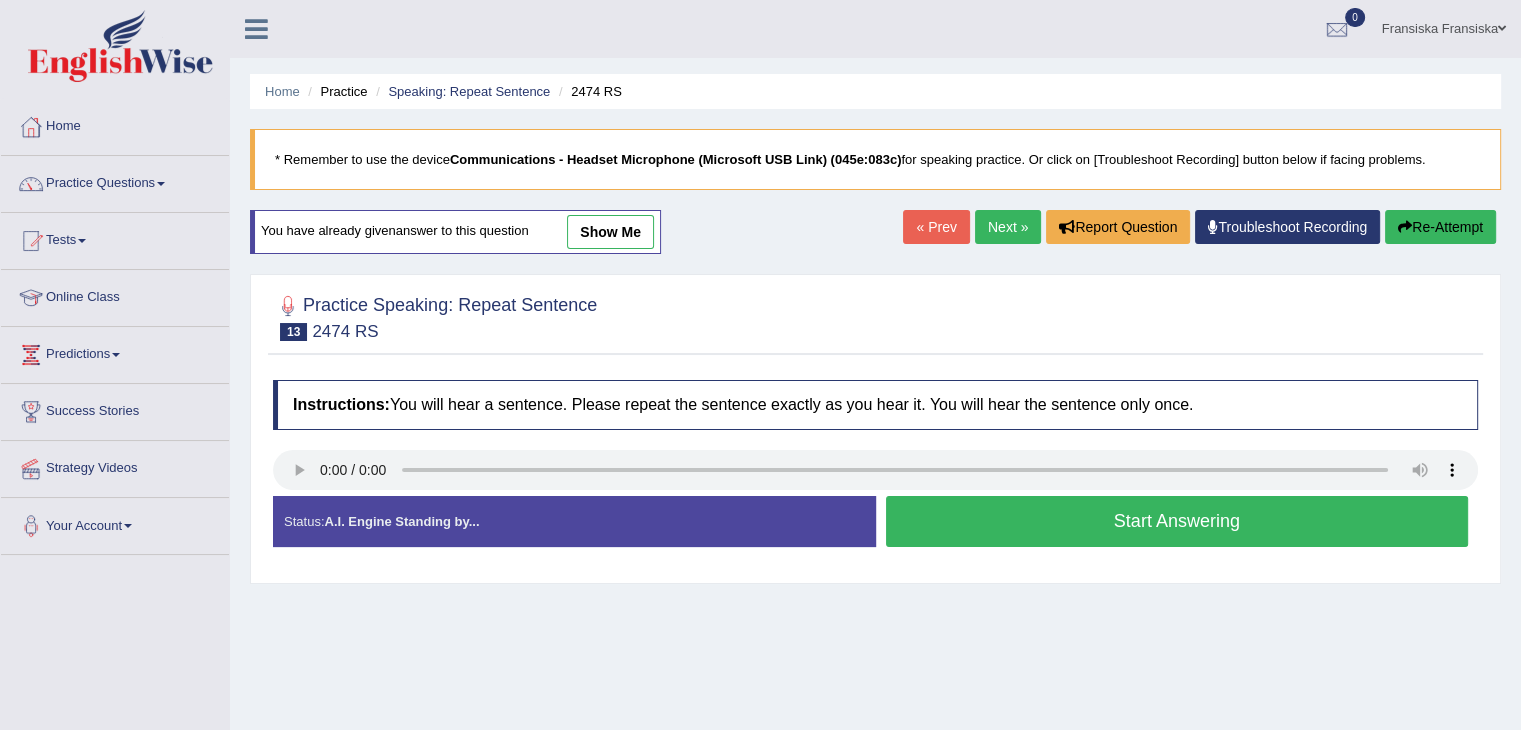 click on "show me" at bounding box center [610, 232] 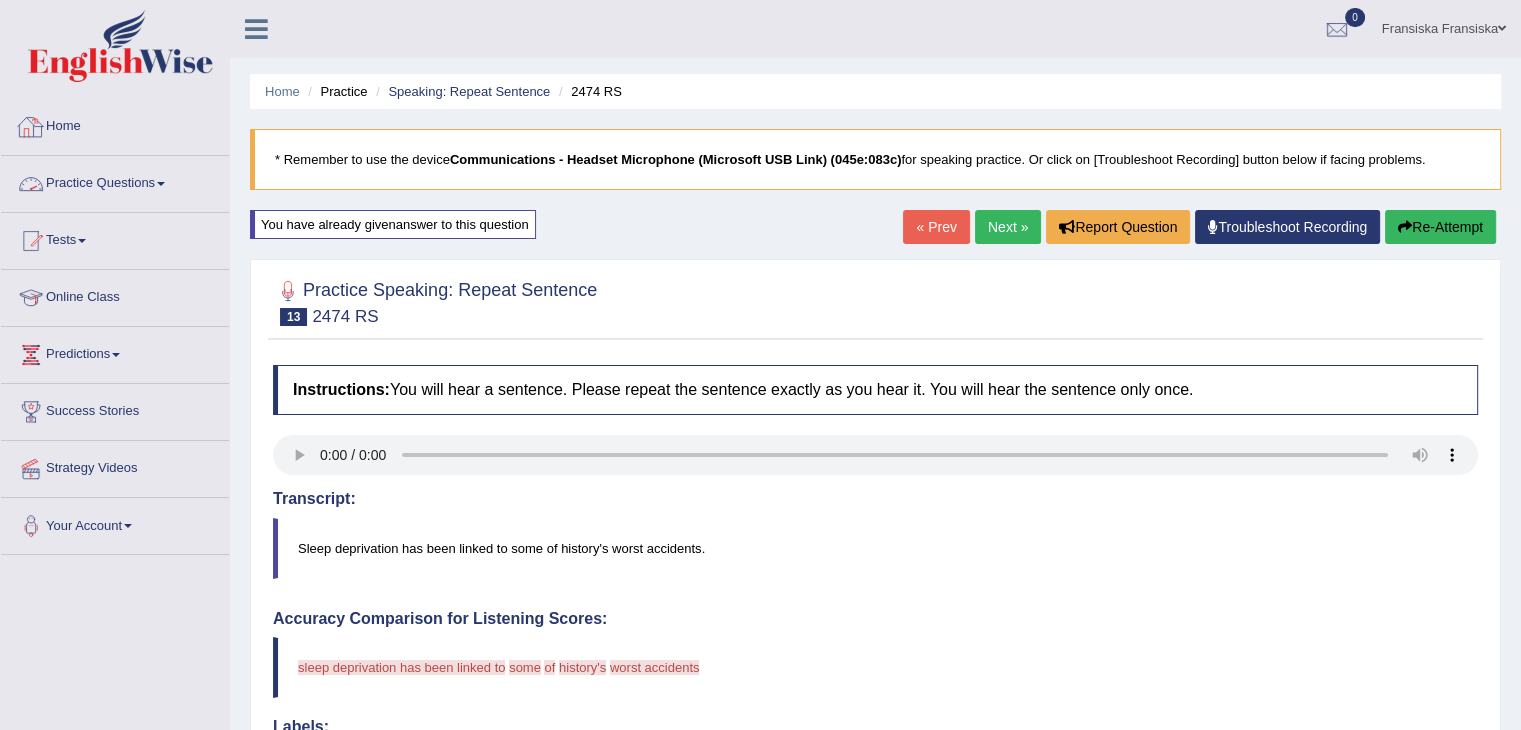 click on "Practice Questions" at bounding box center [115, 181] 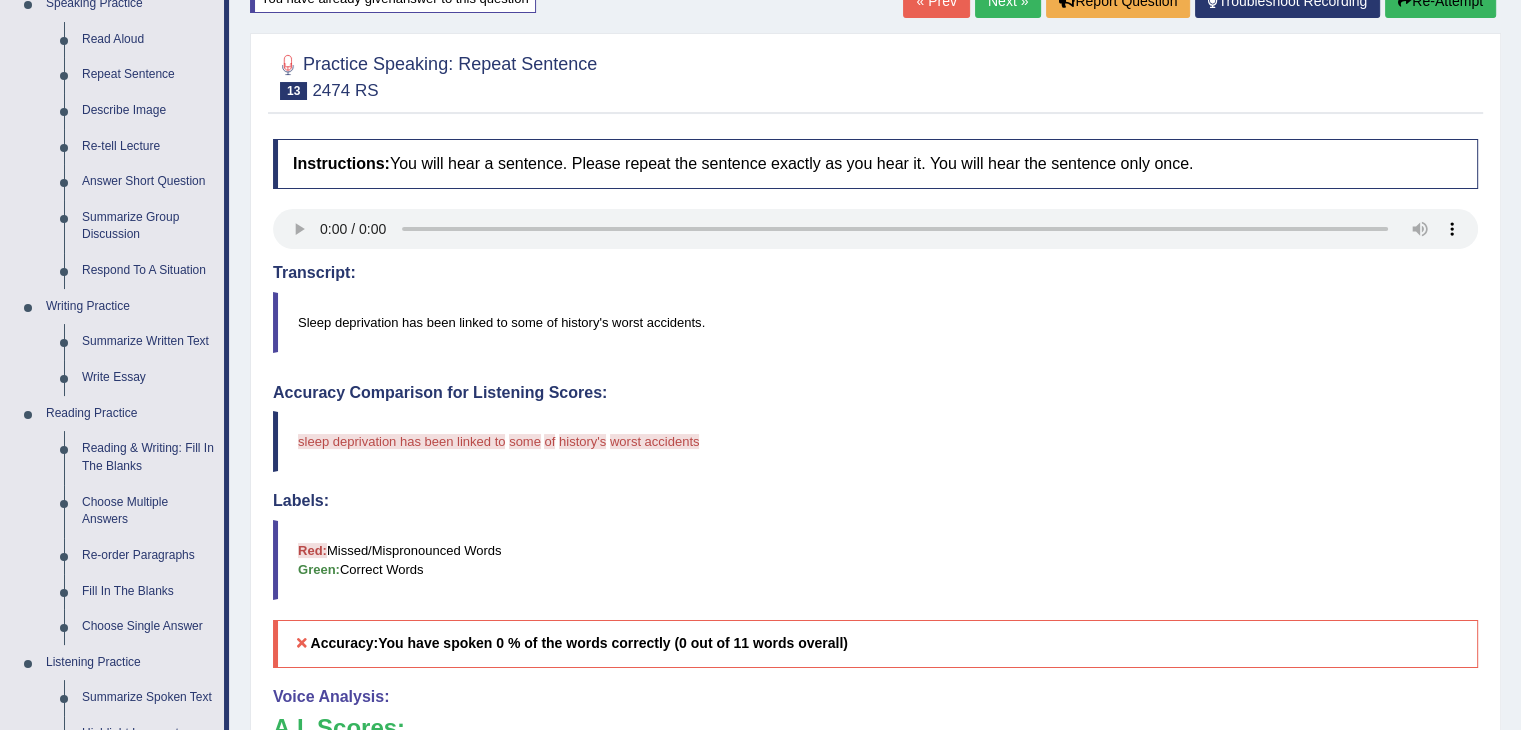 scroll, scrollTop: 180, scrollLeft: 0, axis: vertical 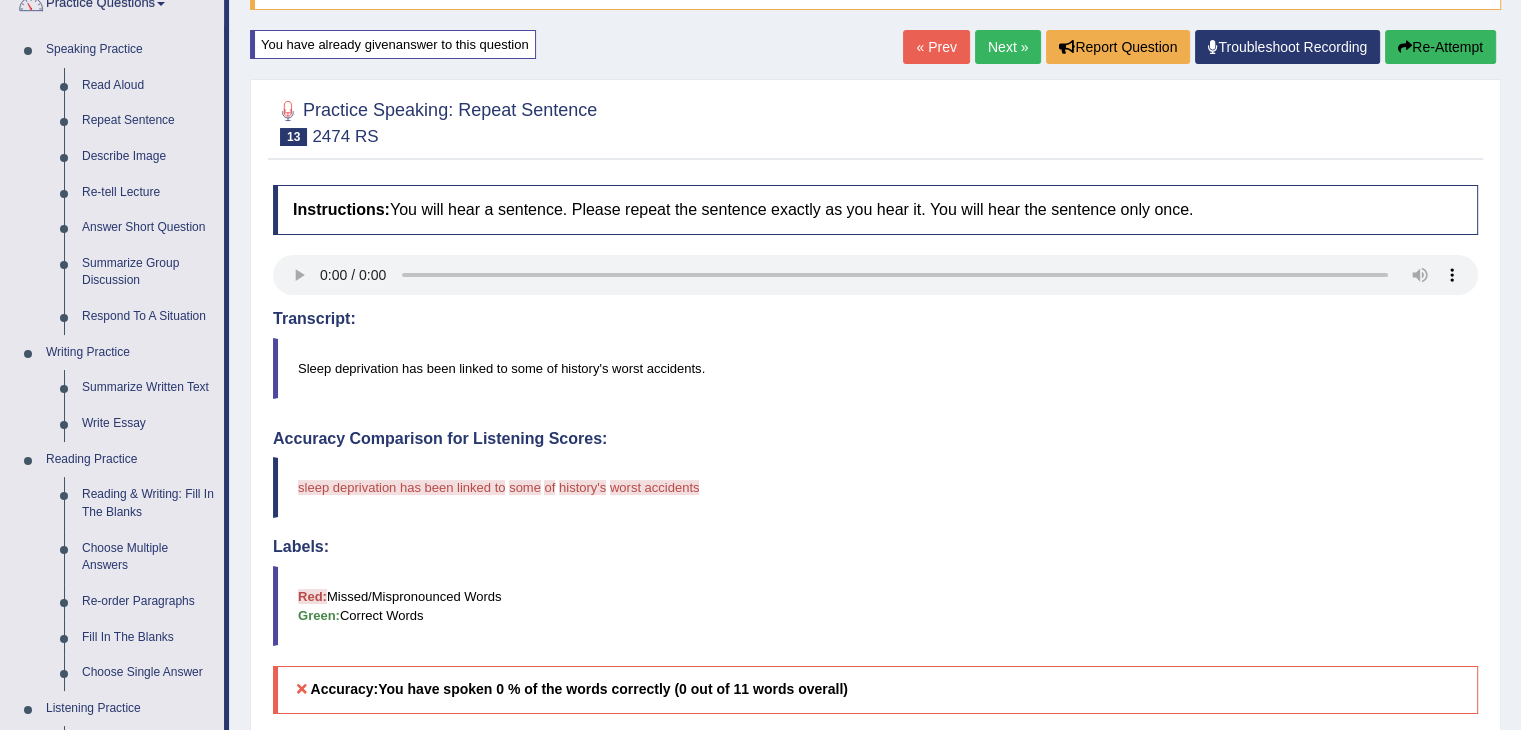 click on "« Prev Next »  Report Question  Troubleshoot Recording  Re-Attempt" at bounding box center (1202, 49) 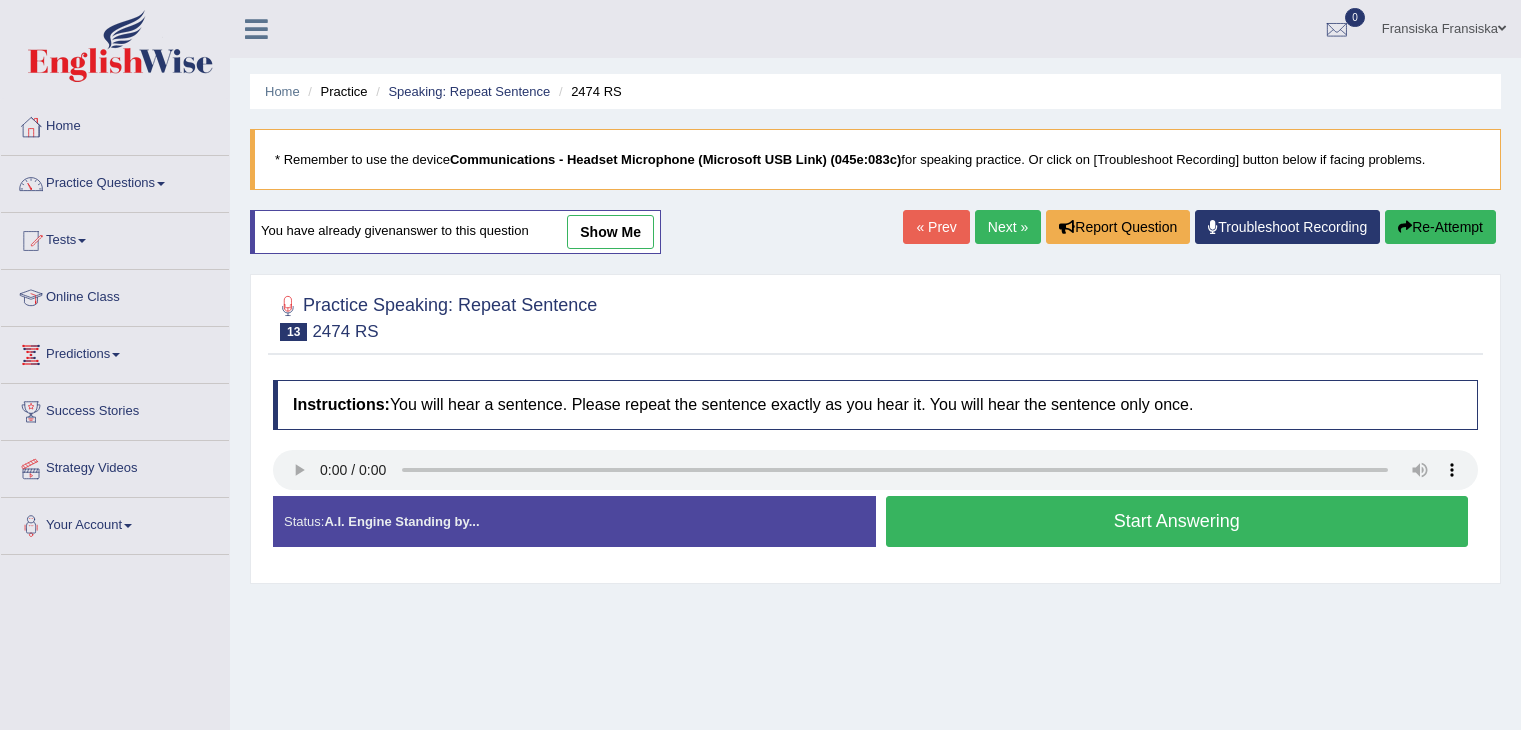 scroll, scrollTop: 191, scrollLeft: 0, axis: vertical 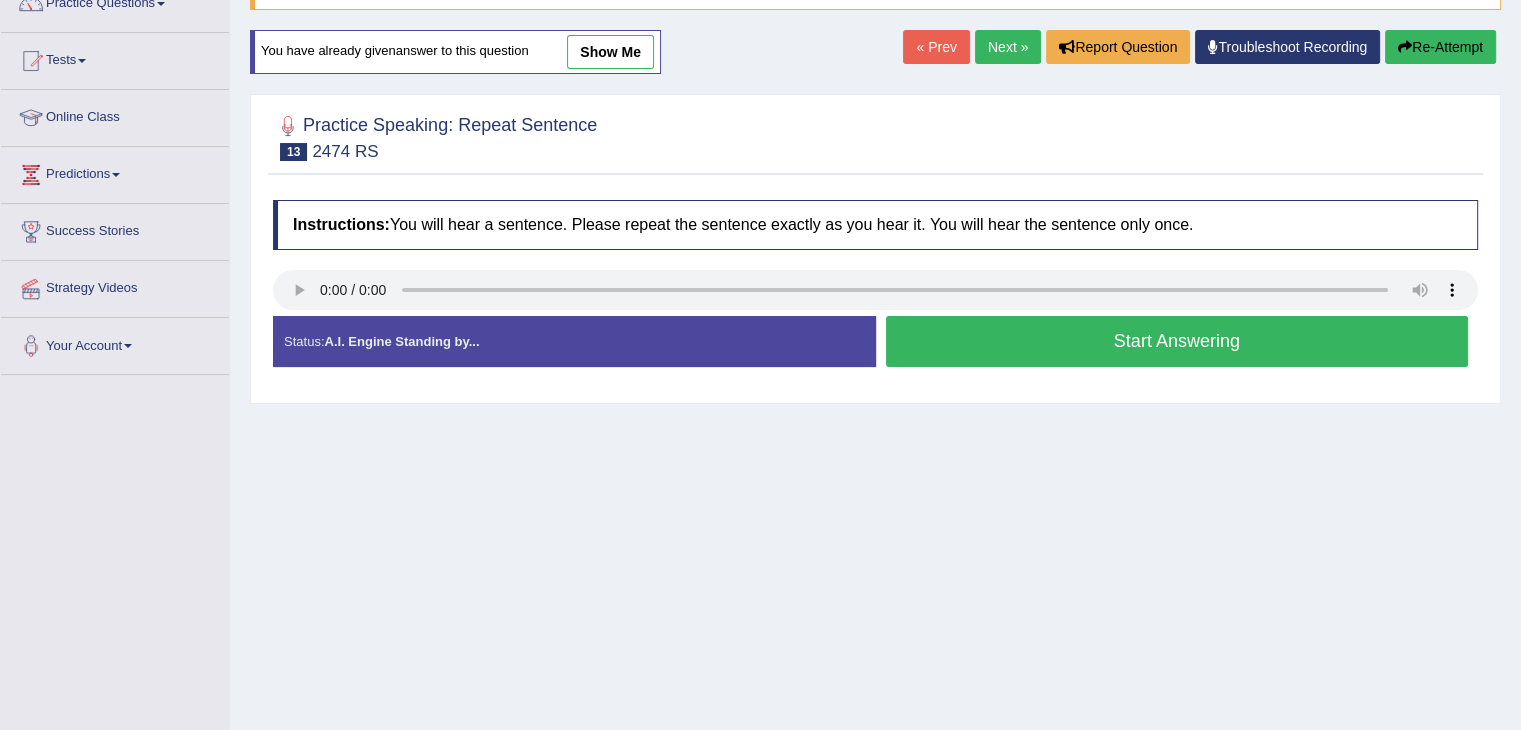 click on "Practice Speaking: Repeat Sentence
13
2474 RS
Instructions:  You will hear a sentence. Please repeat the sentence exactly as you hear it. You will hear the sentence only once.
Transcript: Sleep deprivation has been linked to some of history's worst accidents. Created with Highcharts 7.1.2 Too low Too high Time Pitch meter: 0 2 4 6 8 10 Created with Highcharts 7.1.2 Great Too slow Too fast Time Speech pace meter: 0 5 10 15 20 25 30 35 40 Accuracy Comparison for Listening Scores: Labels:
Red:  Missed/Mispronounced Words
Green:  Correct Words
Accuracy:  Voice Analysis: A.I. Scores:
0  / 3              Content
2  / 5              Oral fluency
1.4  / 5              Pronunciation
Your Response: Status:  A.I. Engine Standing by... Start Answering Stop Recording" at bounding box center (875, 249) 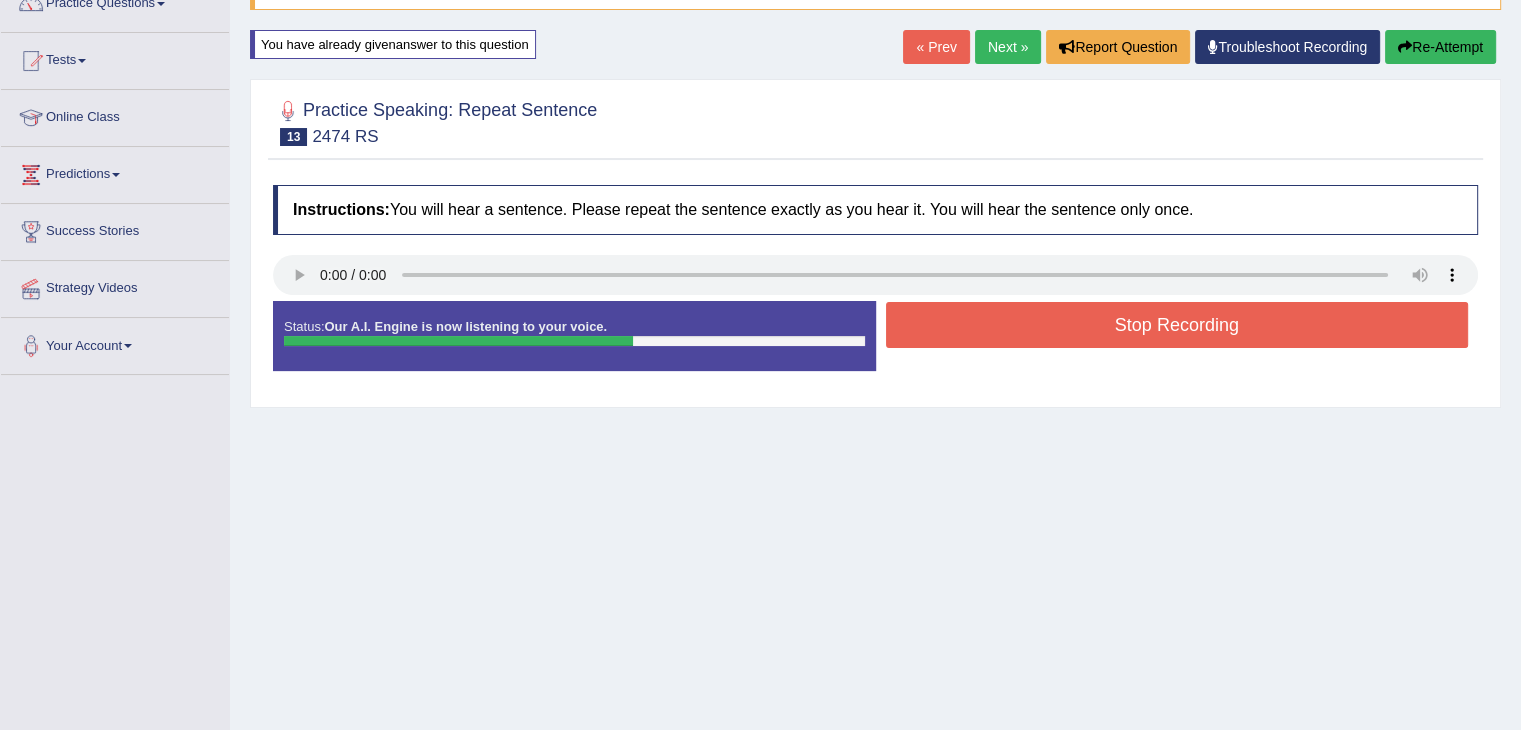 click on "Stop Recording" at bounding box center (1177, 325) 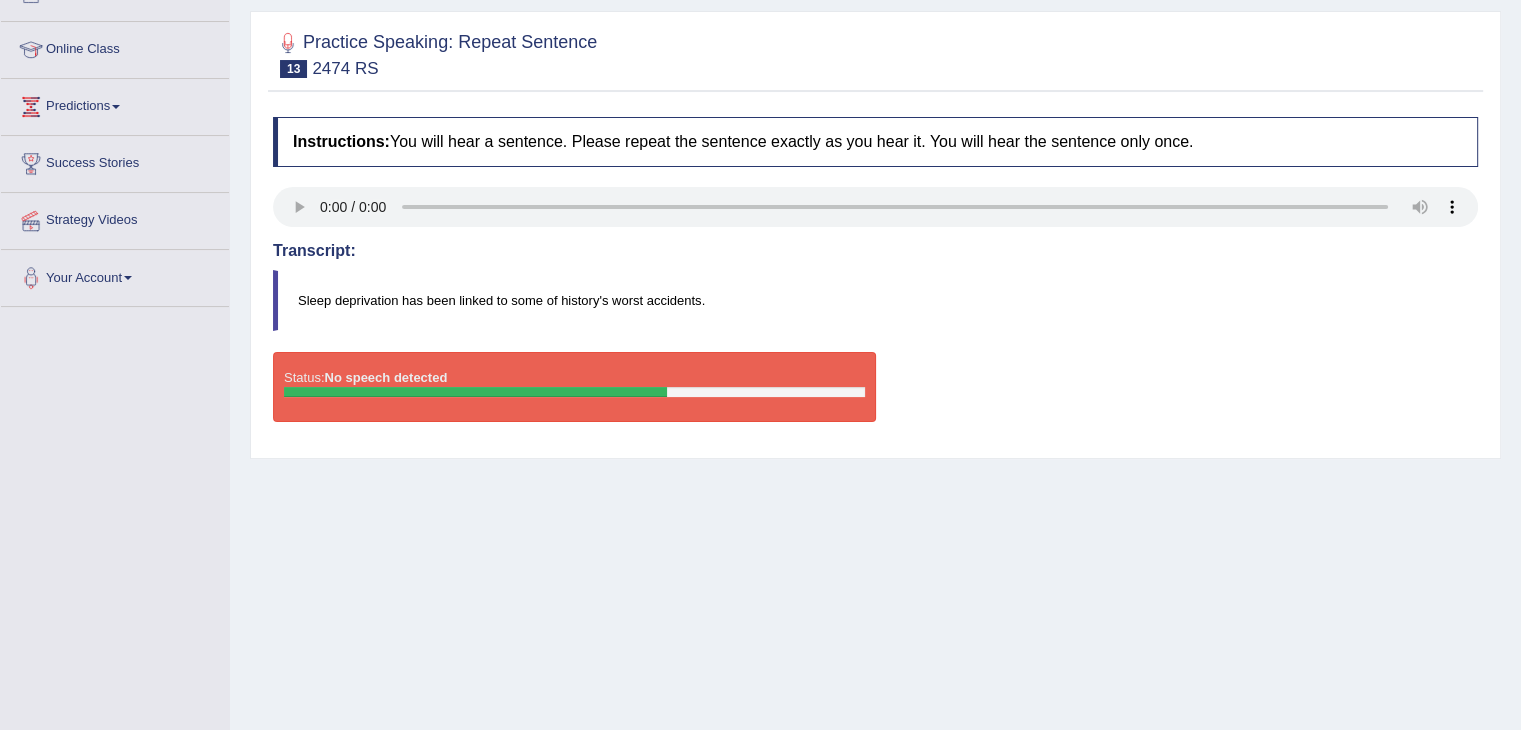 scroll, scrollTop: 228, scrollLeft: 0, axis: vertical 